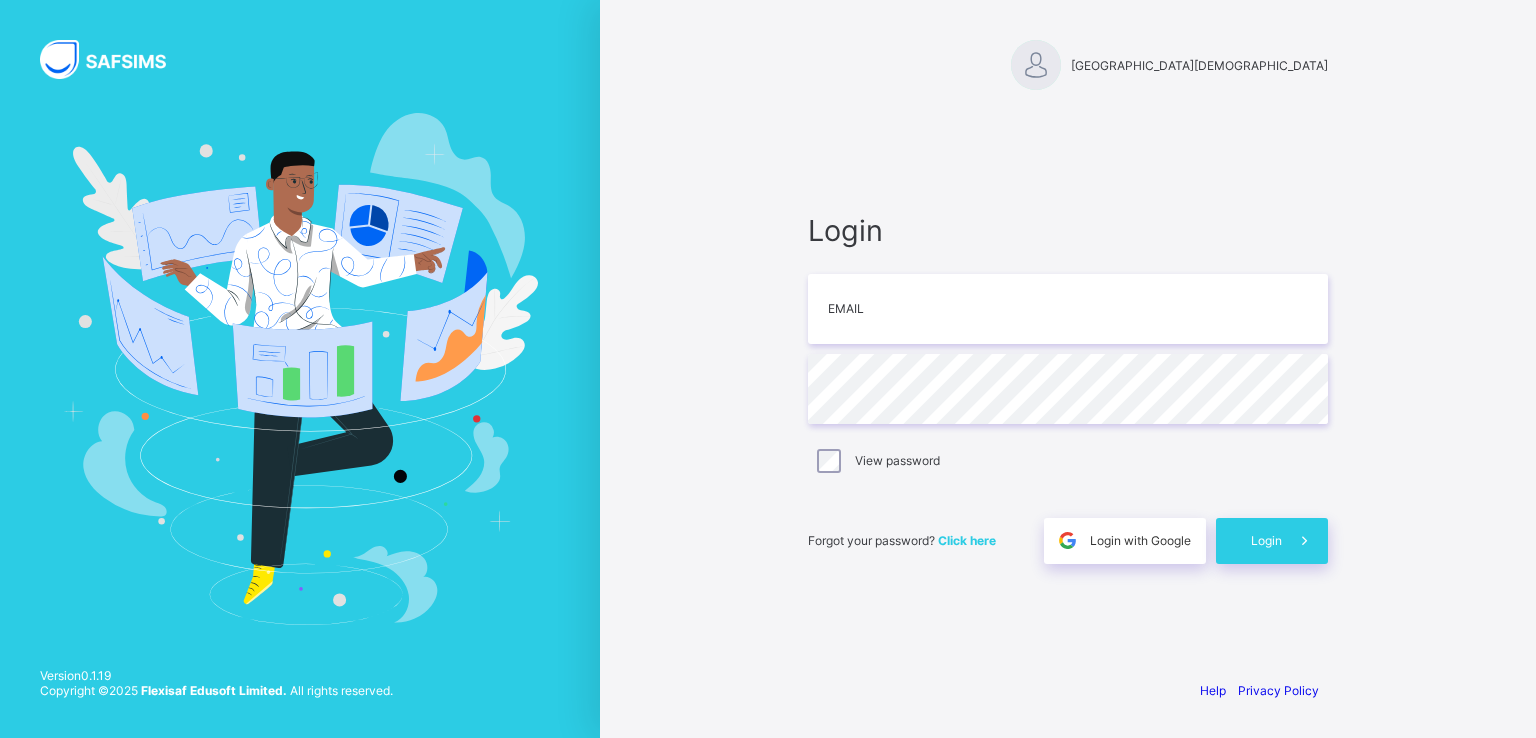 scroll, scrollTop: 0, scrollLeft: 0, axis: both 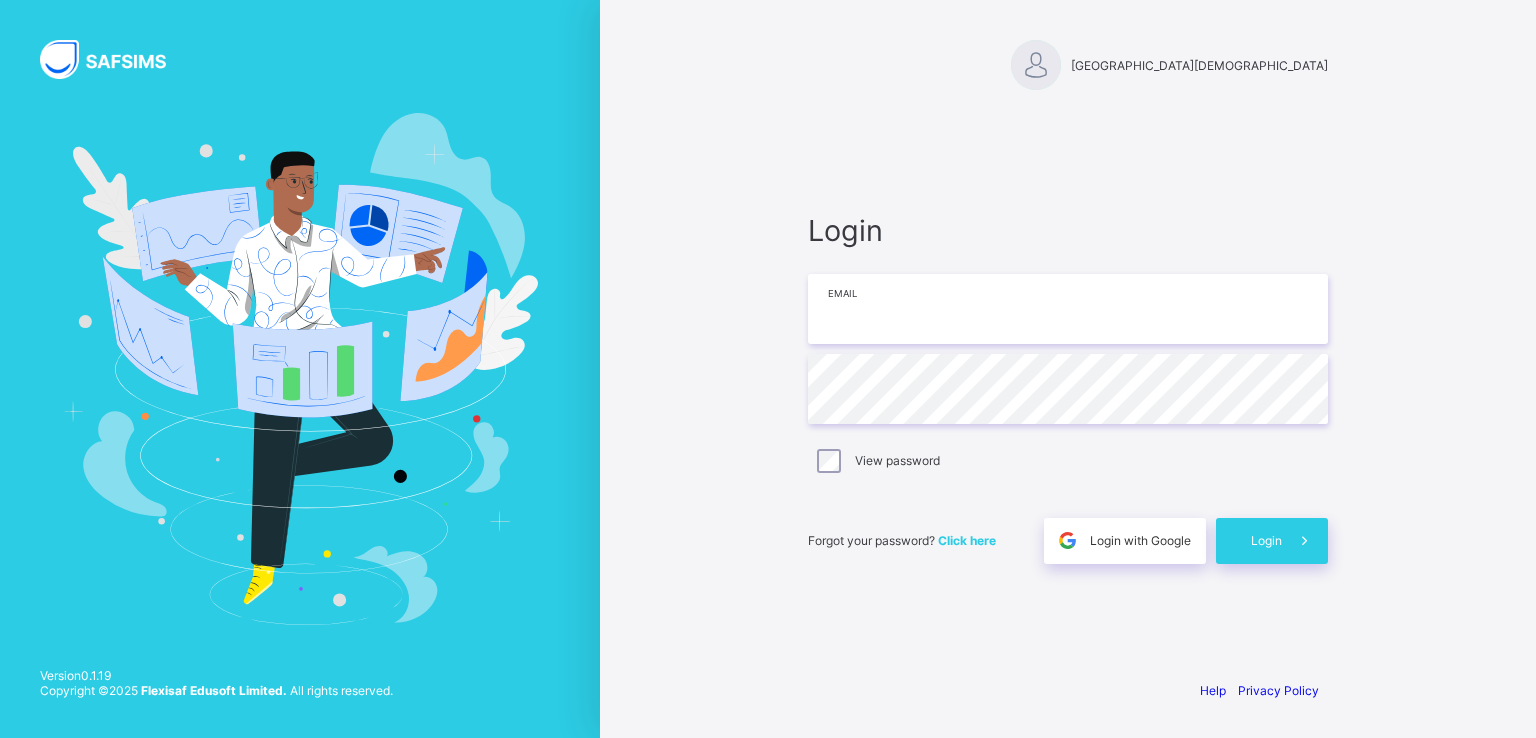 click at bounding box center [1068, 309] 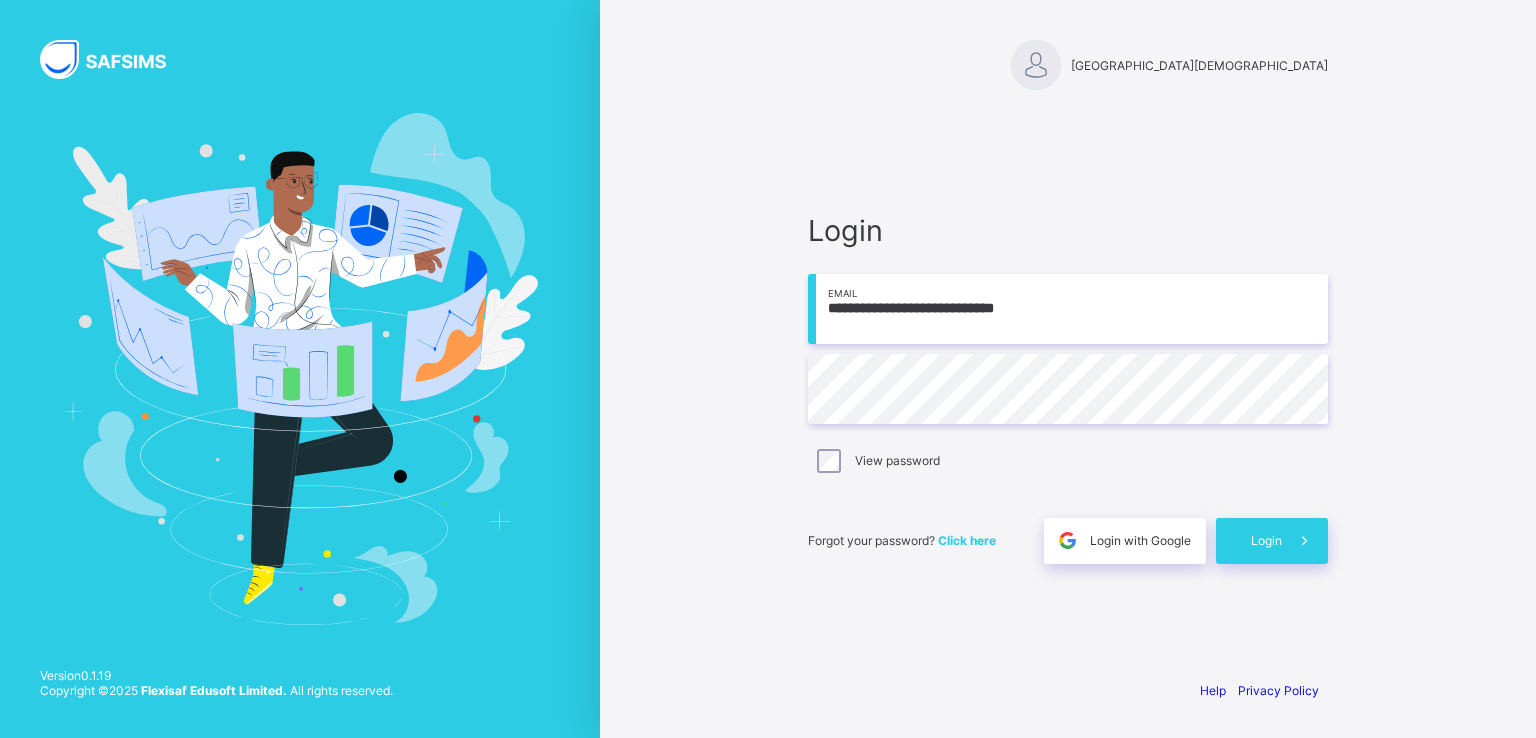 type on "**********" 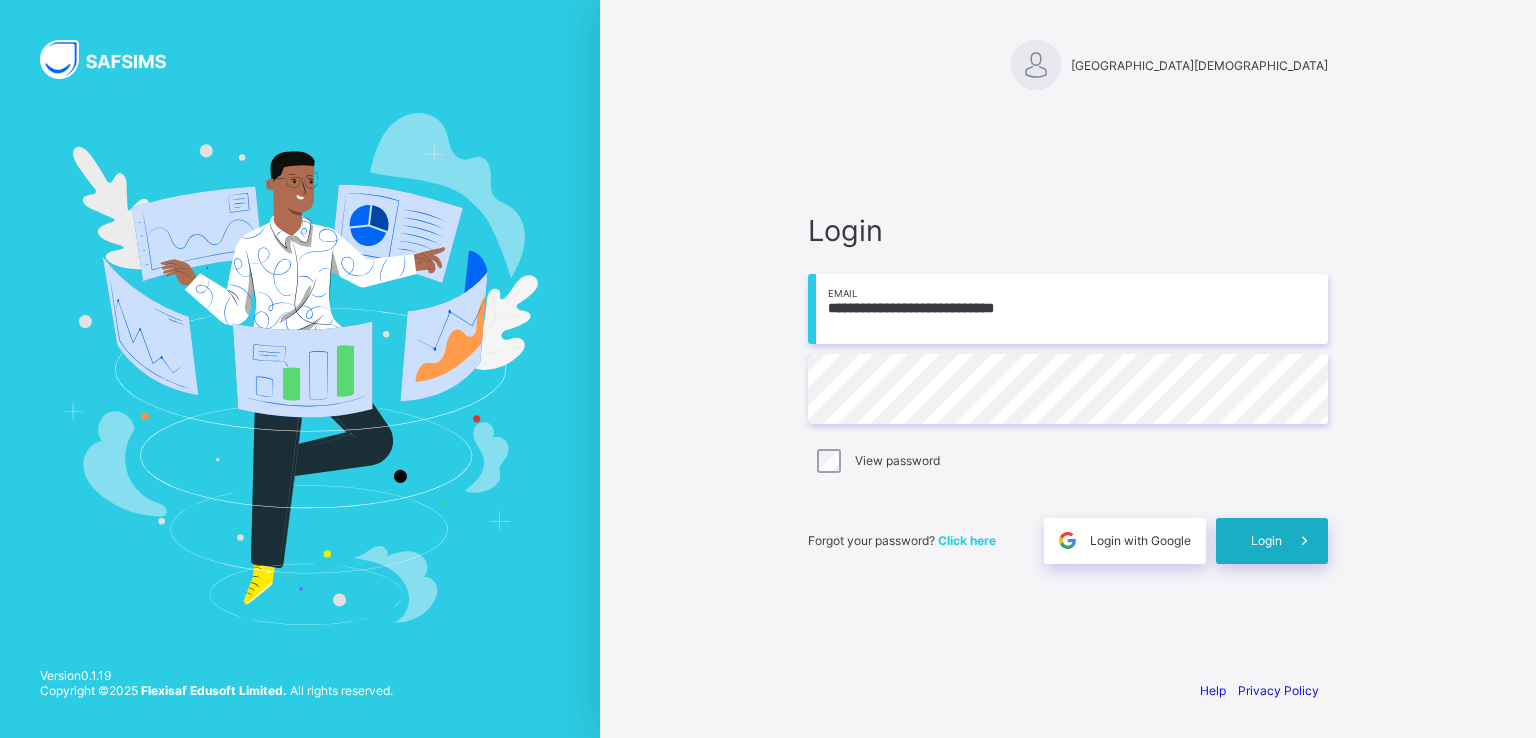 click on "Login" at bounding box center [1266, 540] 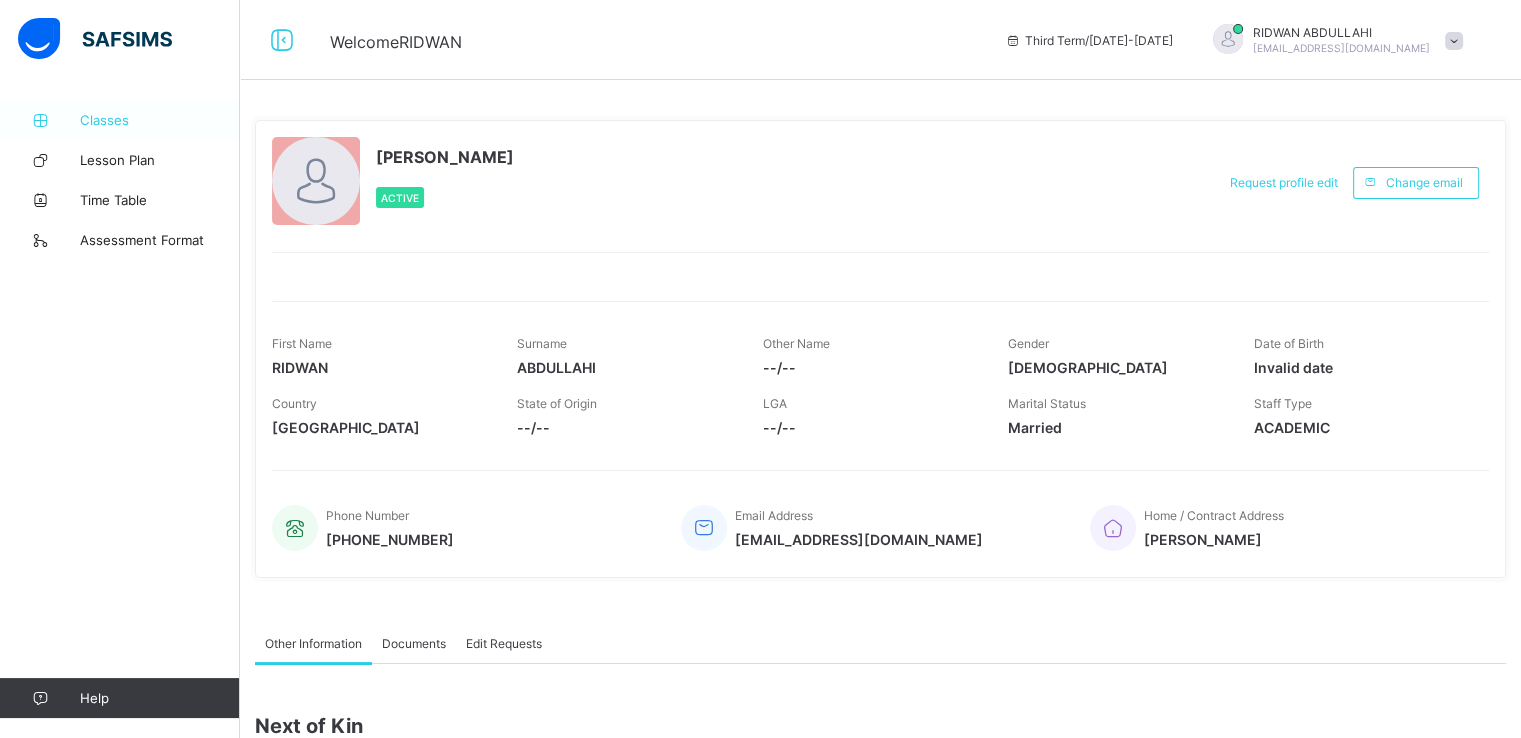 click on "Classes" at bounding box center [160, 120] 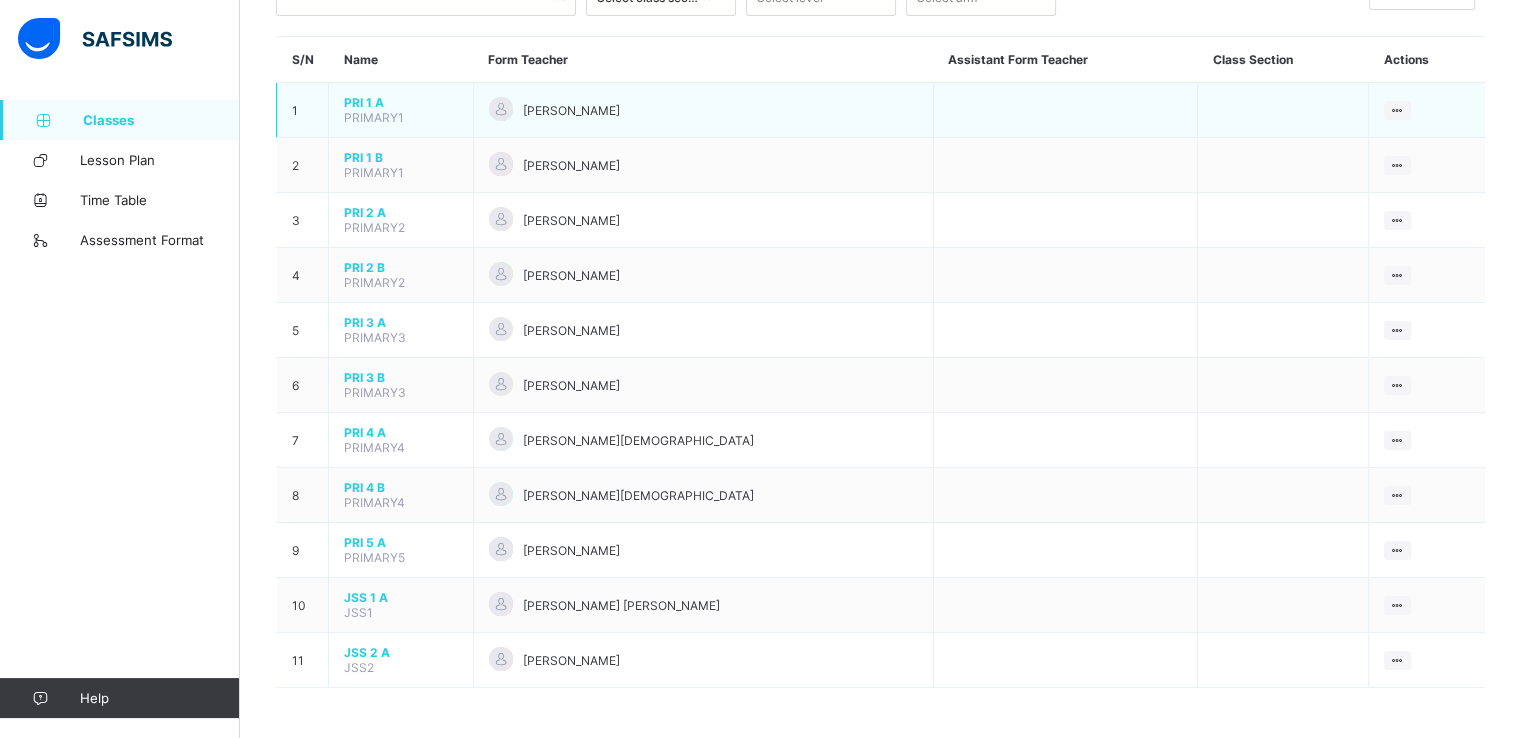scroll, scrollTop: 0, scrollLeft: 0, axis: both 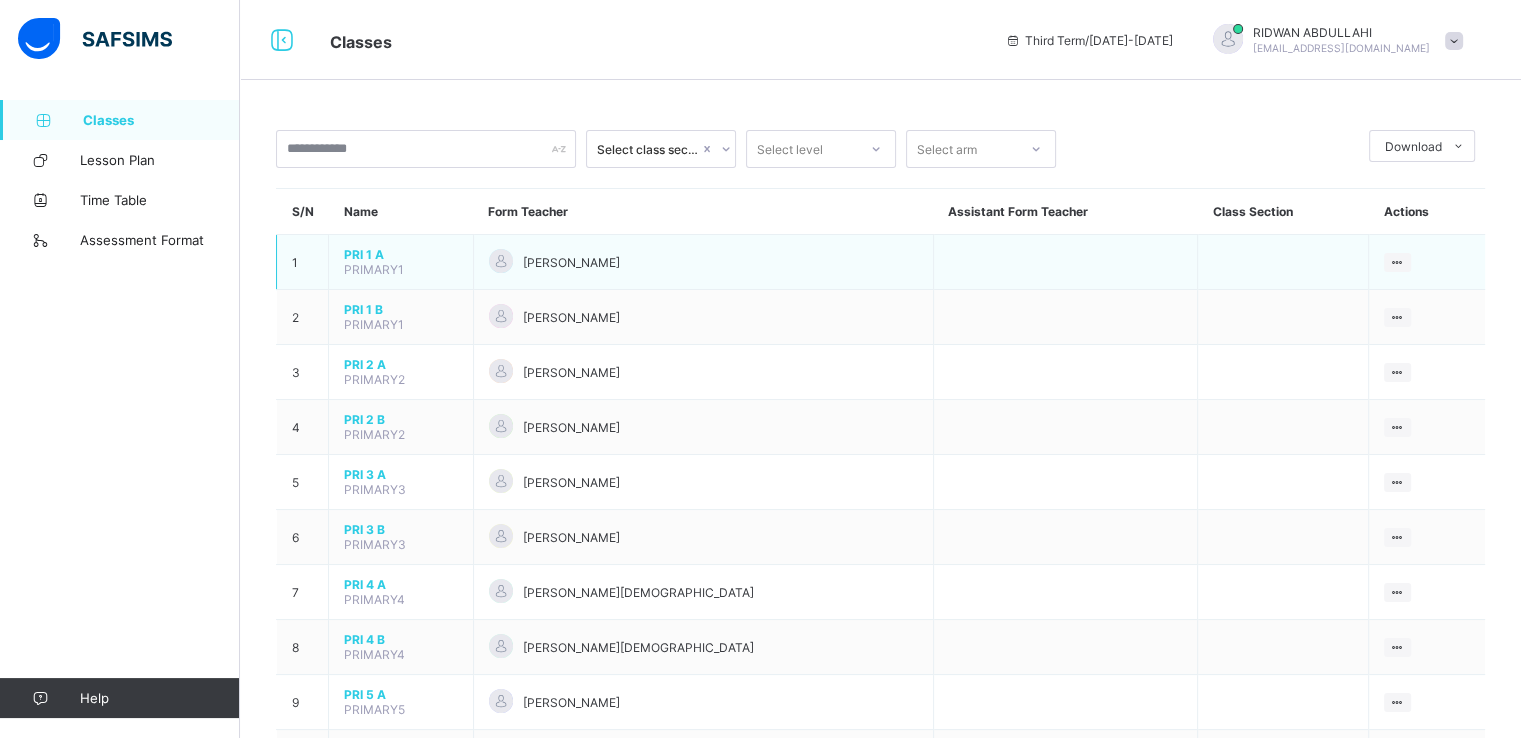 click on "PRI 1   A" at bounding box center (401, 254) 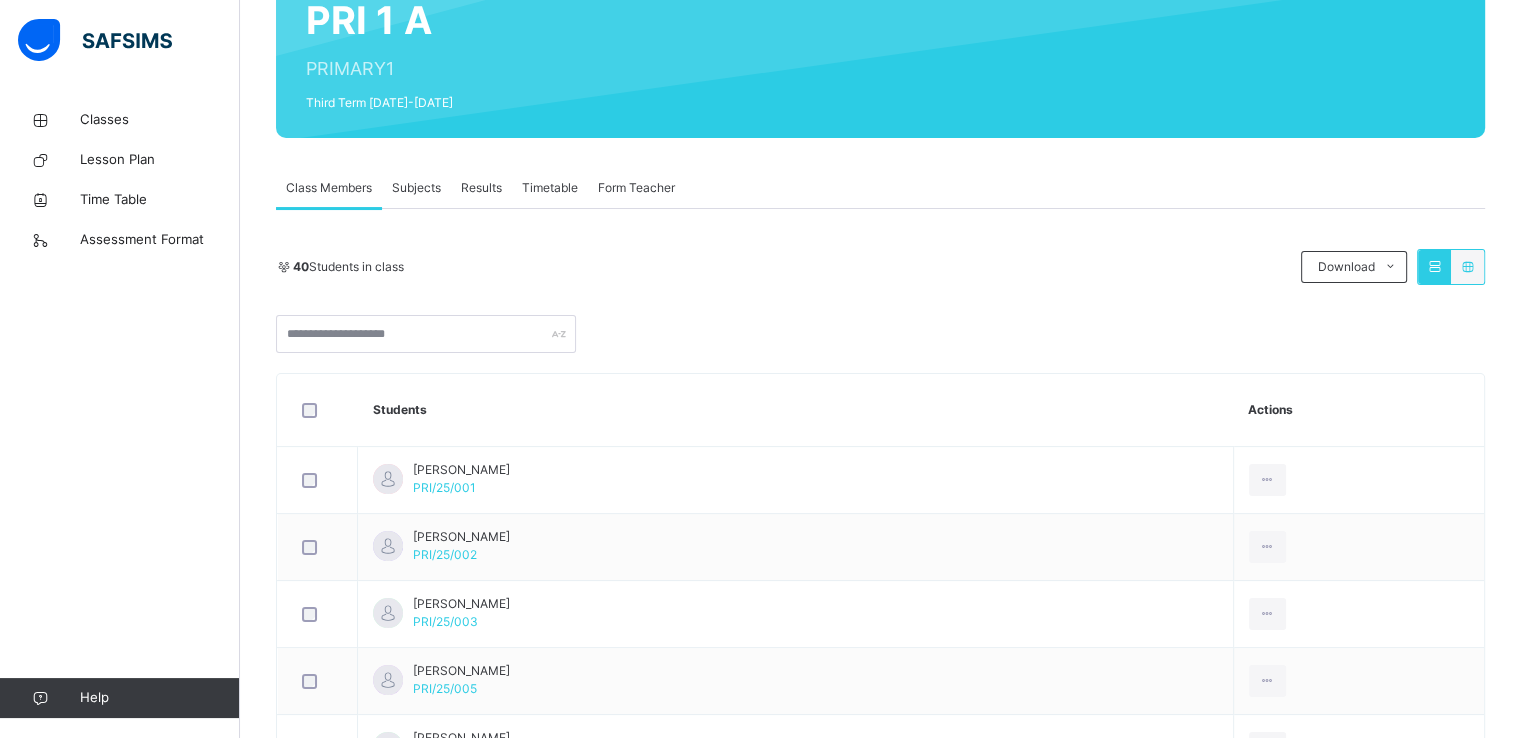 scroll, scrollTop: 200, scrollLeft: 0, axis: vertical 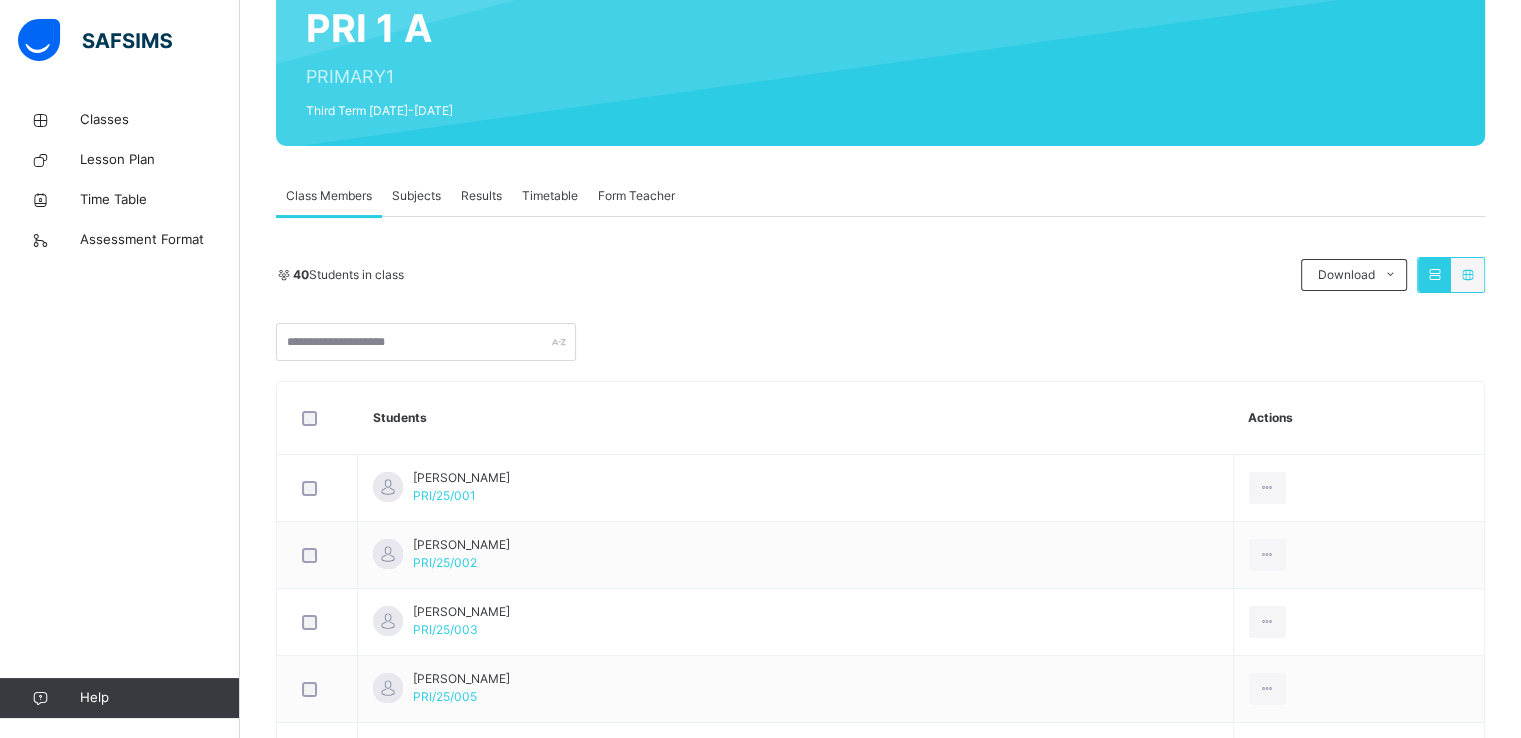 click on "Subjects" at bounding box center (416, 196) 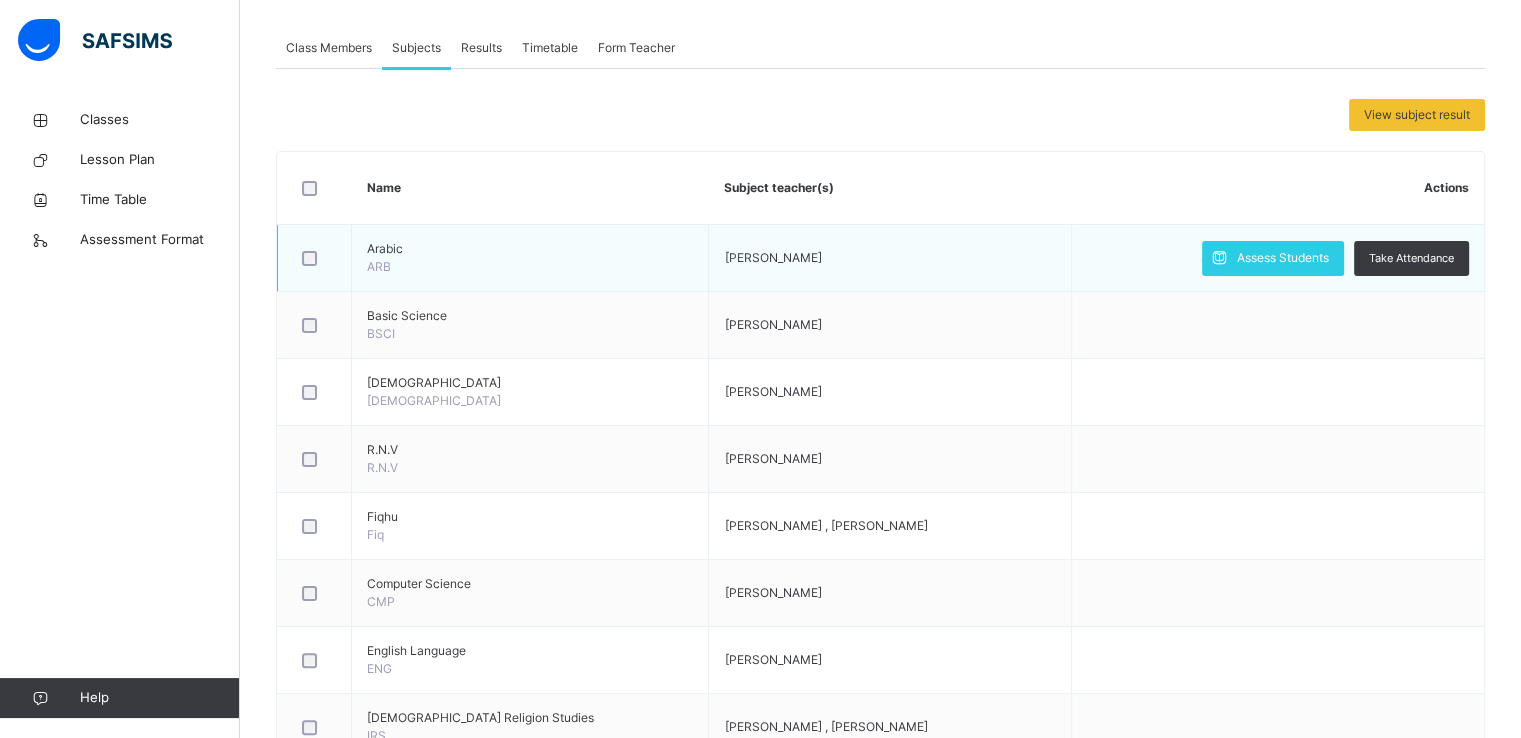 scroll, scrollTop: 346, scrollLeft: 0, axis: vertical 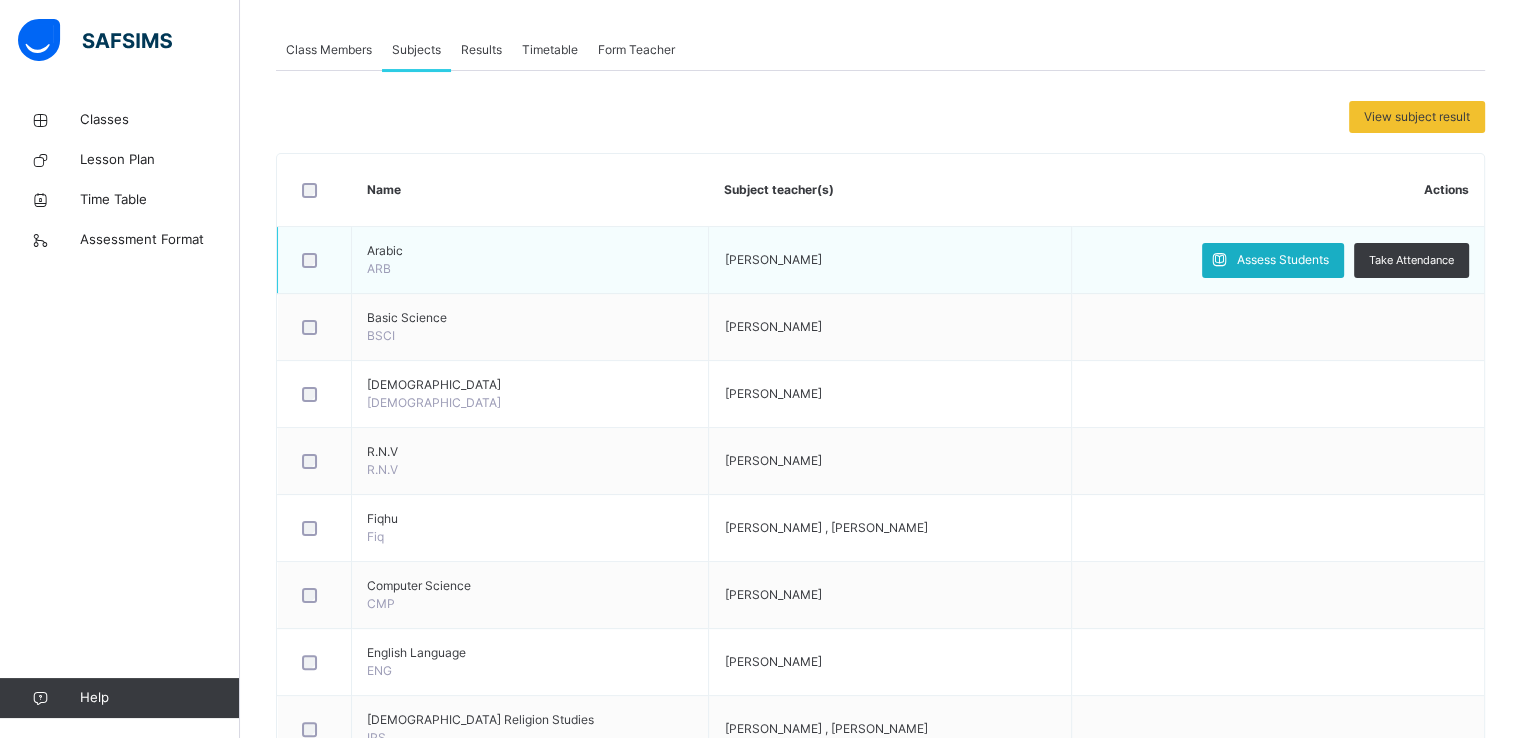 click on "Assess Students" at bounding box center [1283, 260] 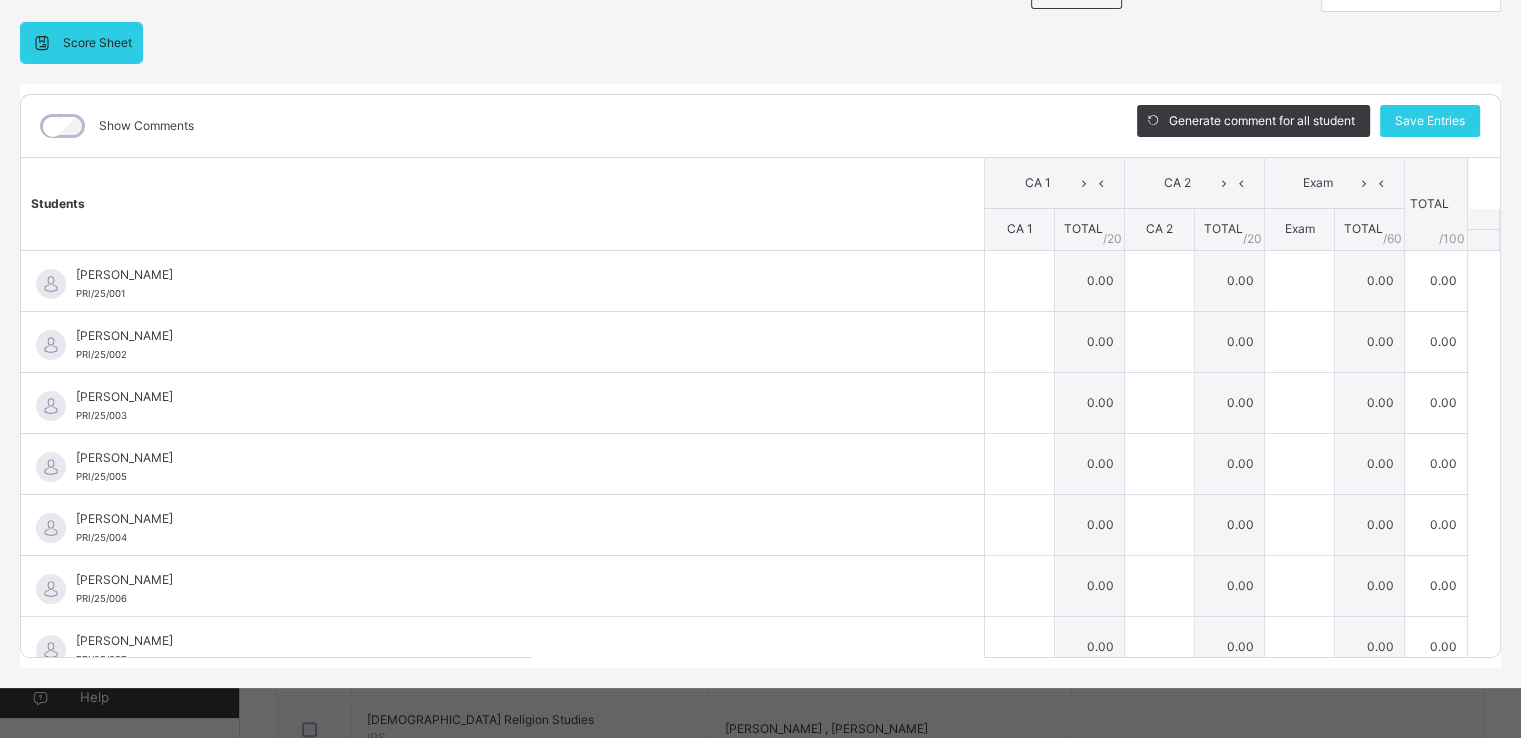 scroll, scrollTop: 0, scrollLeft: 0, axis: both 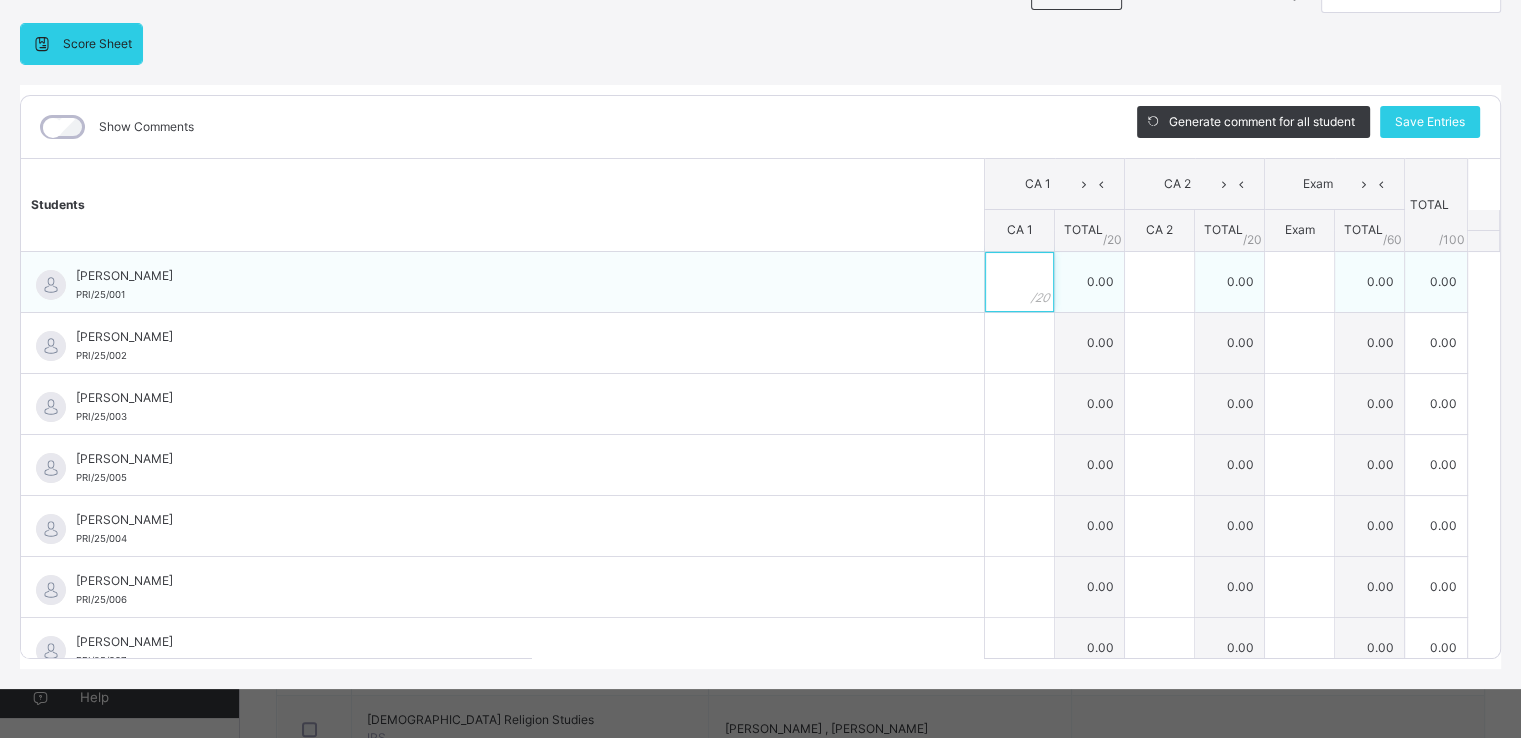 click at bounding box center (1019, 282) 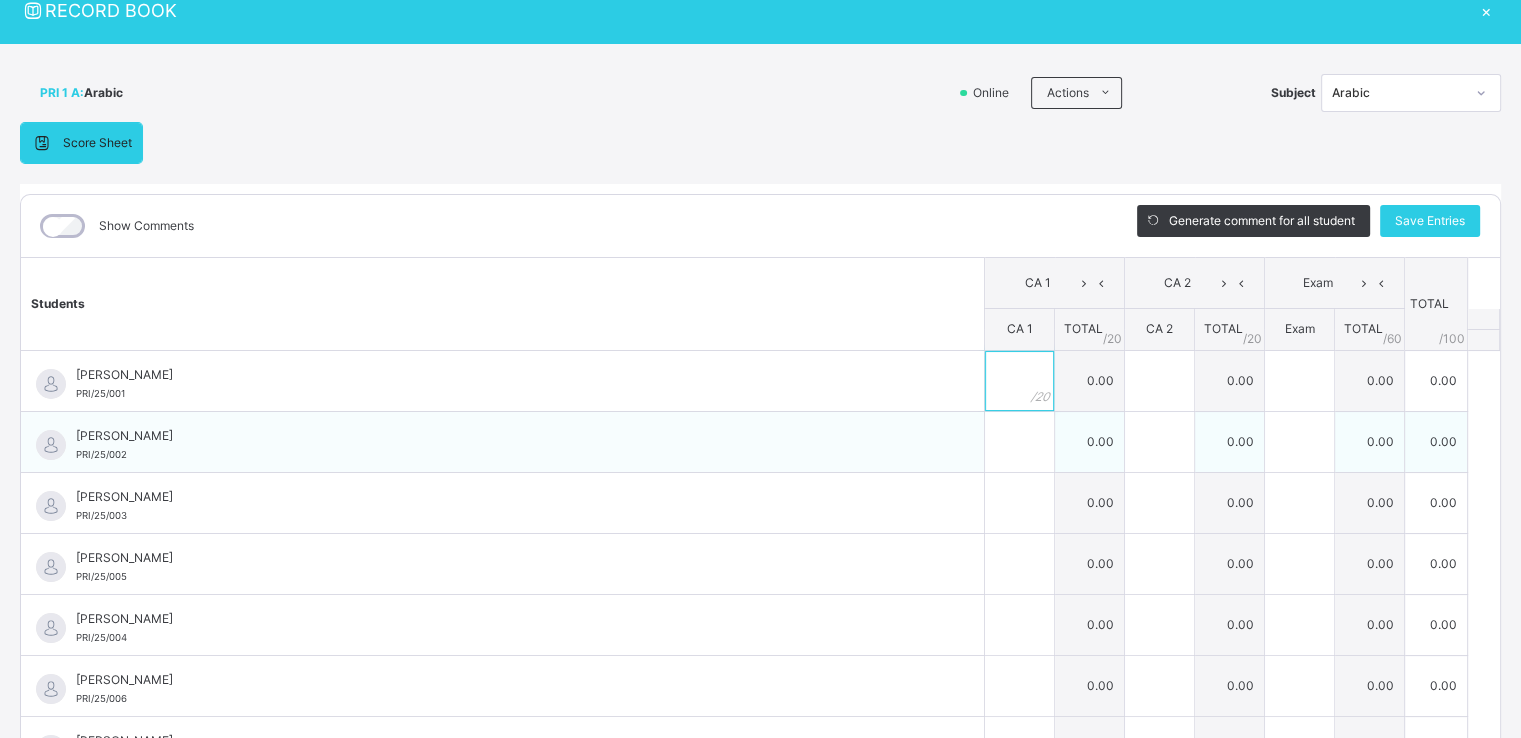 scroll, scrollTop: 72, scrollLeft: 0, axis: vertical 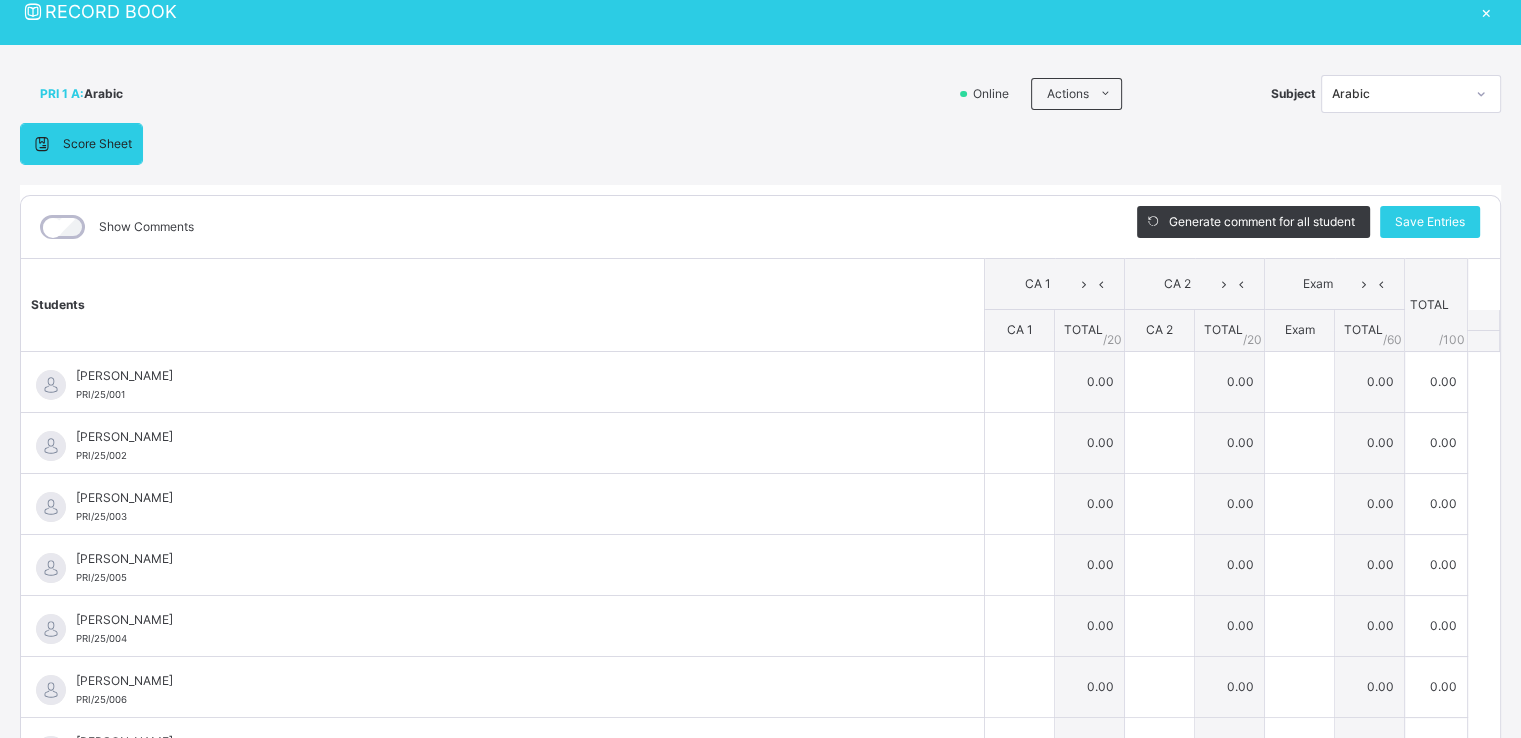 click on "×" at bounding box center [1486, 11] 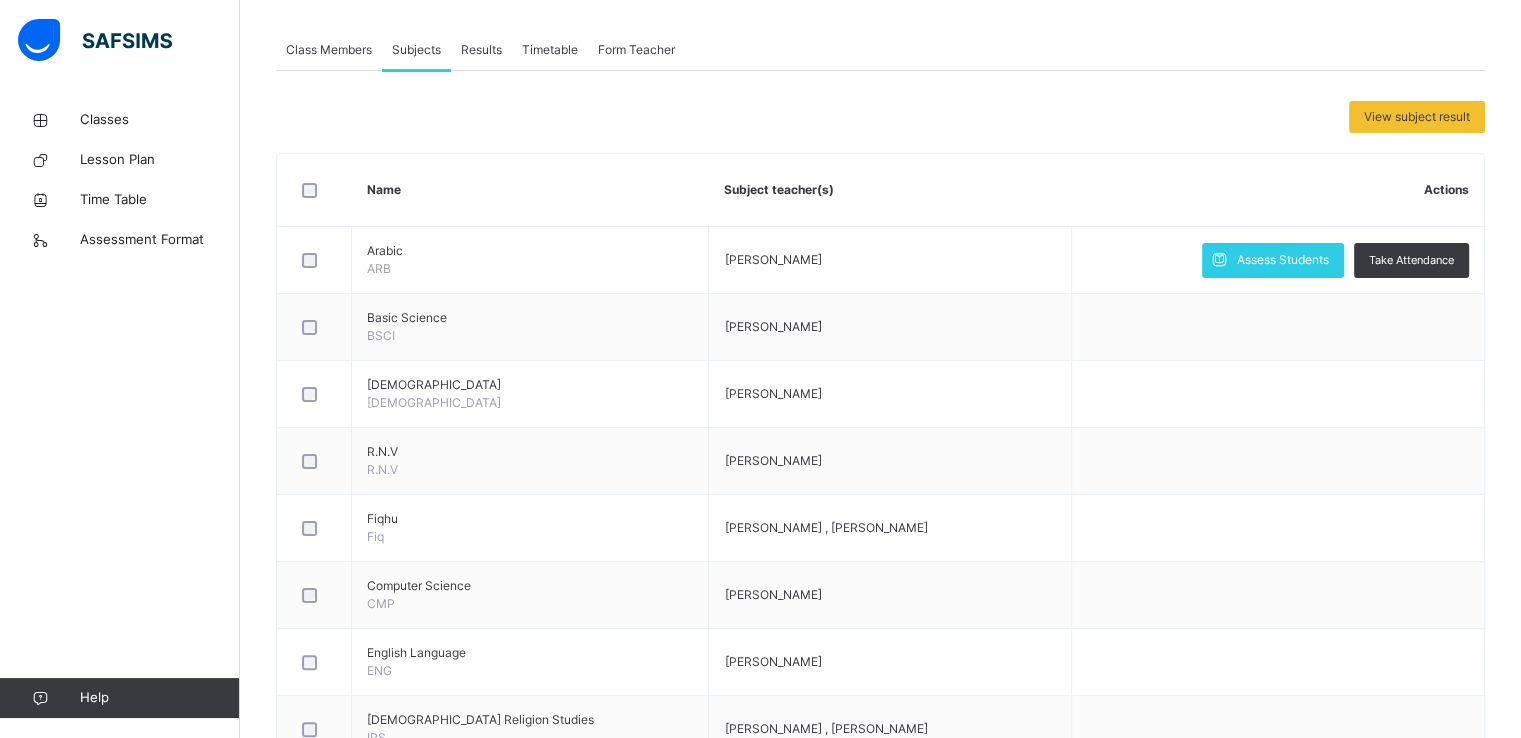 scroll, scrollTop: 0, scrollLeft: 0, axis: both 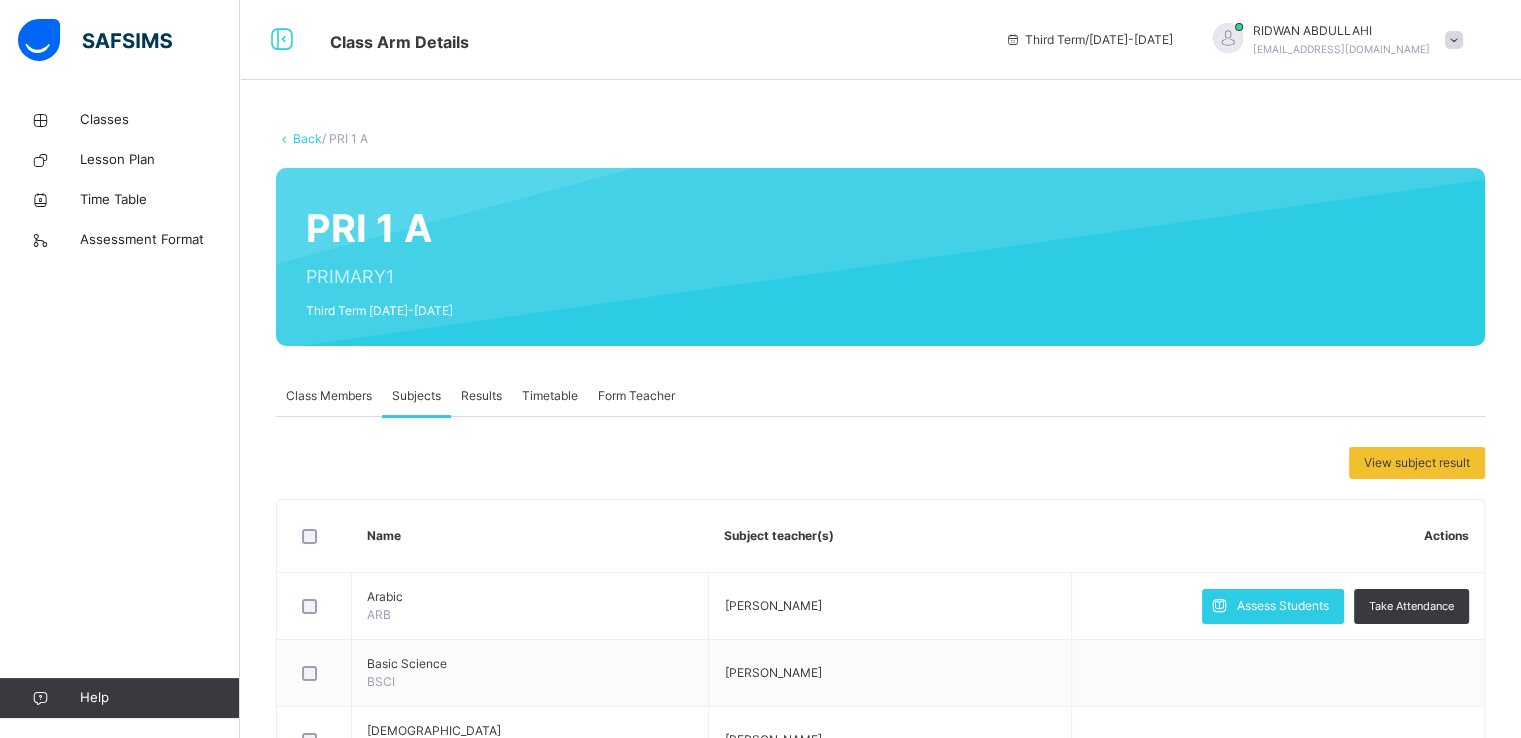 click on "Back" at bounding box center [307, 138] 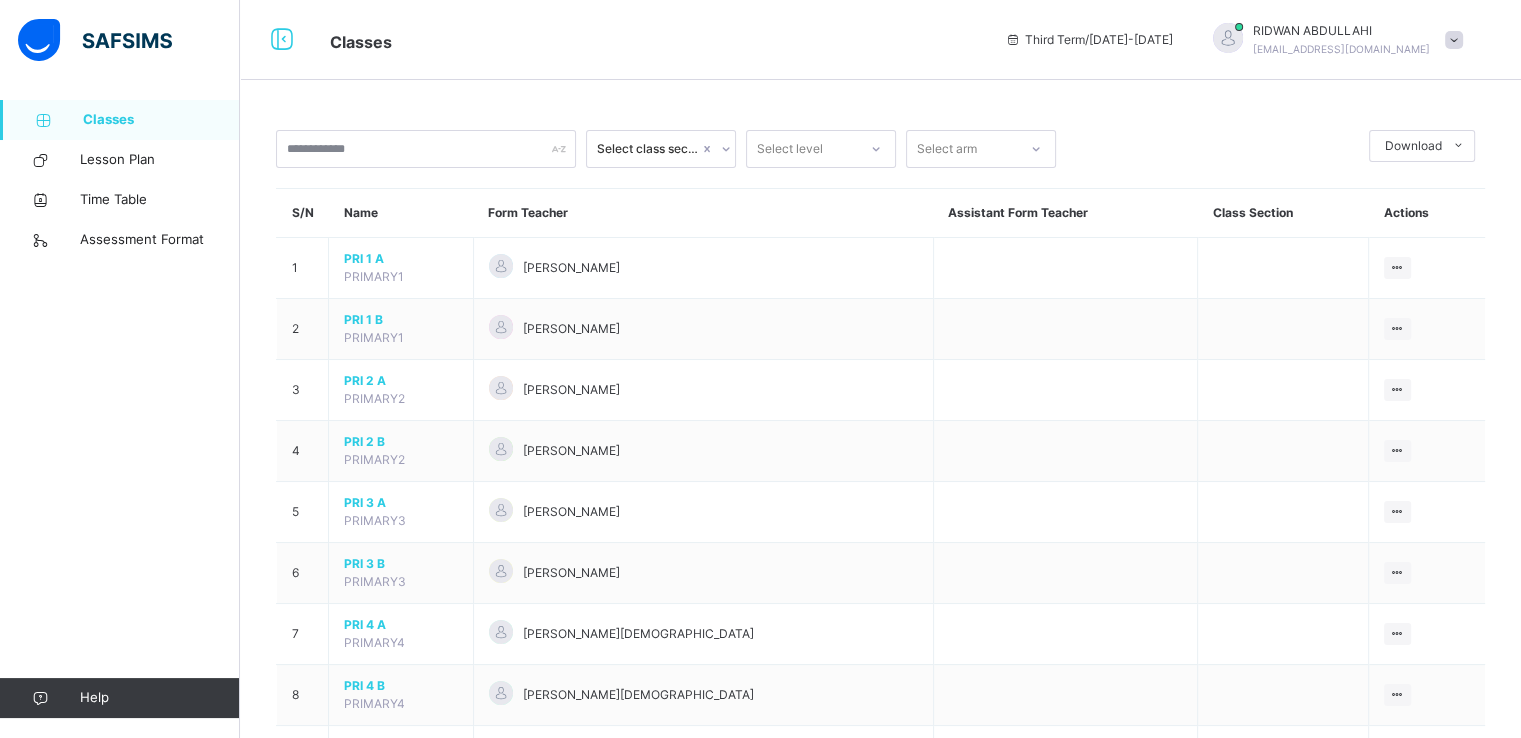 scroll, scrollTop: 219, scrollLeft: 0, axis: vertical 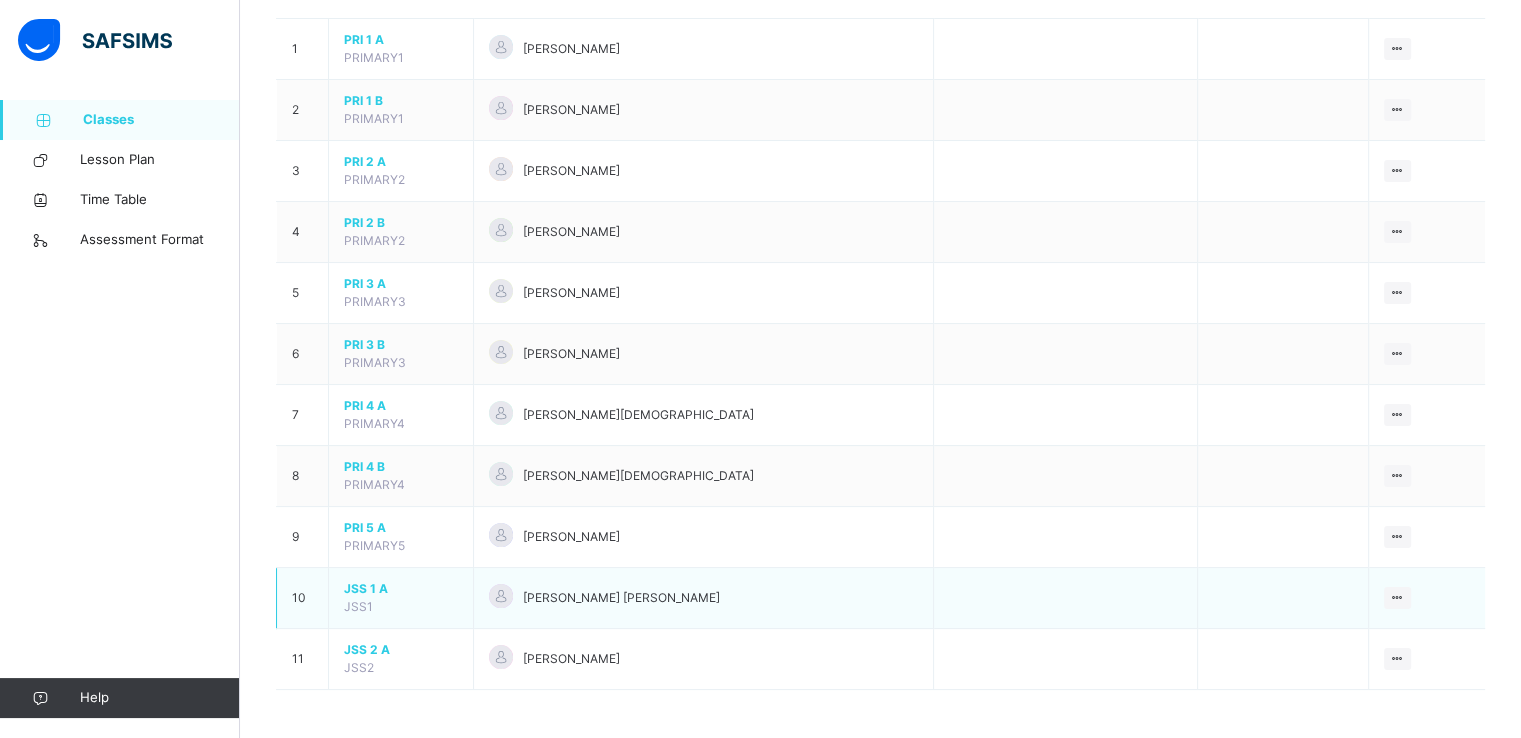 click on "JSS 1   A" at bounding box center [401, 589] 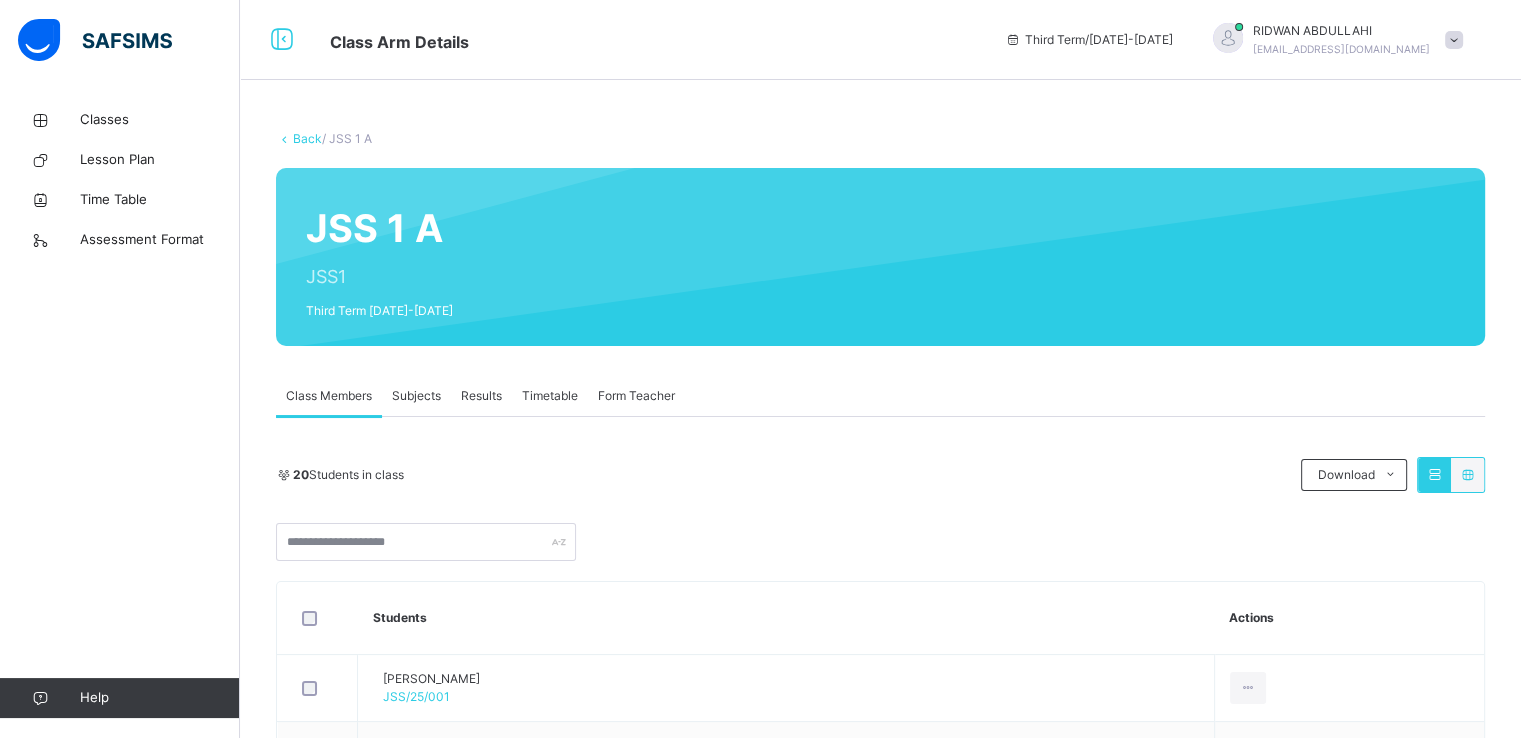 click on "Subjects" at bounding box center (416, 396) 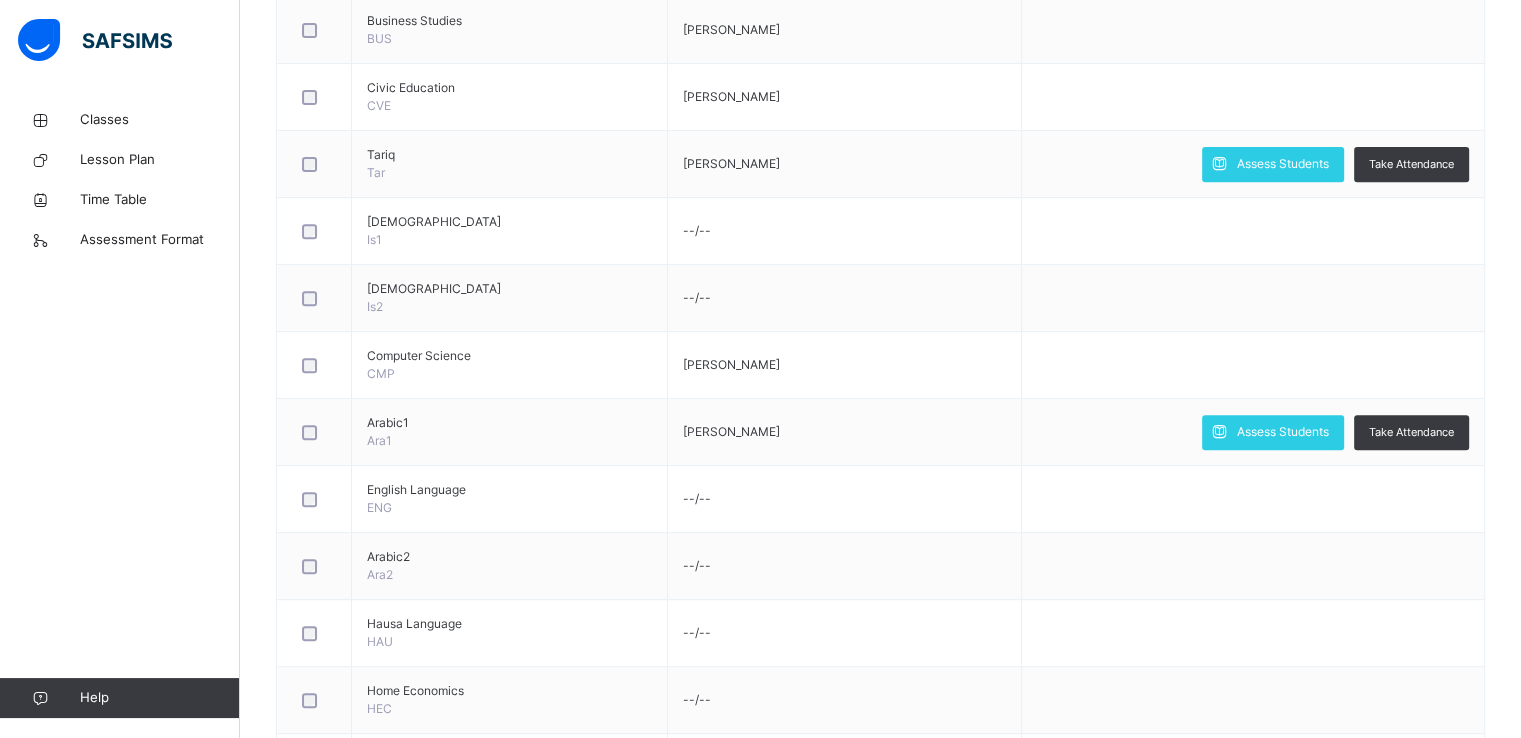 scroll, scrollTop: 760, scrollLeft: 0, axis: vertical 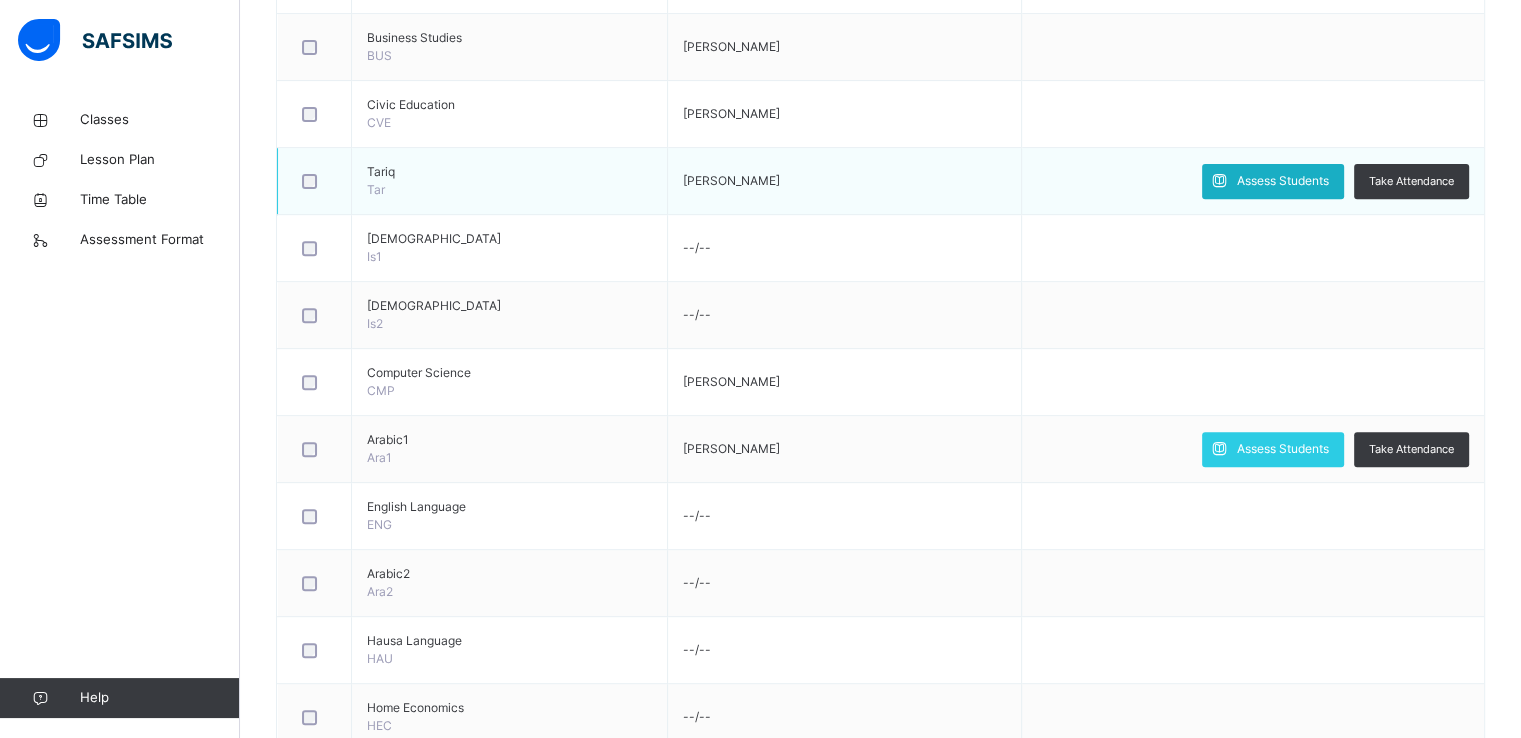 click on "Assess Students" at bounding box center (1283, 181) 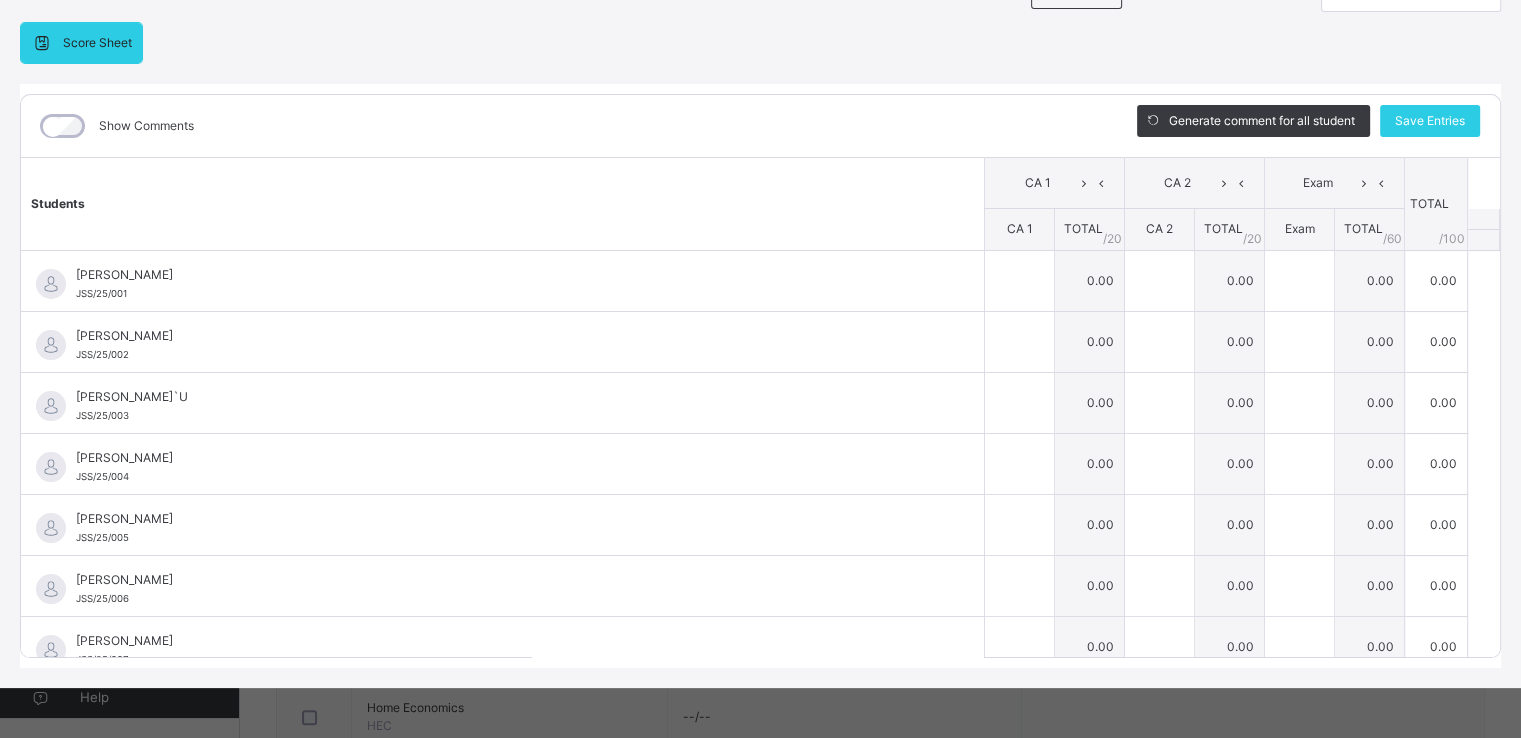 scroll, scrollTop: 0, scrollLeft: 0, axis: both 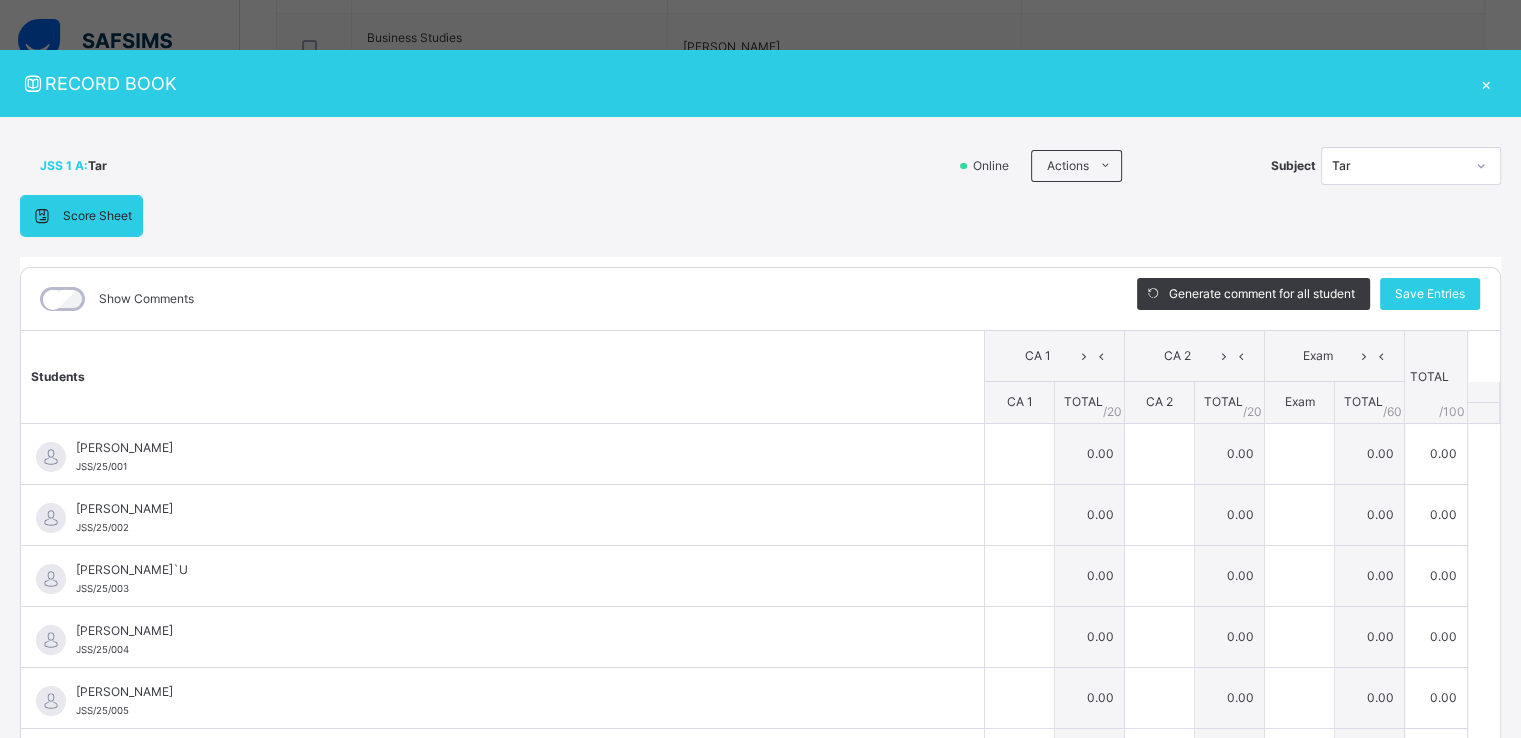 click on "×" at bounding box center (1486, 83) 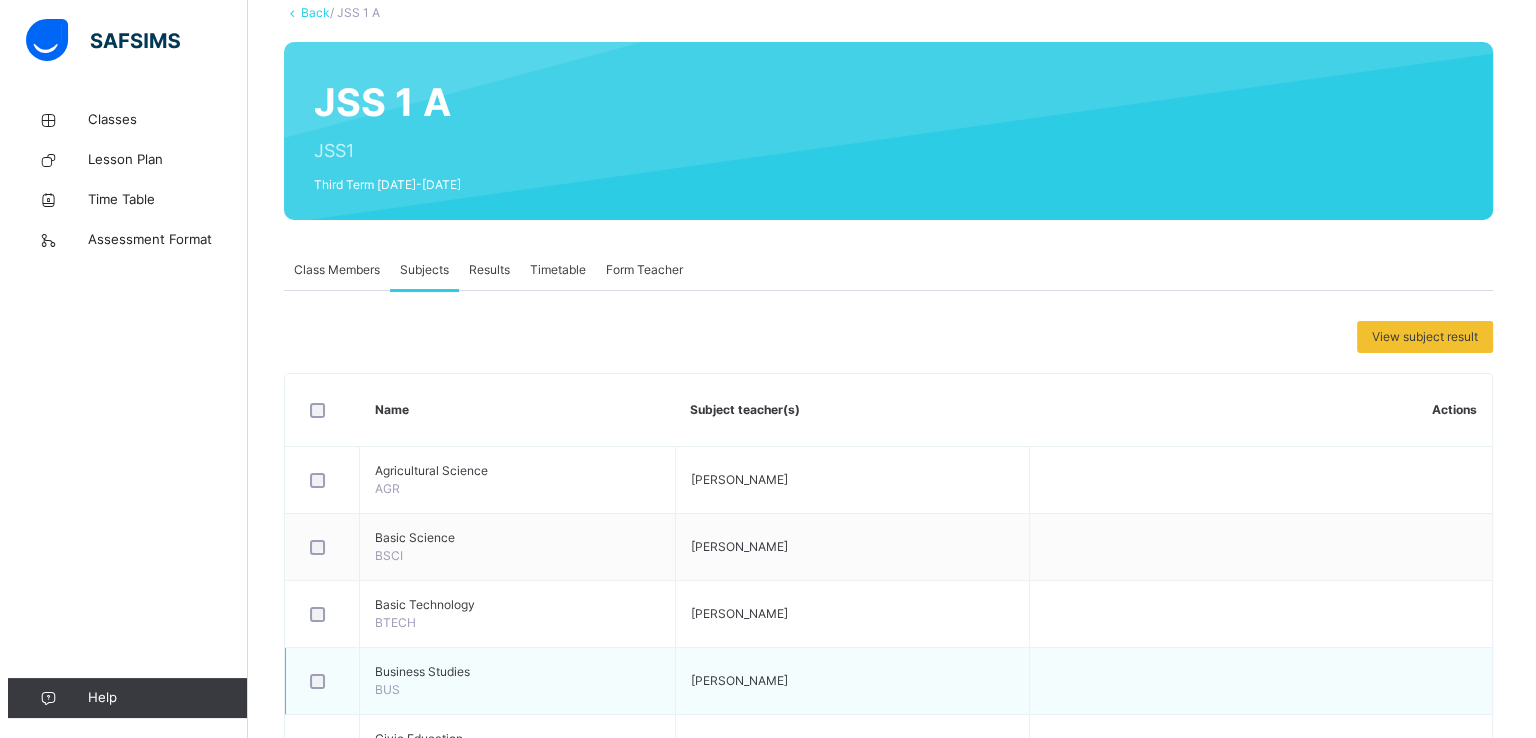 scroll, scrollTop: 0, scrollLeft: 0, axis: both 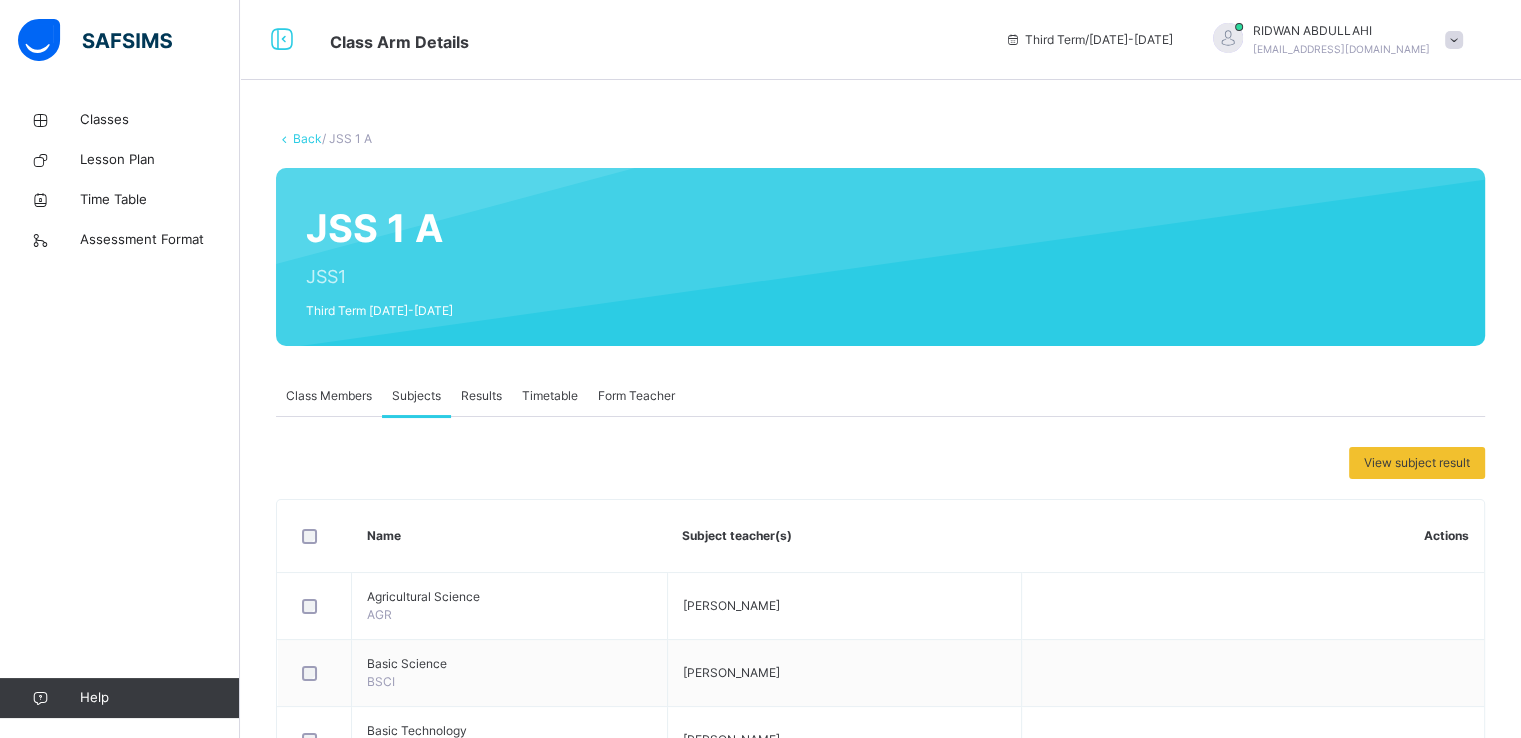 click at bounding box center (1454, 40) 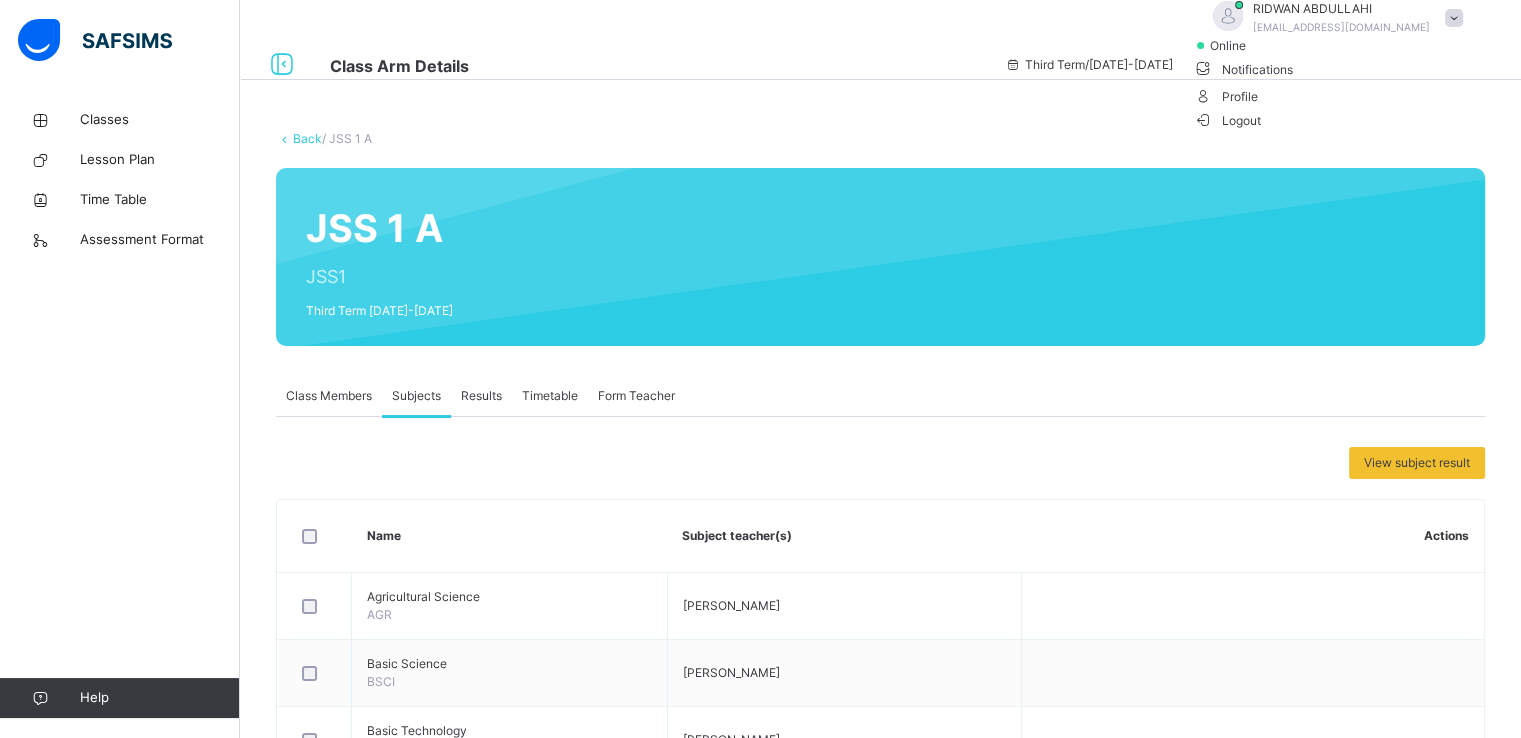 click on "Logout" at bounding box center (1227, 120) 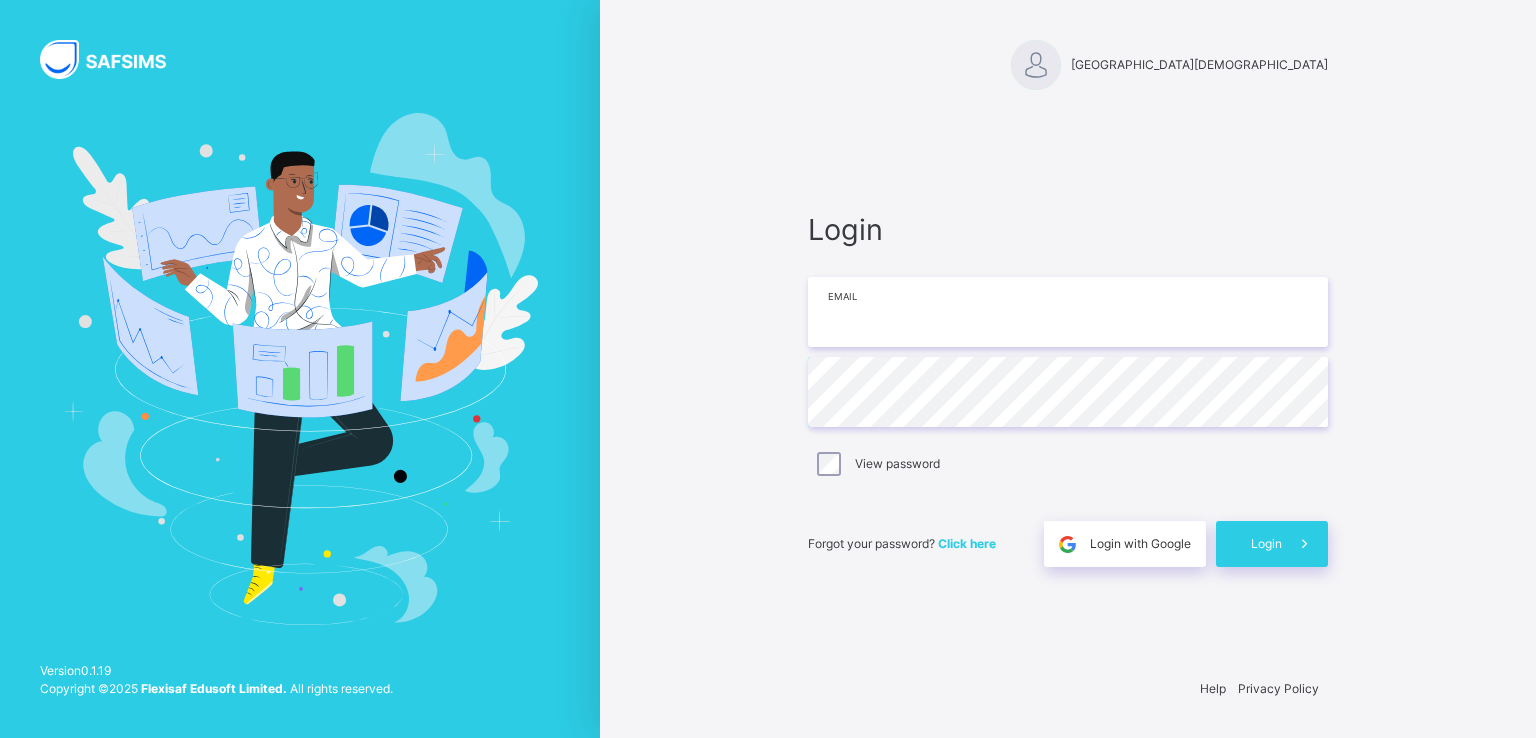 click at bounding box center [1068, 312] 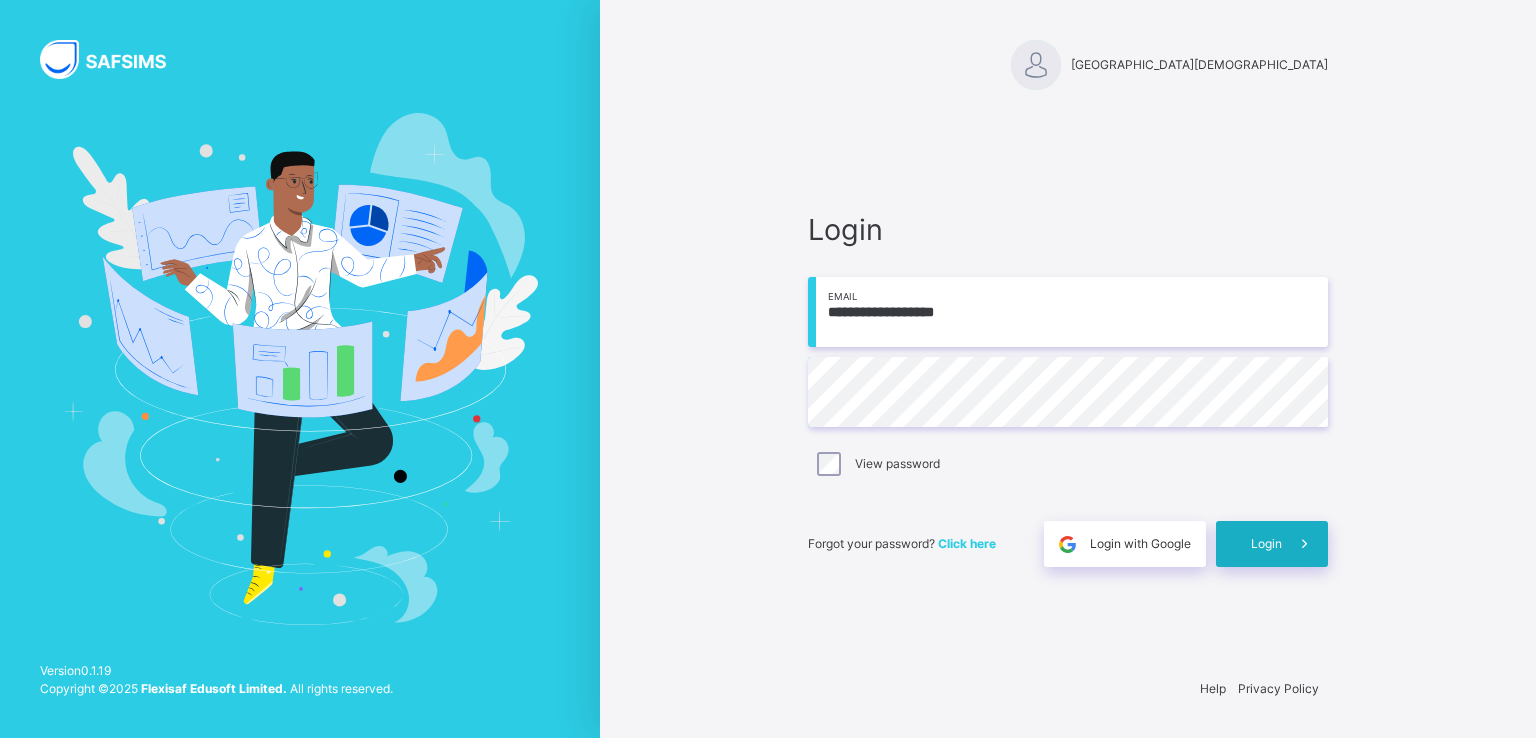 type on "**********" 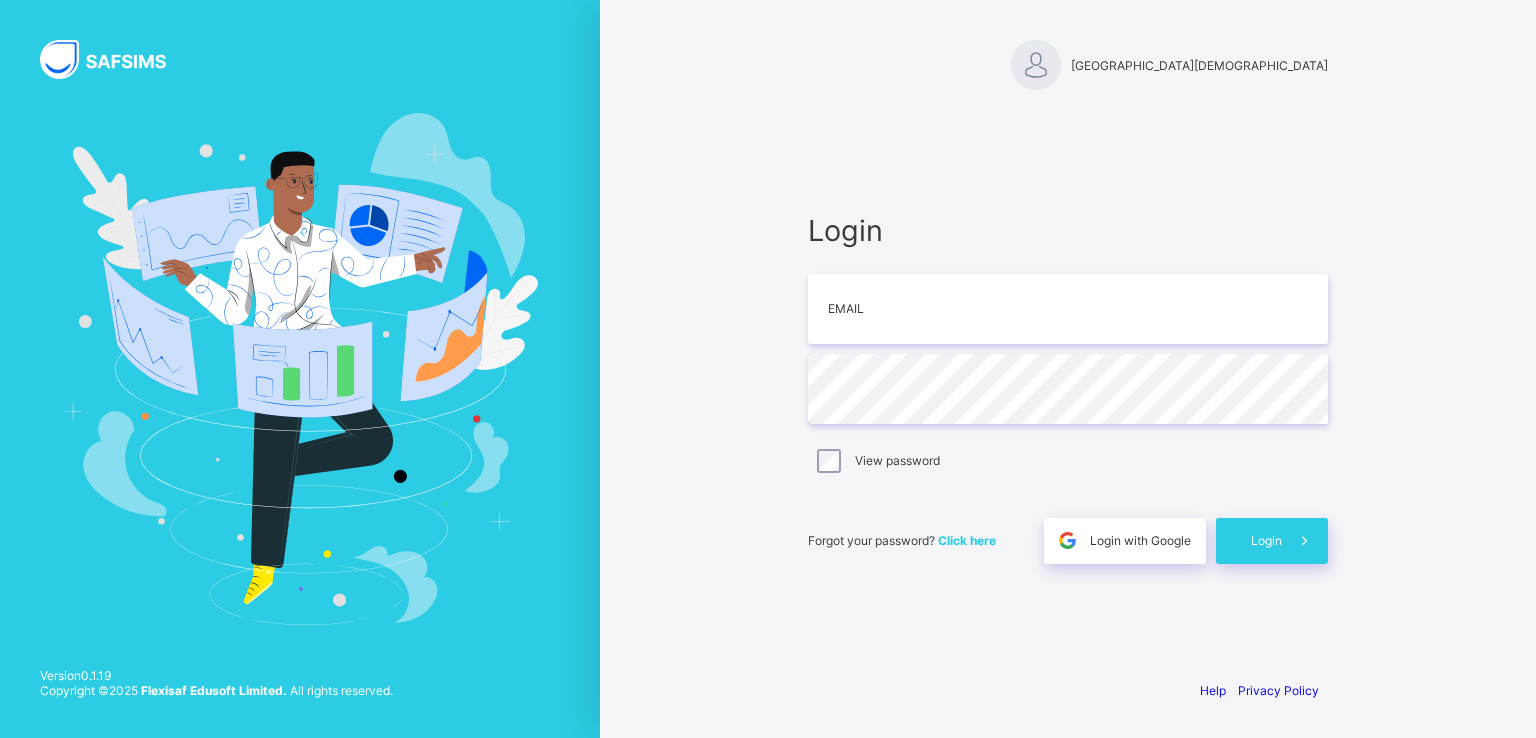 scroll, scrollTop: 0, scrollLeft: 0, axis: both 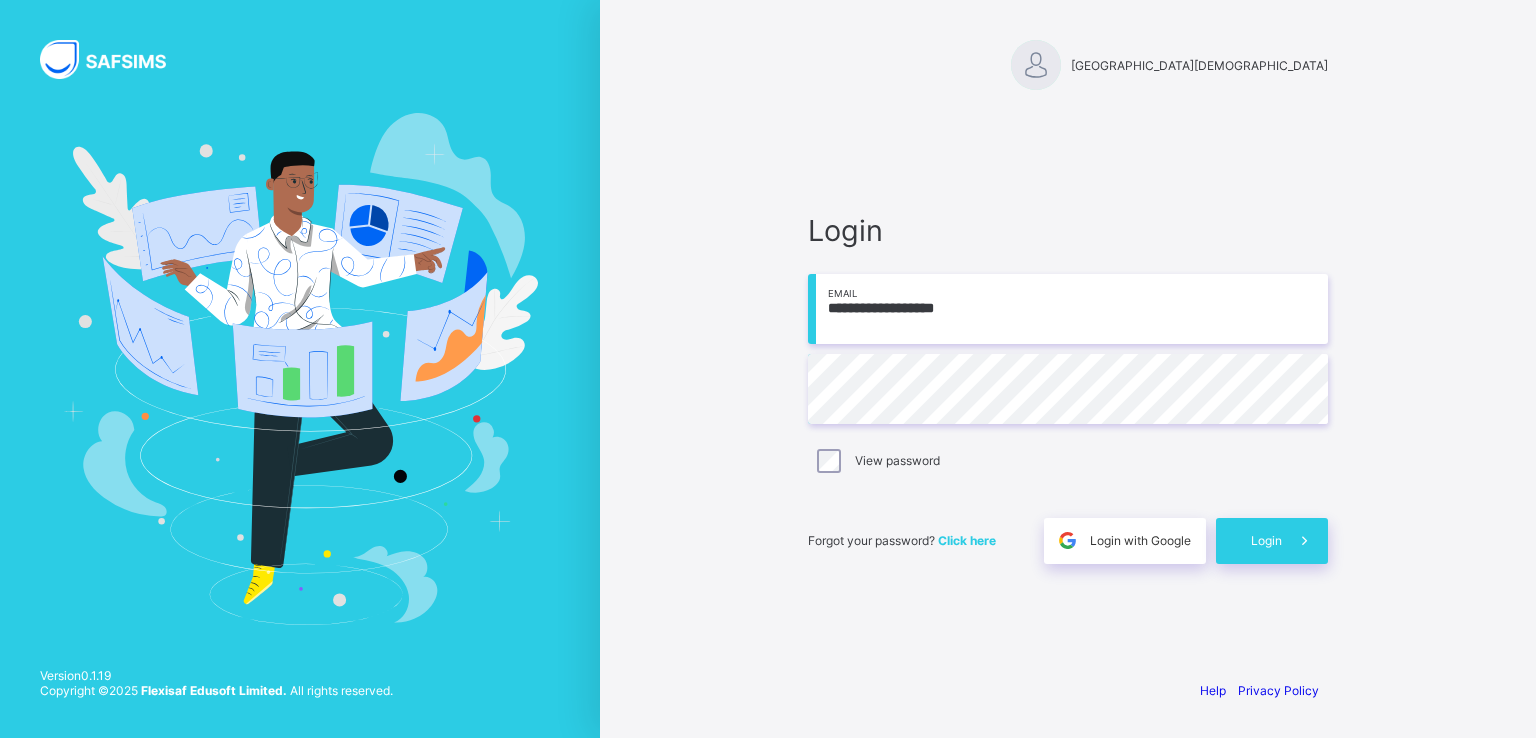type on "**********" 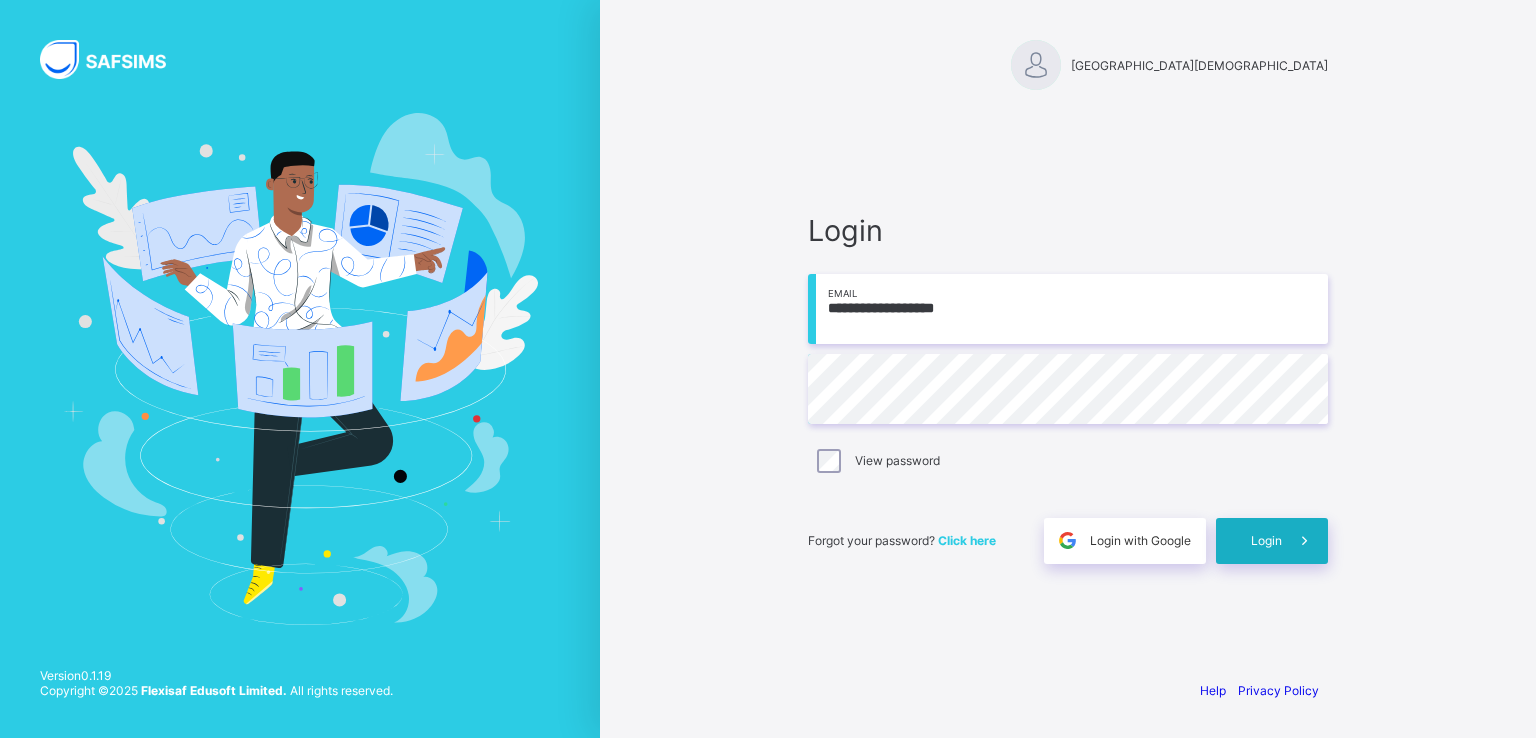 click on "Login" at bounding box center [1272, 541] 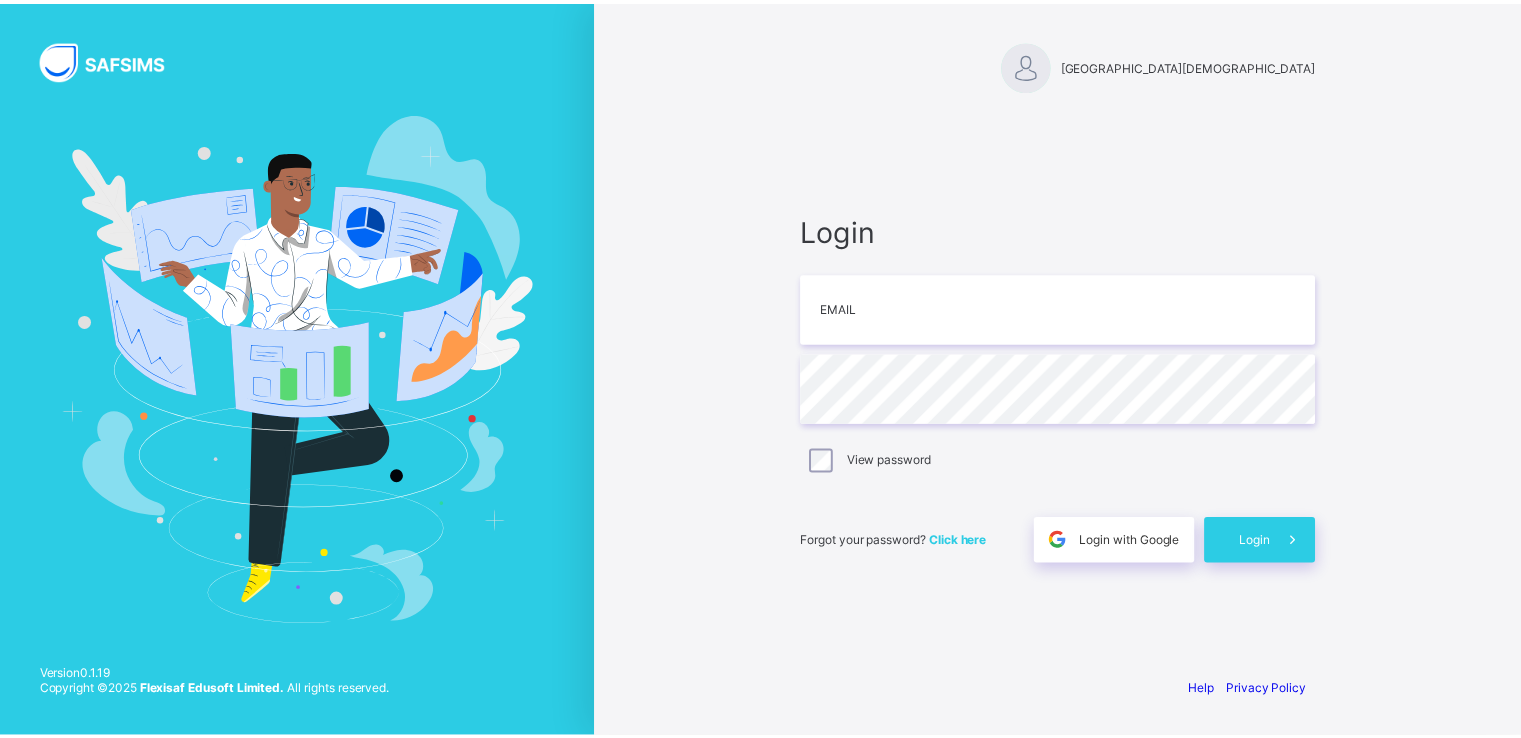 scroll, scrollTop: 0, scrollLeft: 0, axis: both 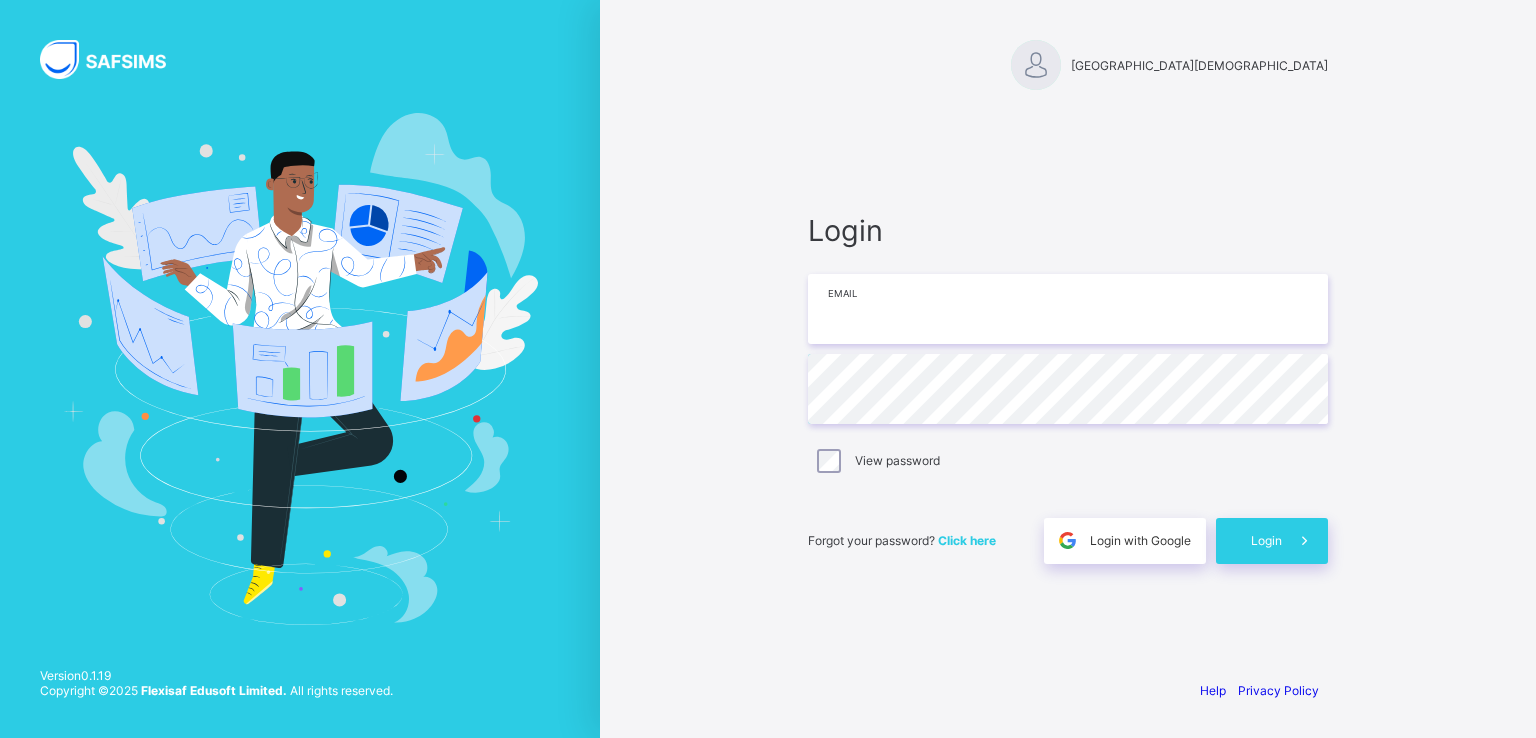 click at bounding box center [1068, 309] 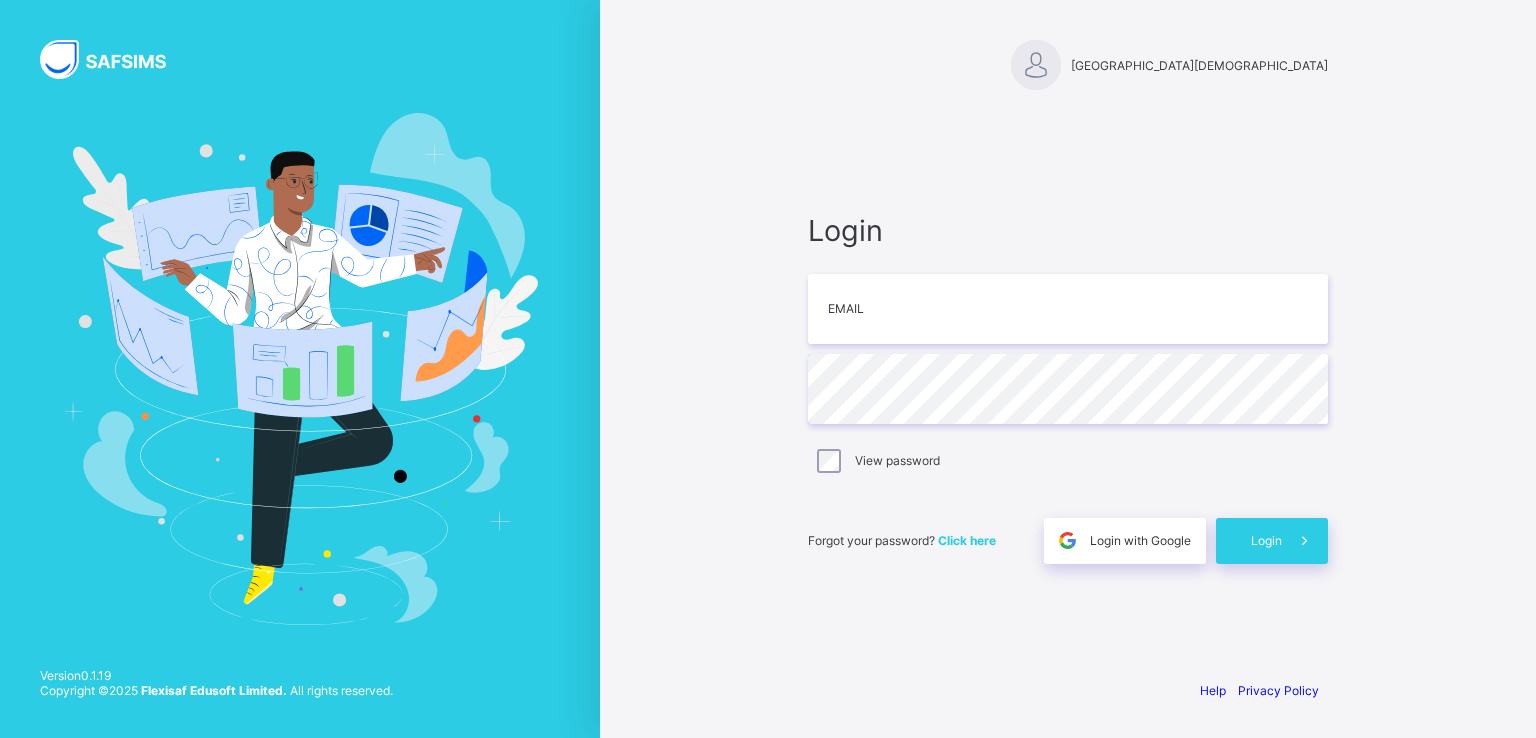 click on "Login Email Password View password Forgot your password?   Click here Login with Google Login" at bounding box center [1068, 388] 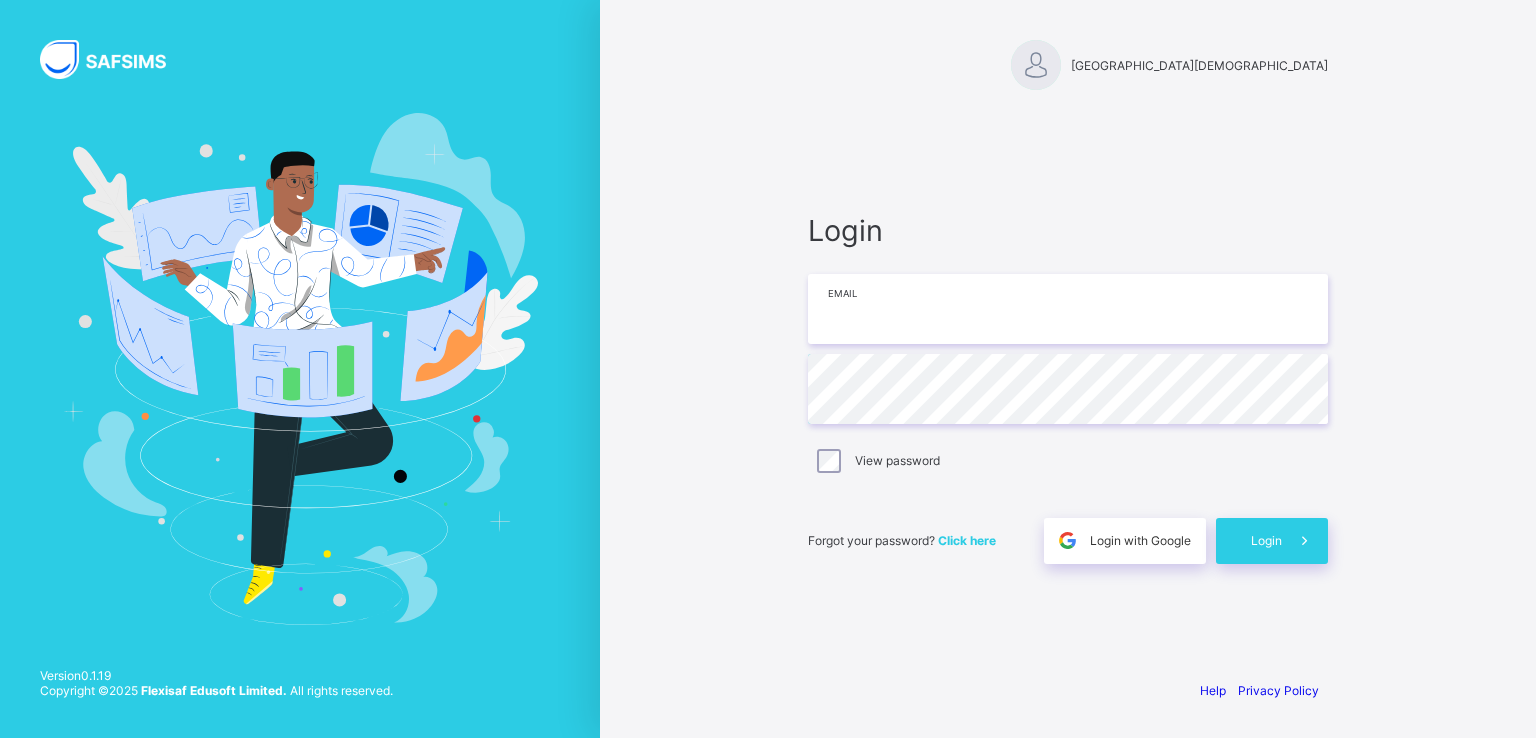 drag, startPoint x: 891, startPoint y: 296, endPoint x: 898, endPoint y: 348, distance: 52.46904 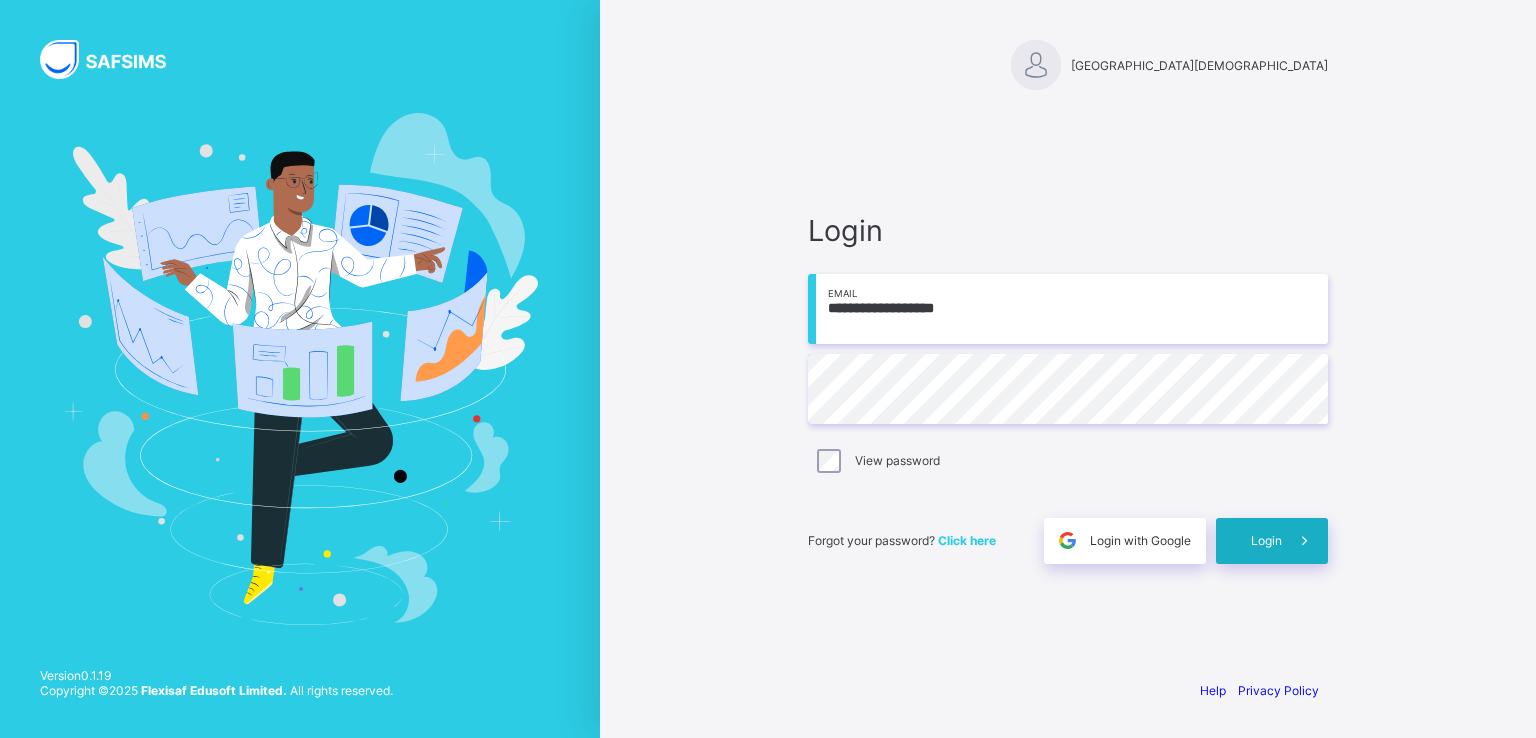type on "**********" 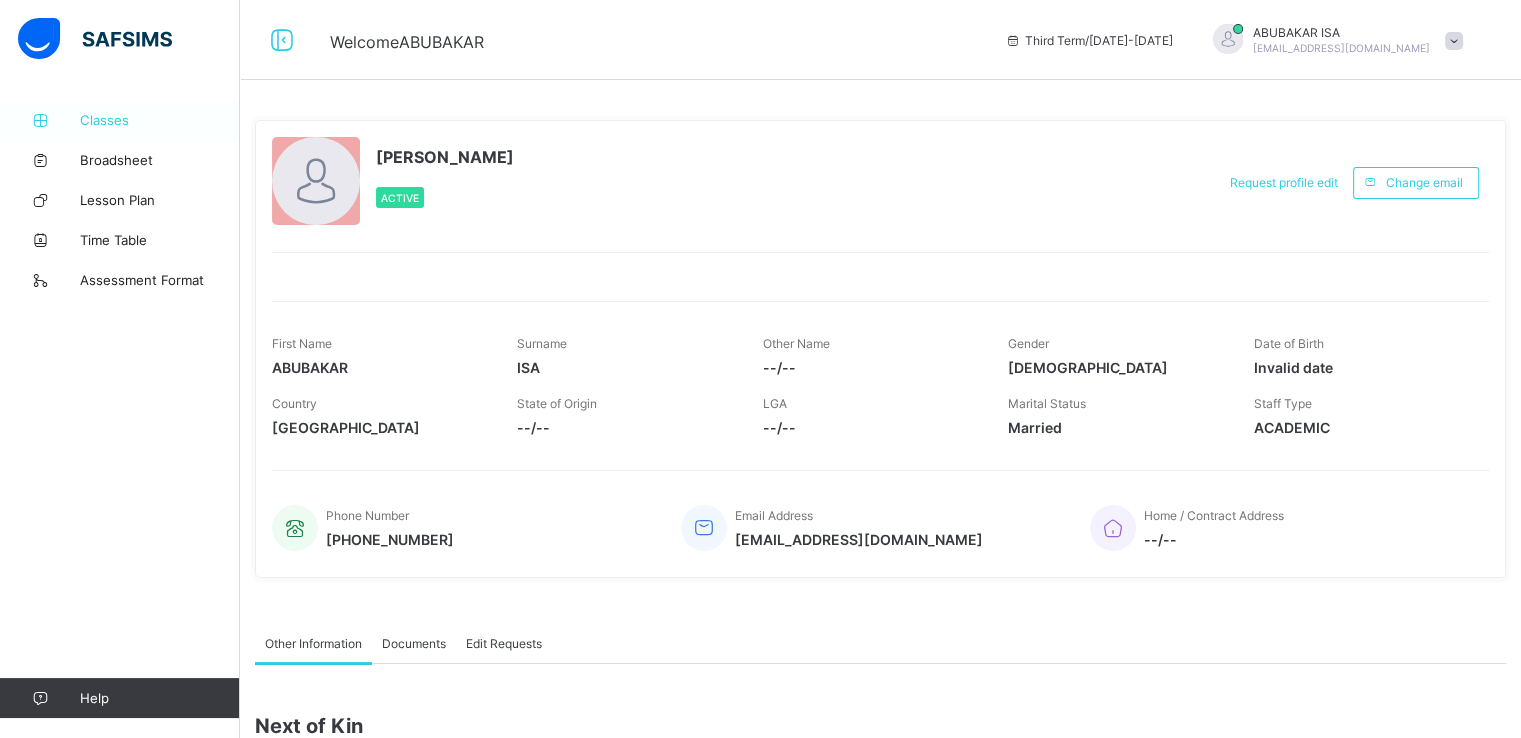 click on "Classes" at bounding box center (160, 120) 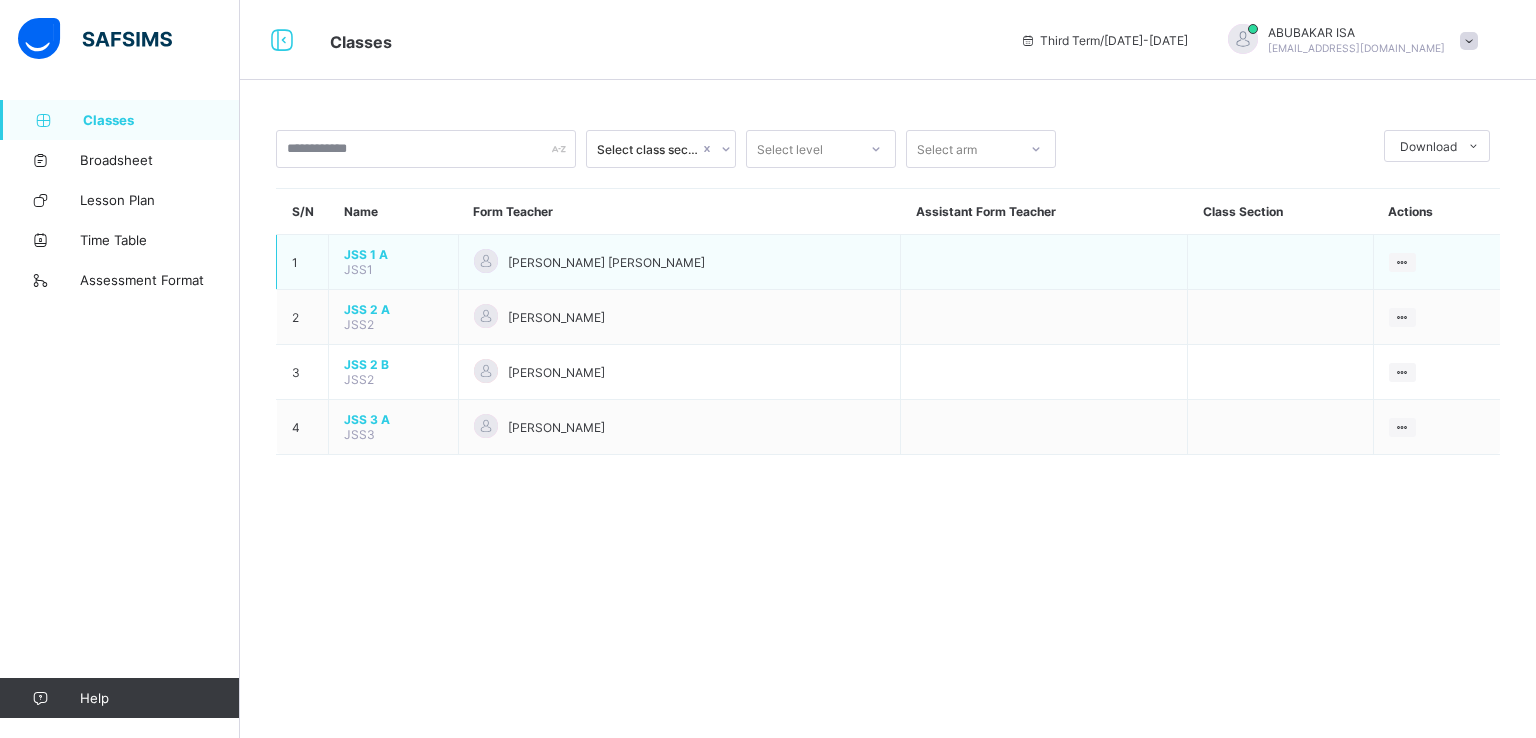 click on "JSS 1   A" at bounding box center (393, 254) 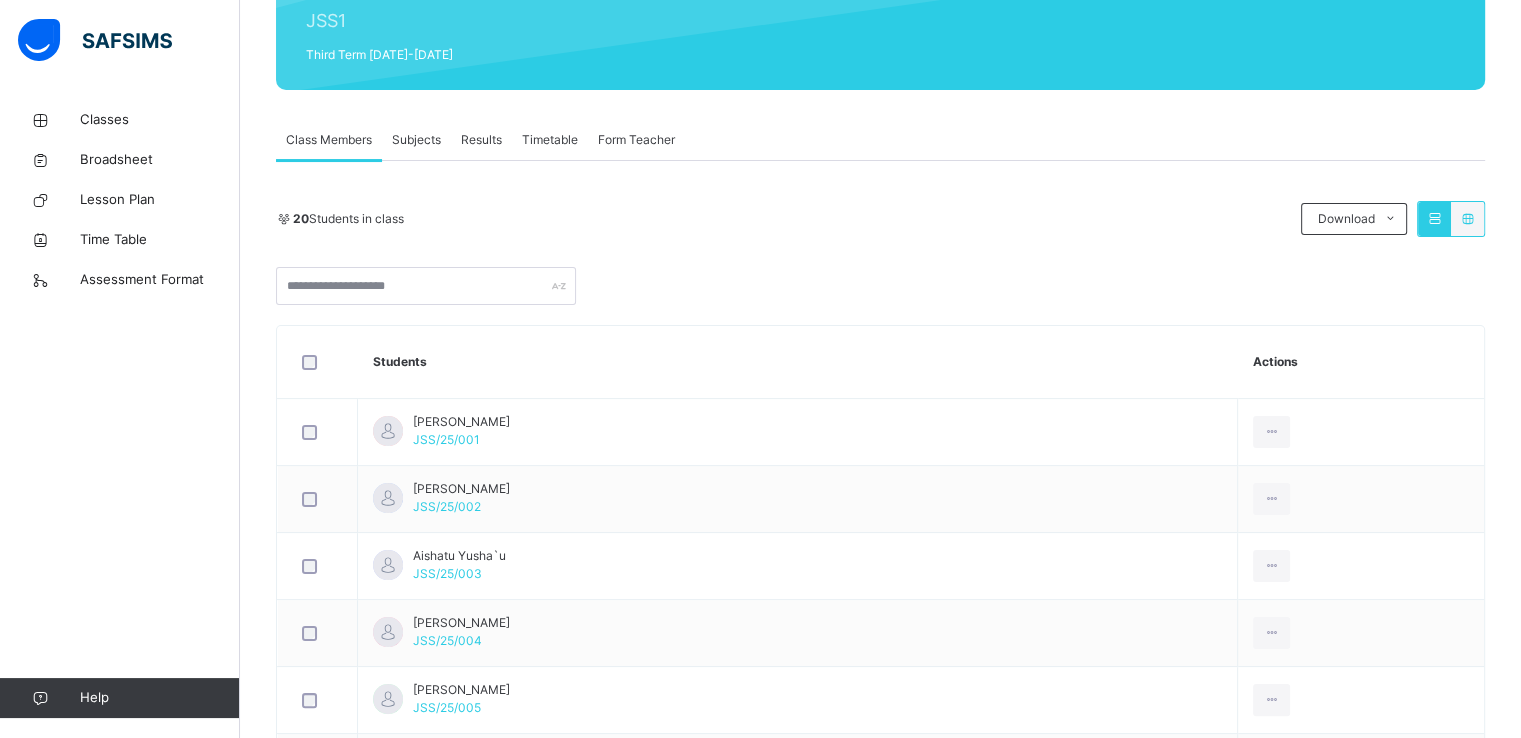 scroll, scrollTop: 260, scrollLeft: 0, axis: vertical 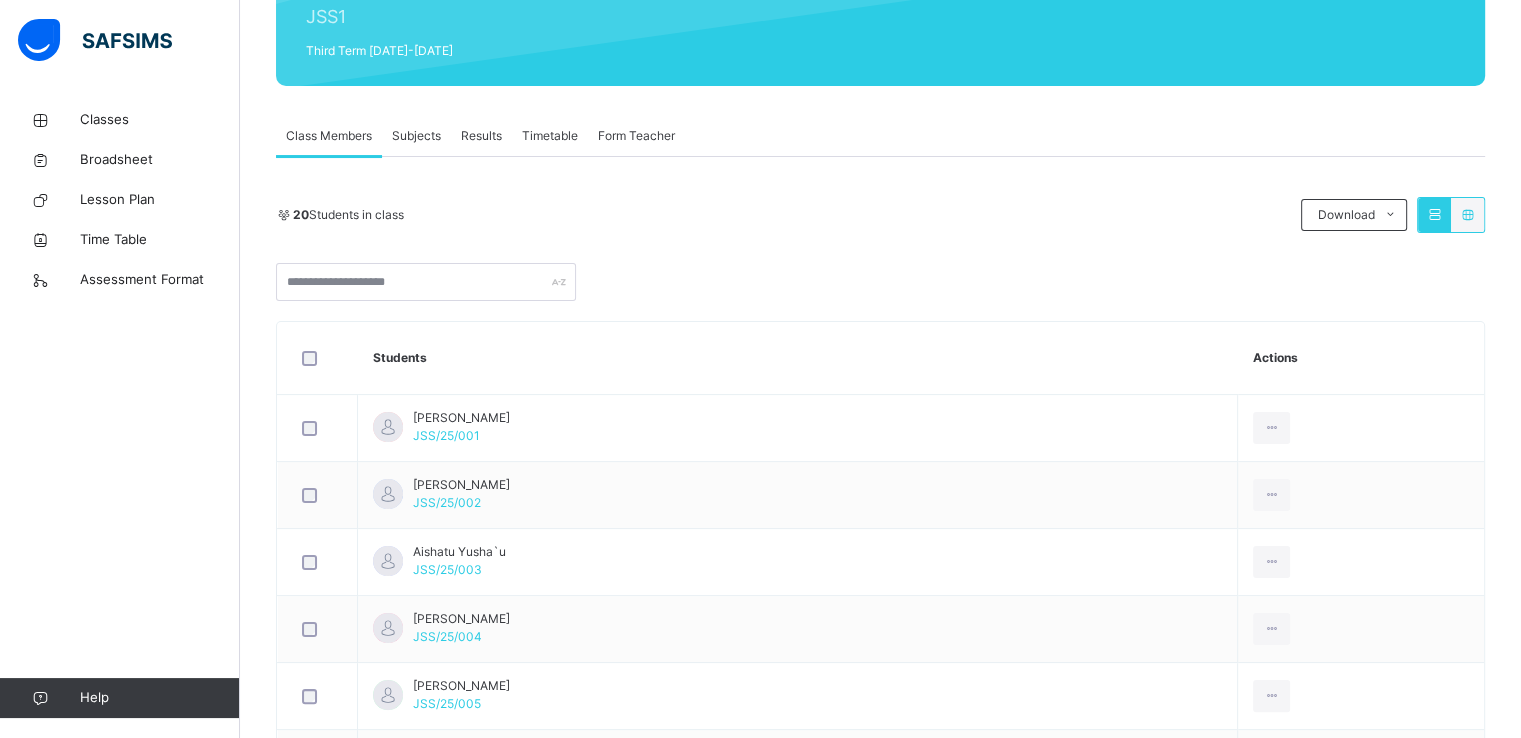 click on "Subjects" at bounding box center [416, 136] 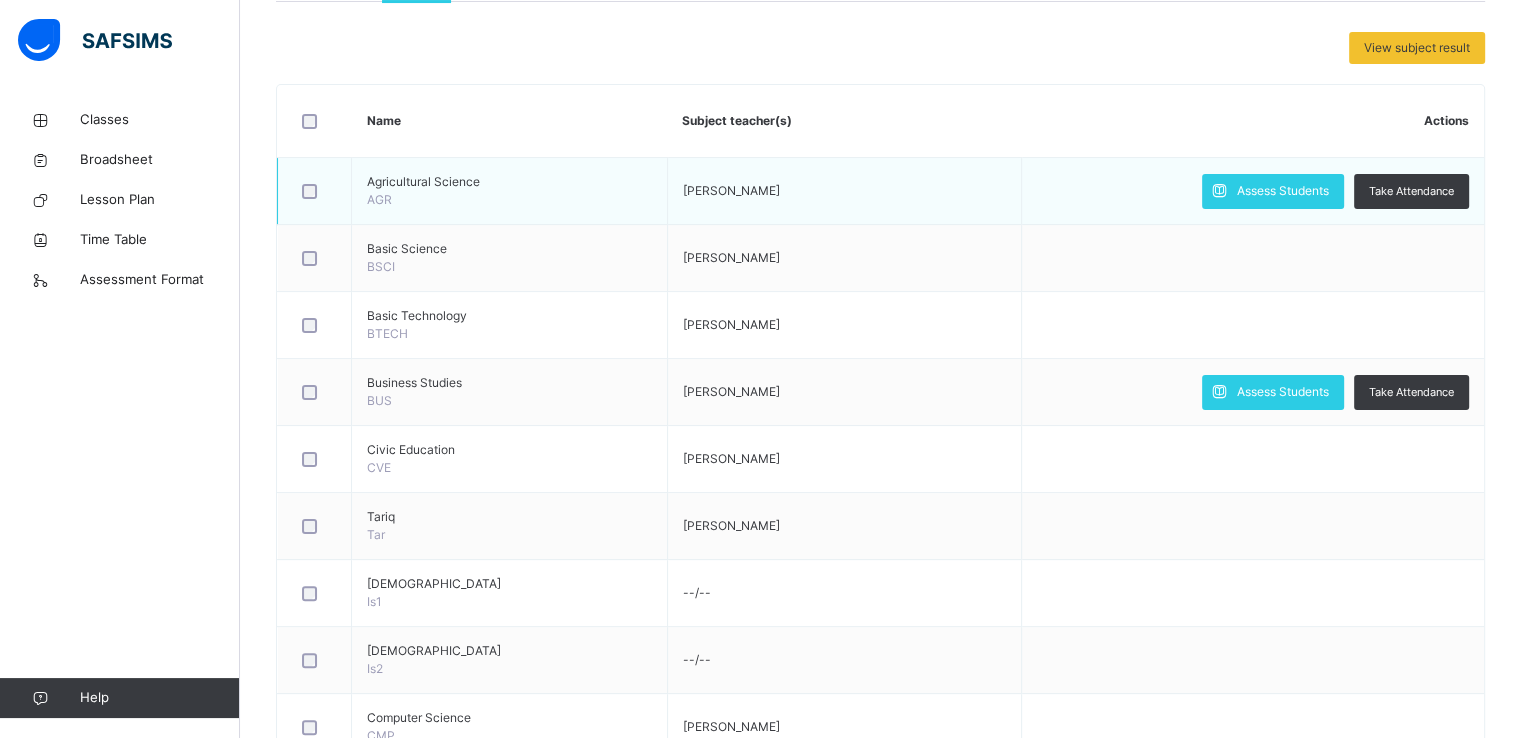 scroll, scrollTop: 416, scrollLeft: 0, axis: vertical 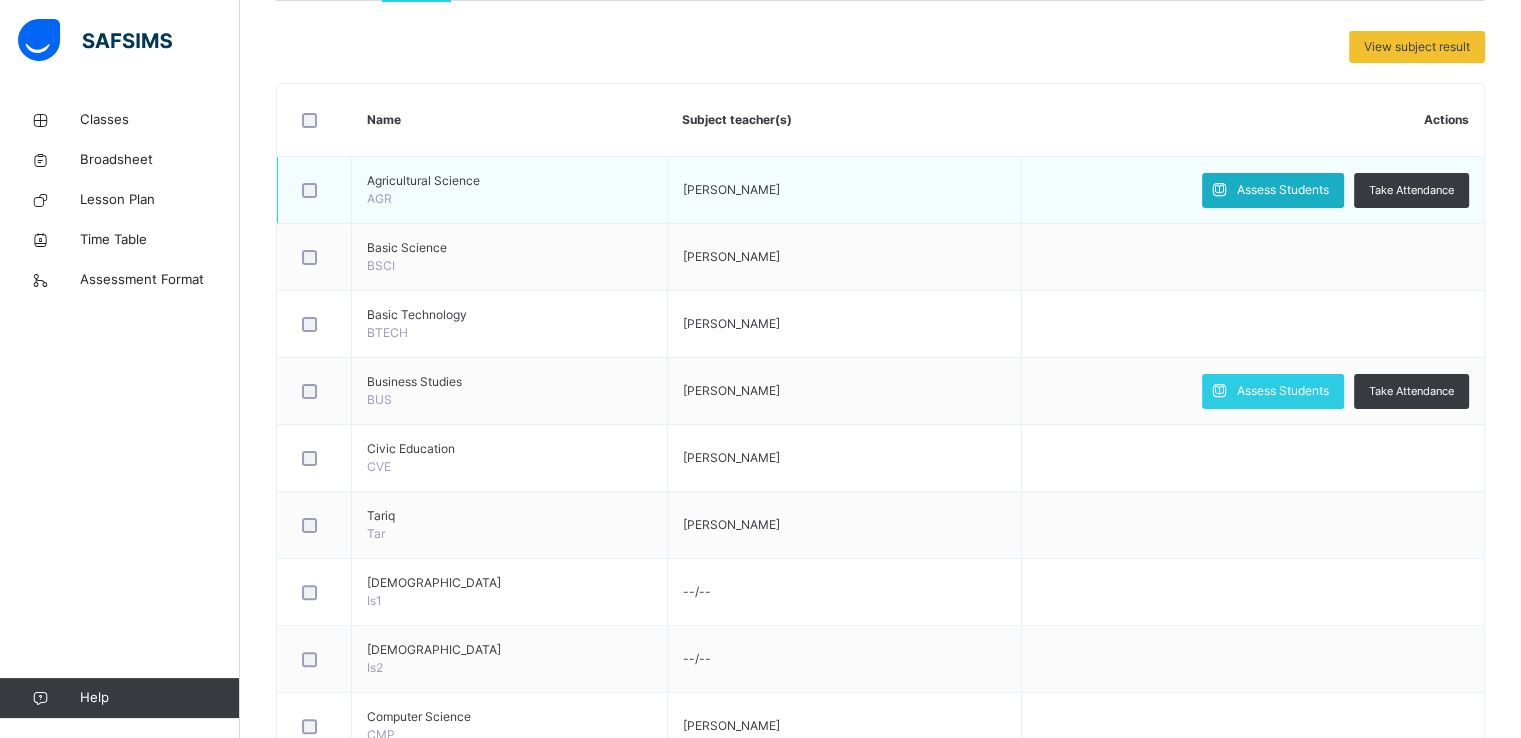 click on "Assess Students" at bounding box center [1283, 190] 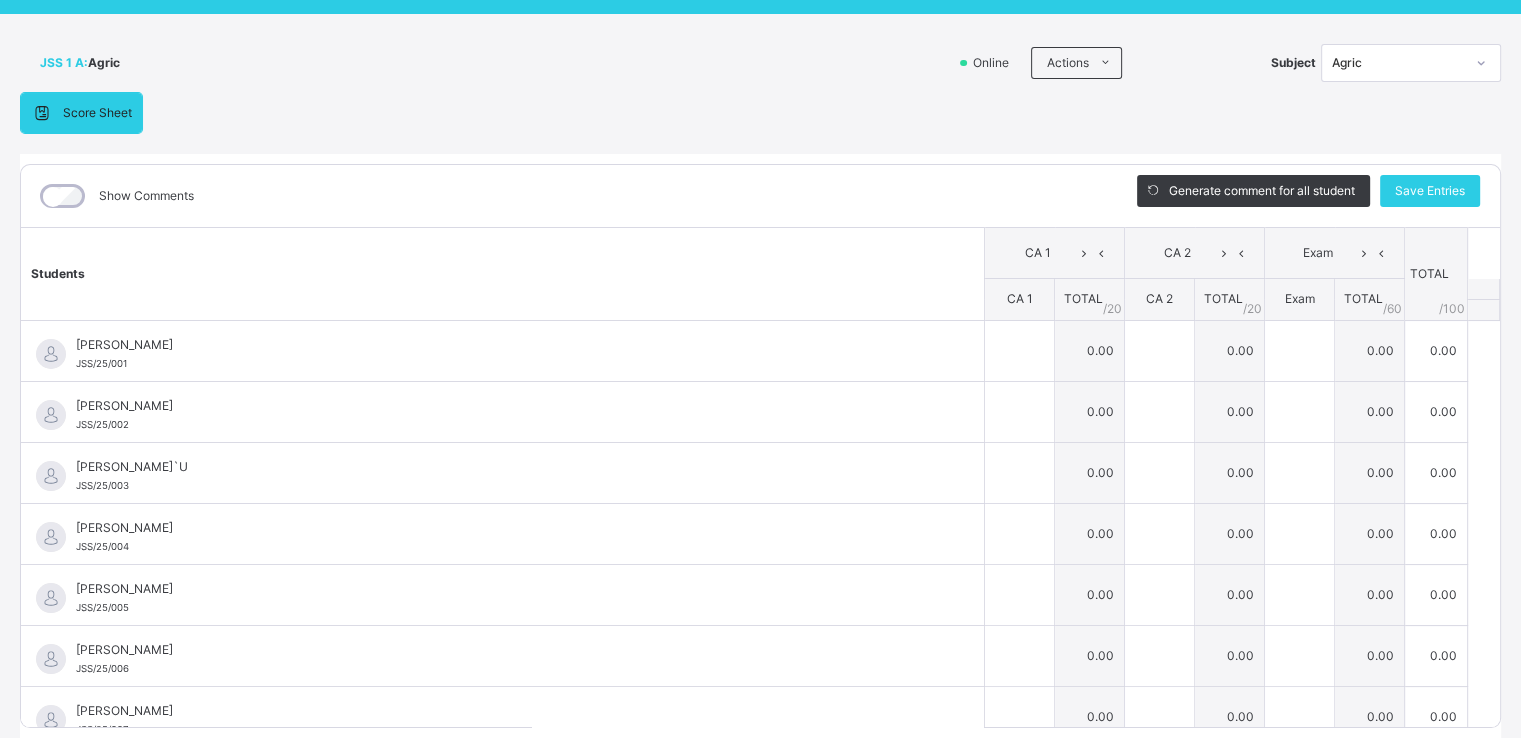 scroll, scrollTop: 105, scrollLeft: 0, axis: vertical 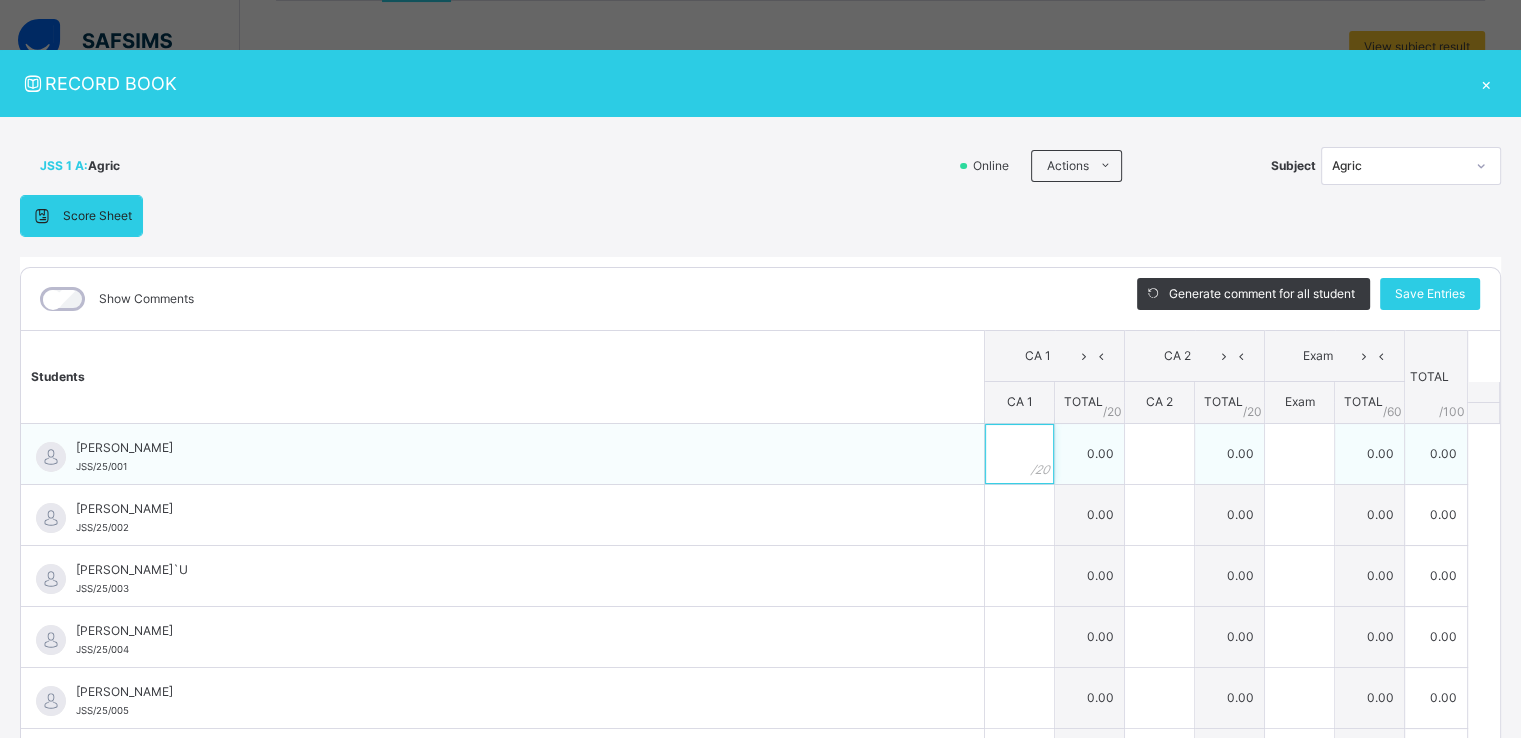 click at bounding box center [1019, 454] 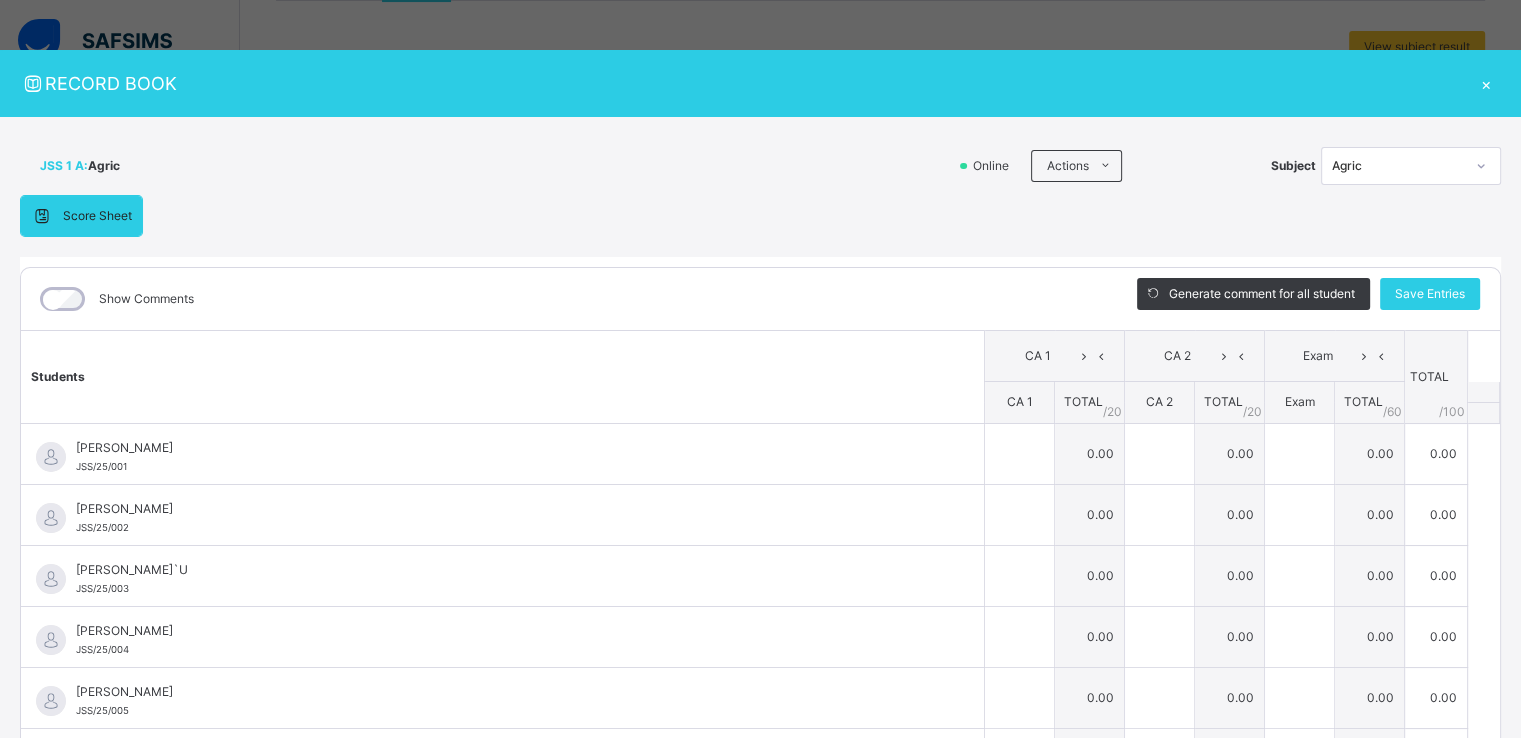 click on "×" at bounding box center [1486, 83] 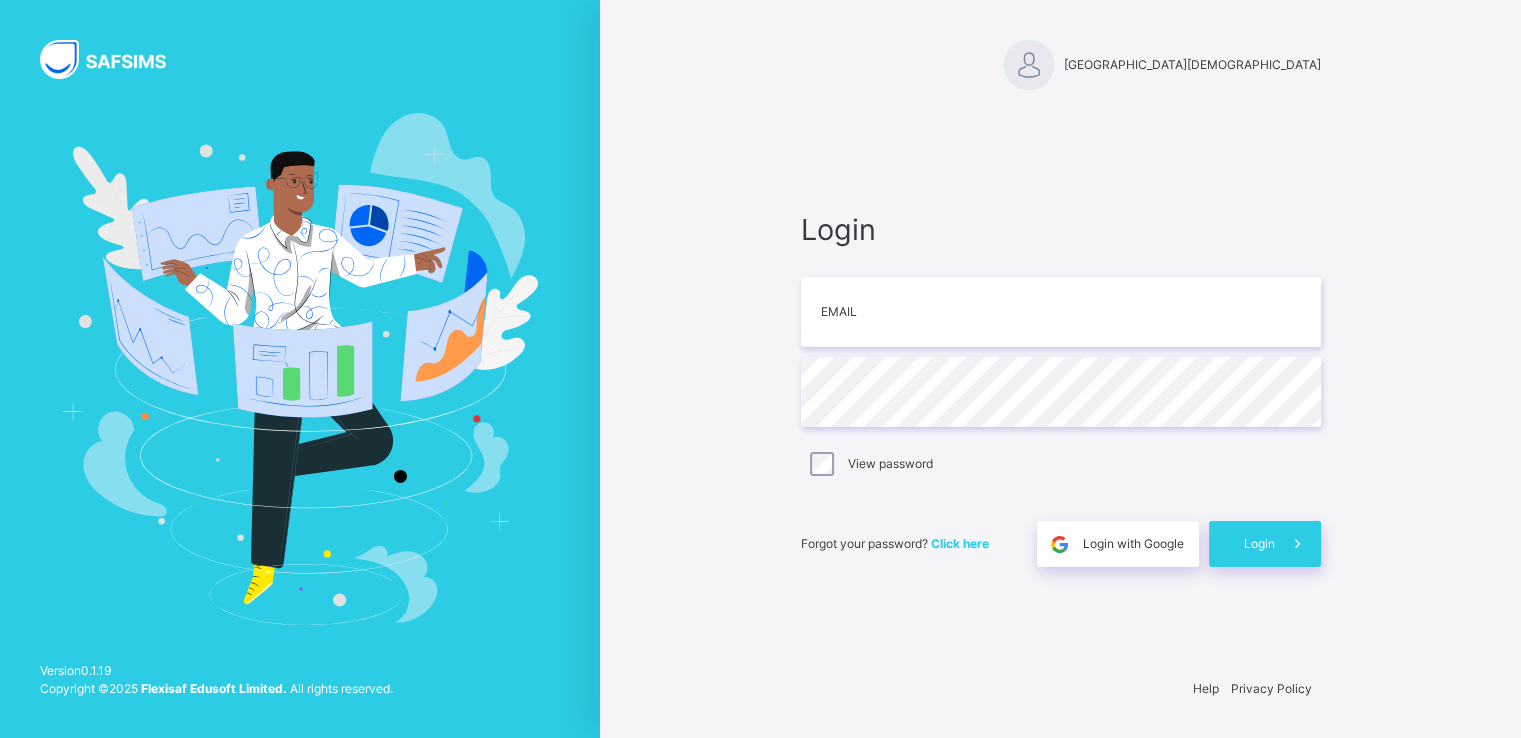 scroll, scrollTop: 0, scrollLeft: 0, axis: both 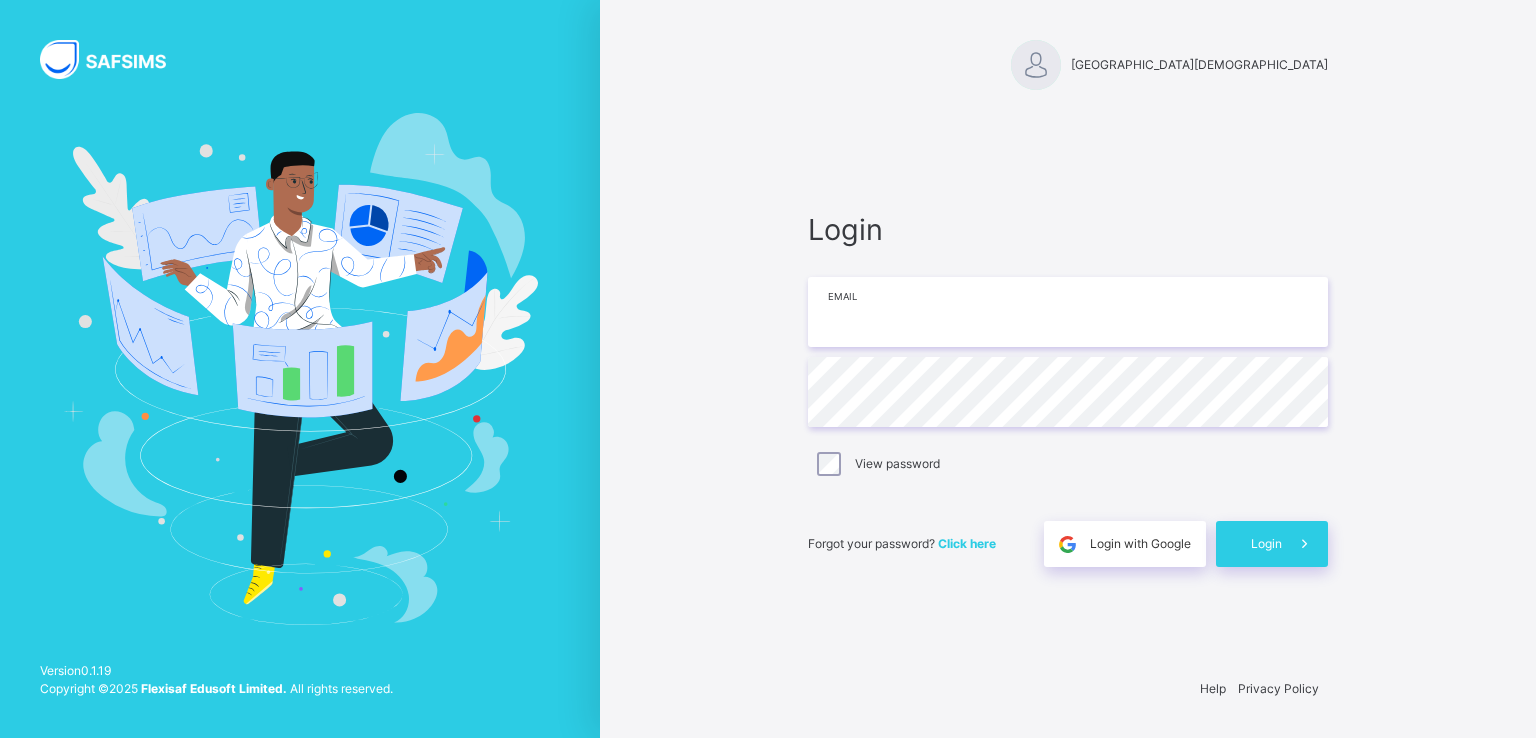 click at bounding box center (1068, 312) 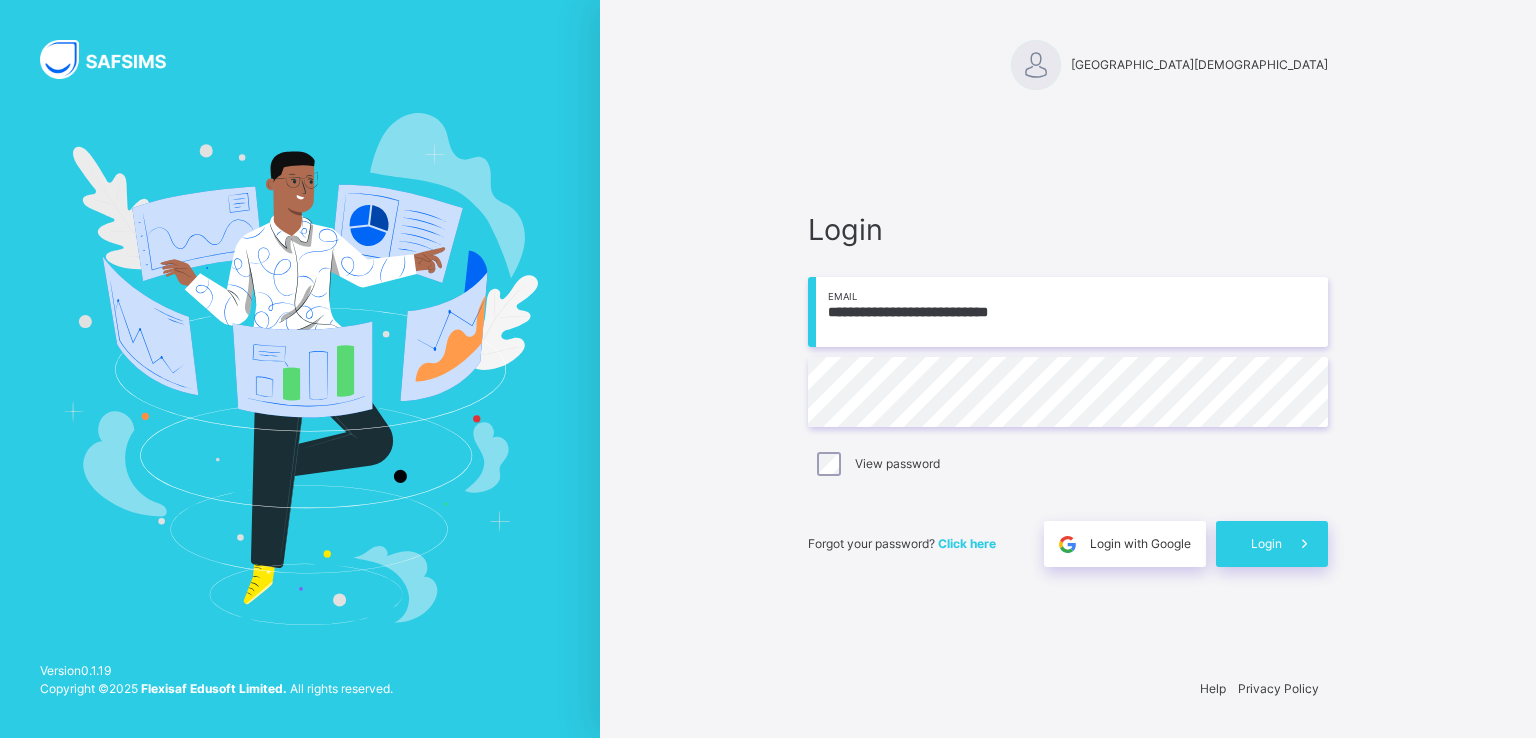 type on "**********" 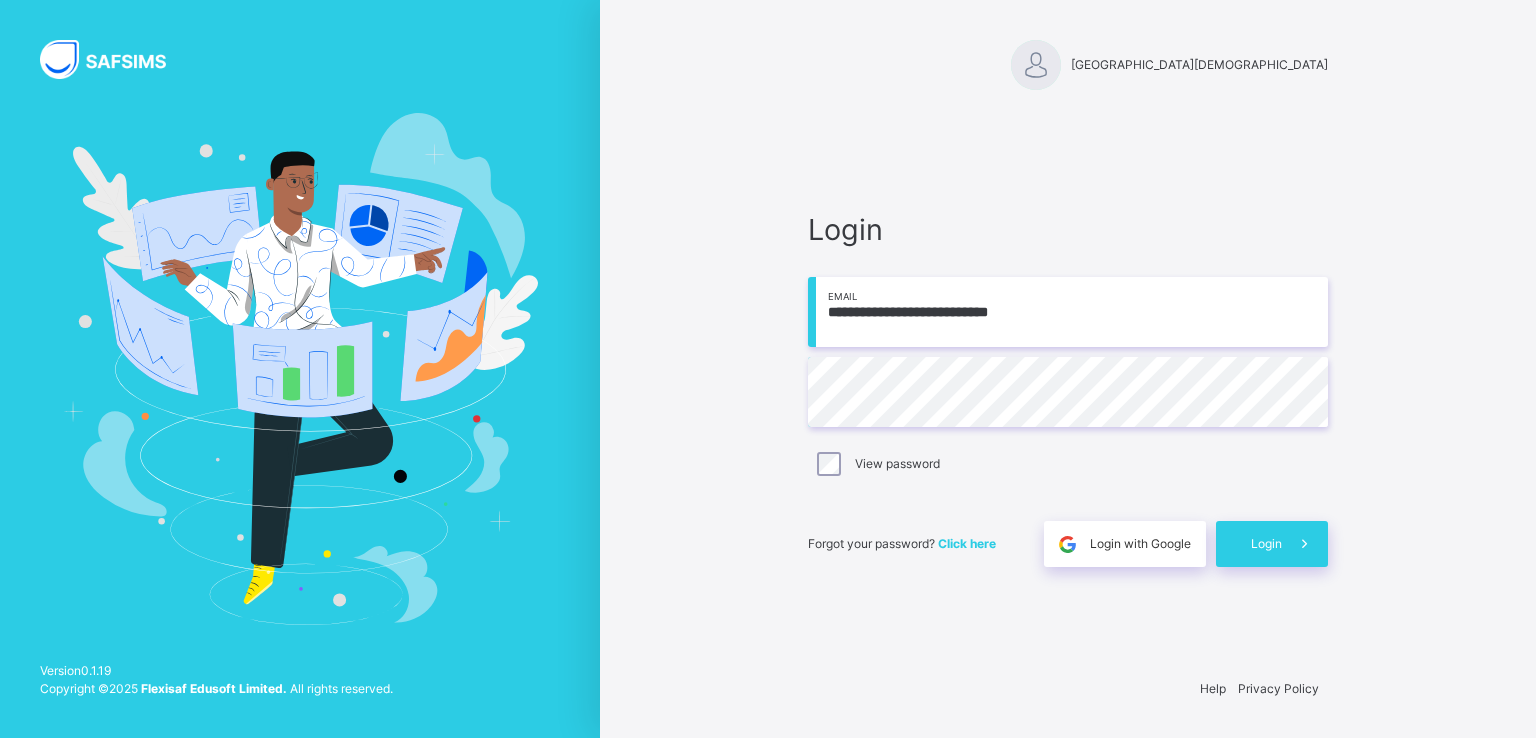 click on "View password" at bounding box center (1068, 464) 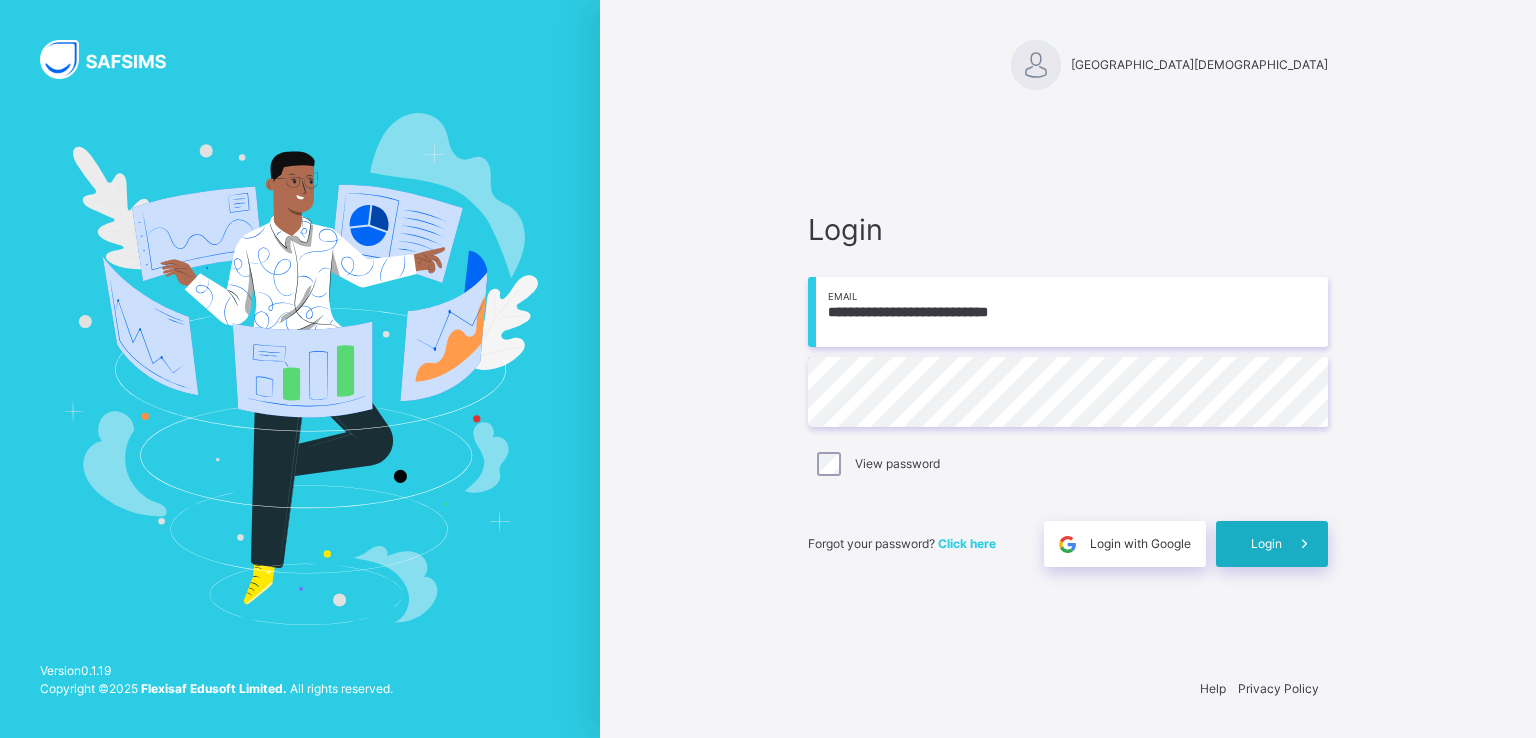 click on "Login" at bounding box center (1266, 544) 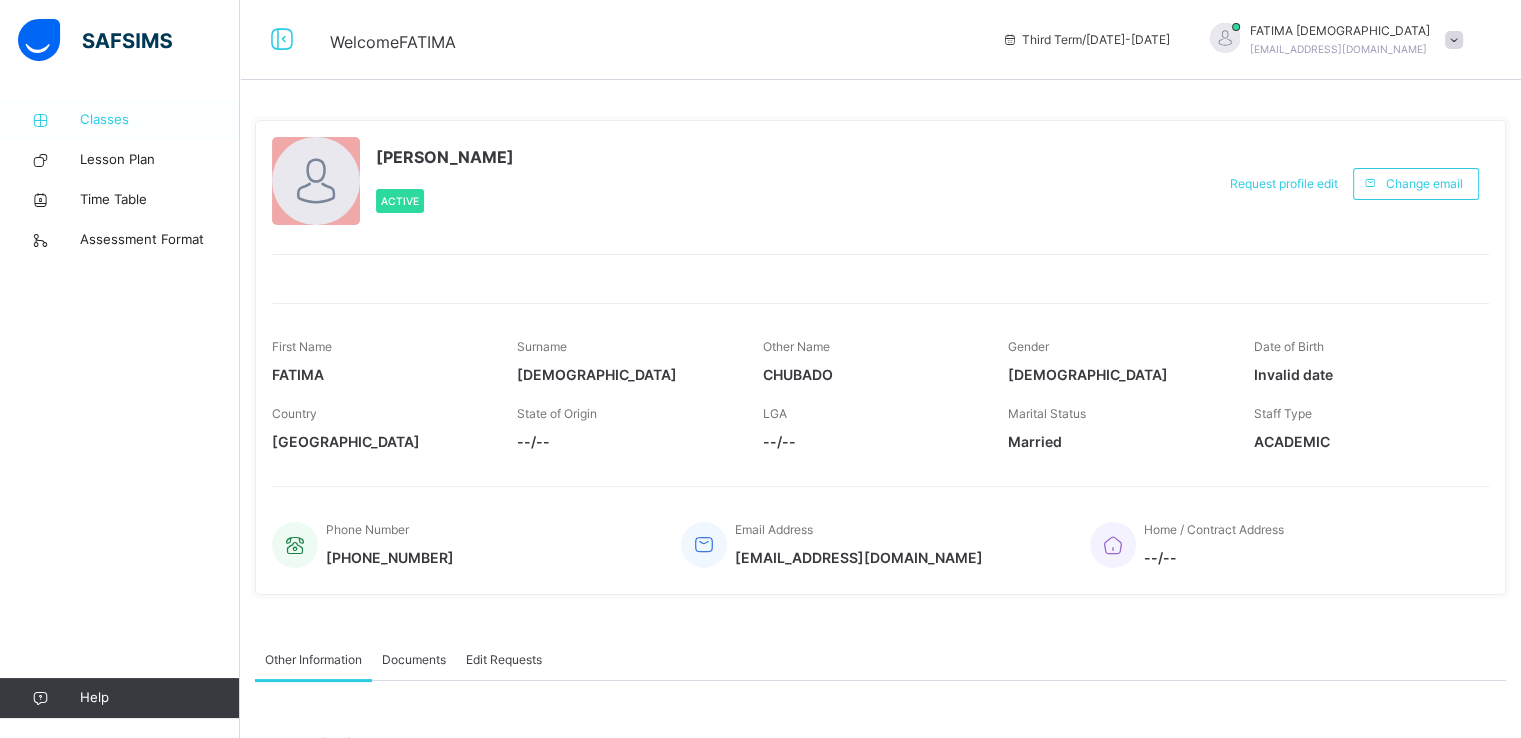 click on "Classes" at bounding box center [160, 120] 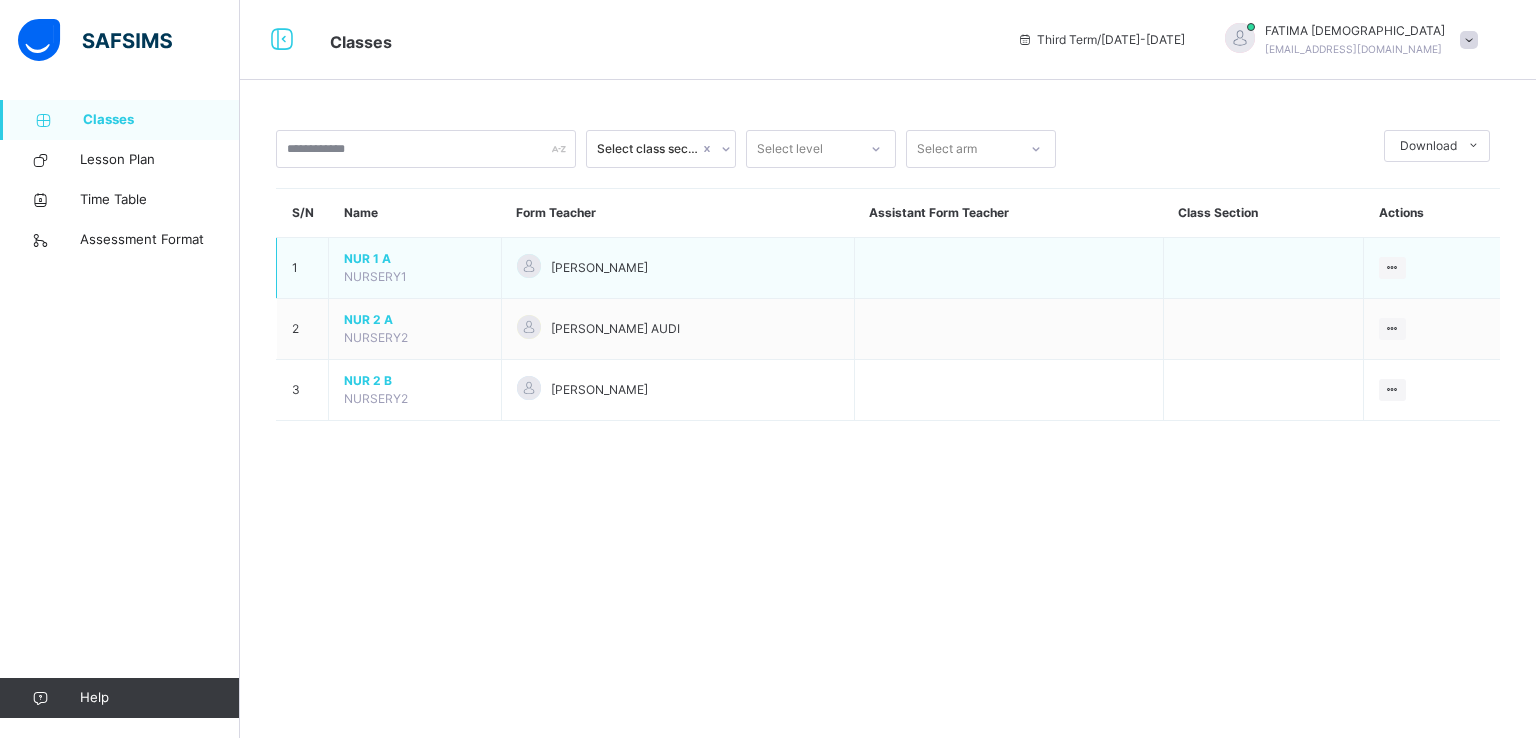 click on "NUR 1   A" at bounding box center (415, 259) 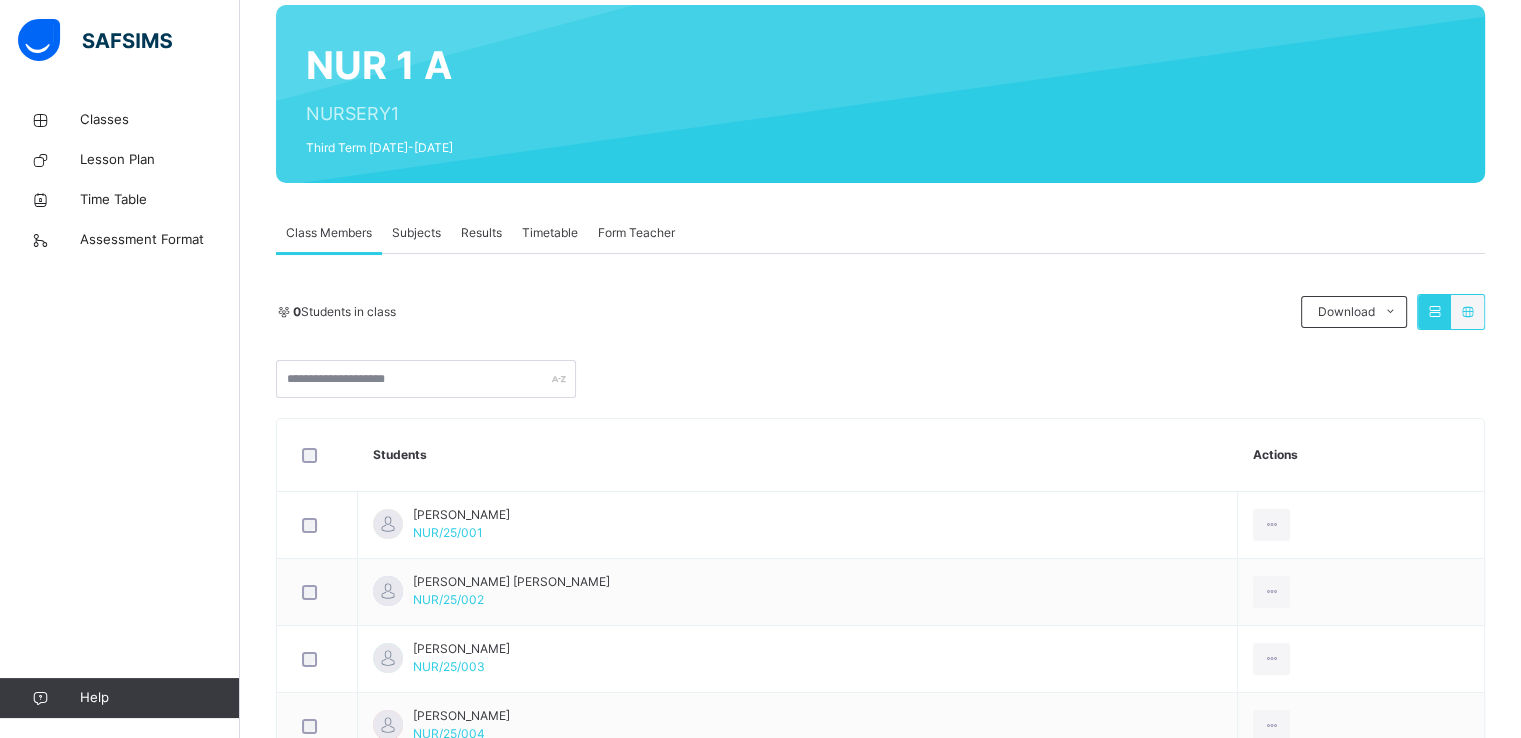 scroll, scrollTop: 52, scrollLeft: 0, axis: vertical 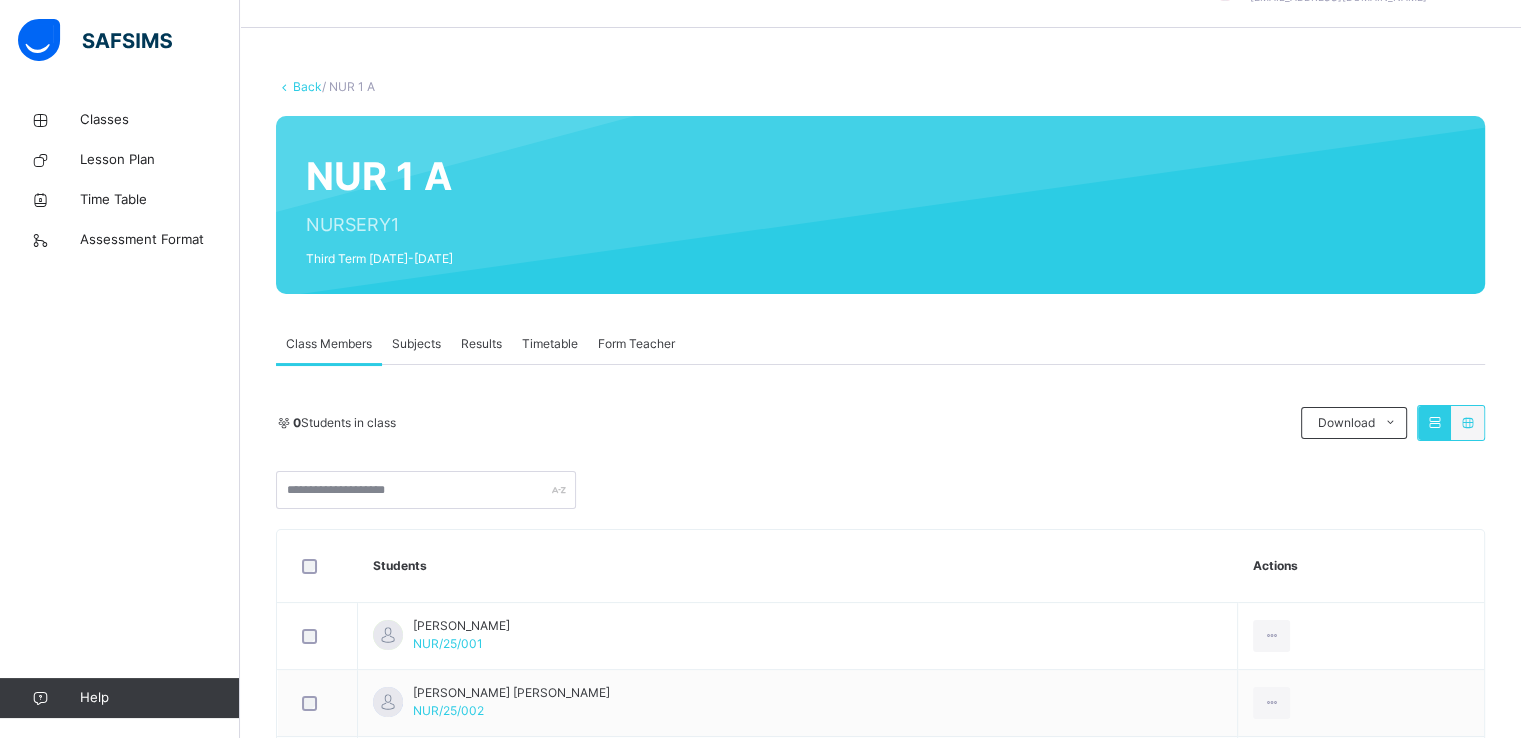 click on "Subjects" at bounding box center (416, 344) 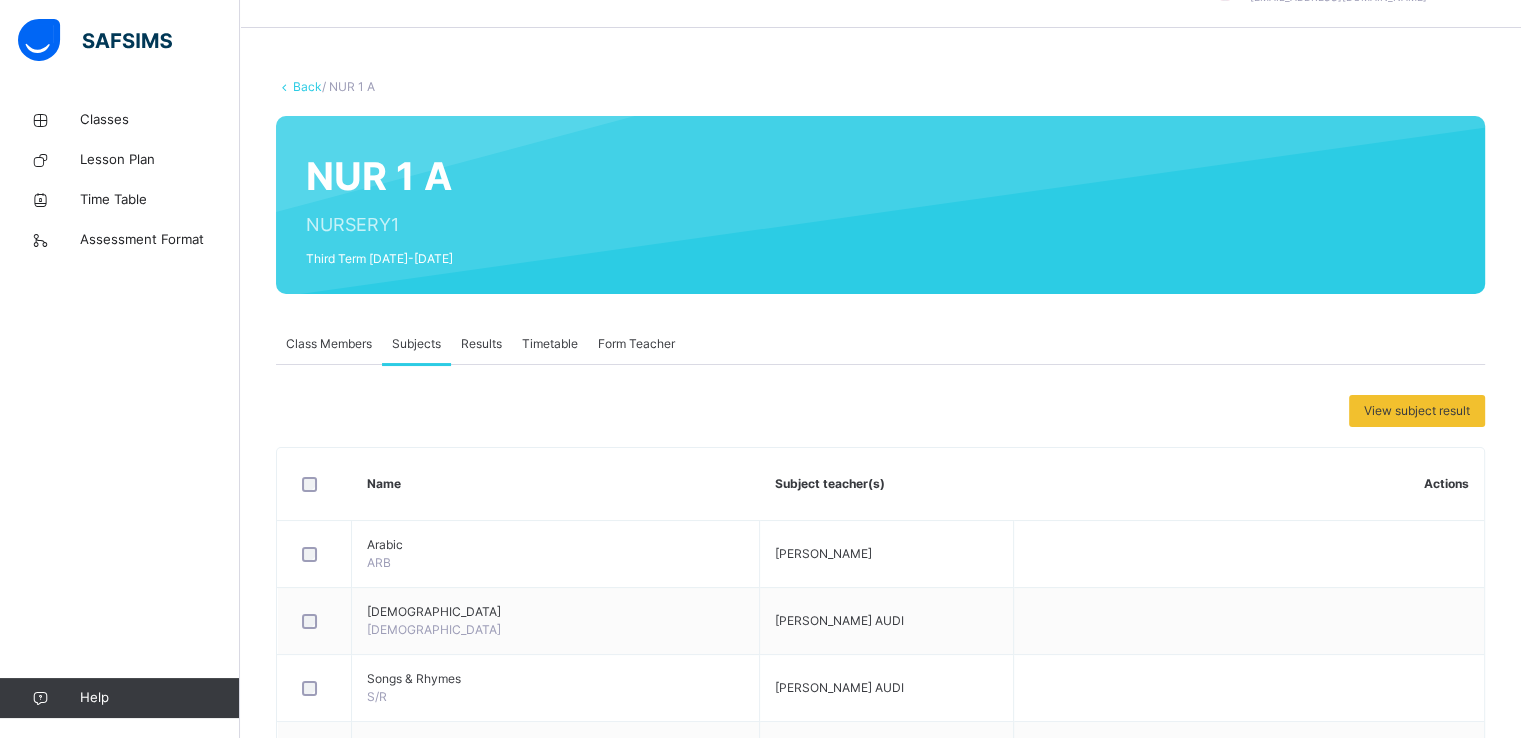 scroll, scrollTop: 419, scrollLeft: 0, axis: vertical 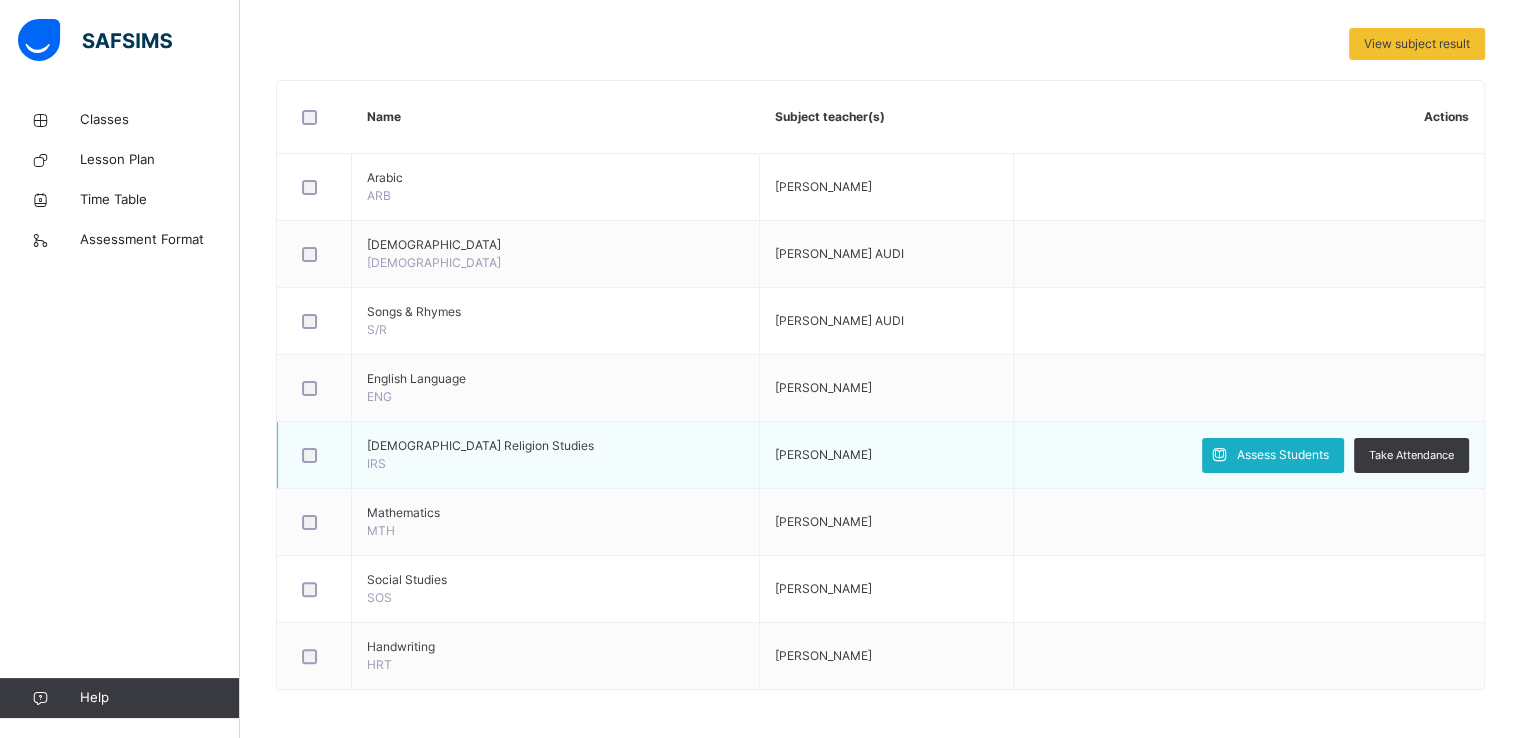 click on "Assess Students" at bounding box center (1283, 455) 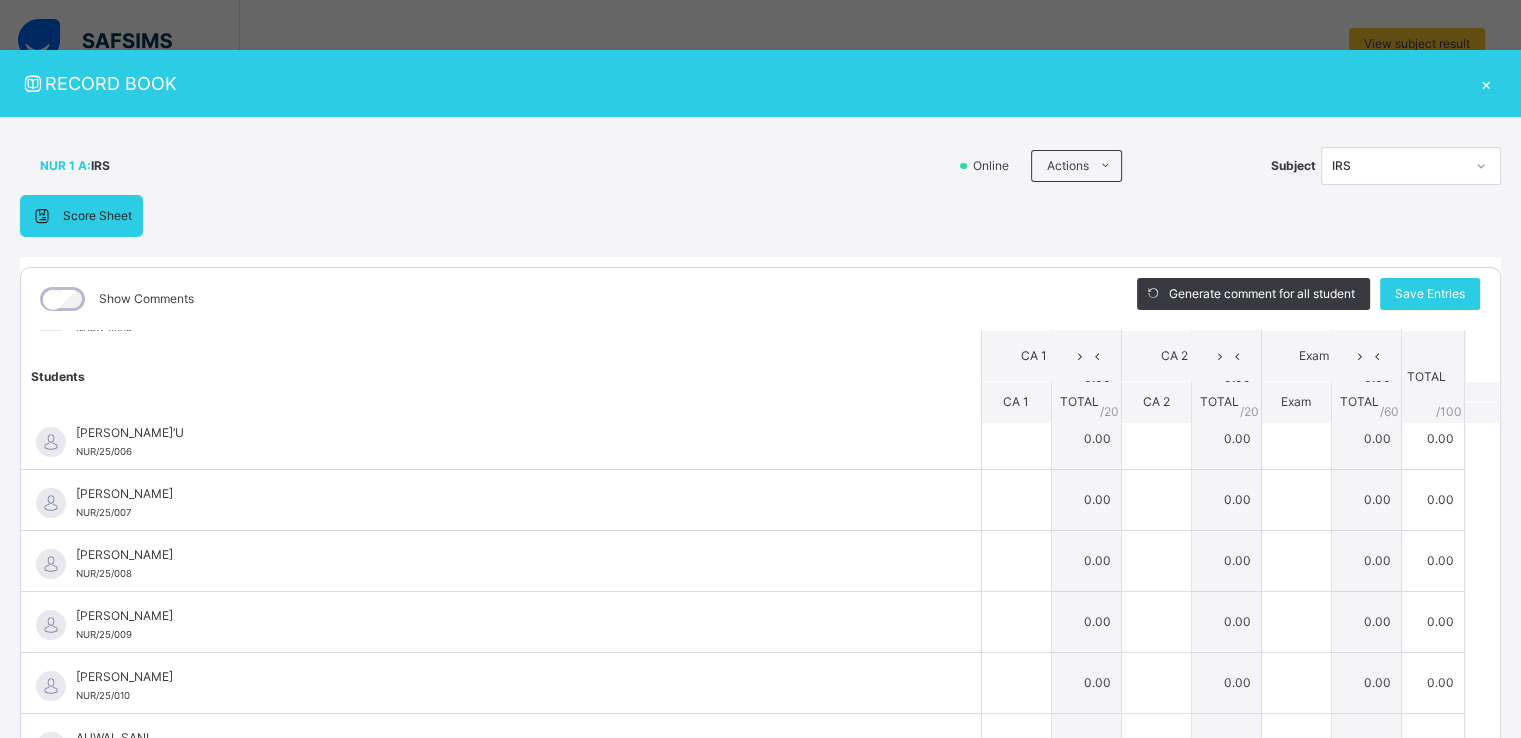 scroll, scrollTop: 328, scrollLeft: 0, axis: vertical 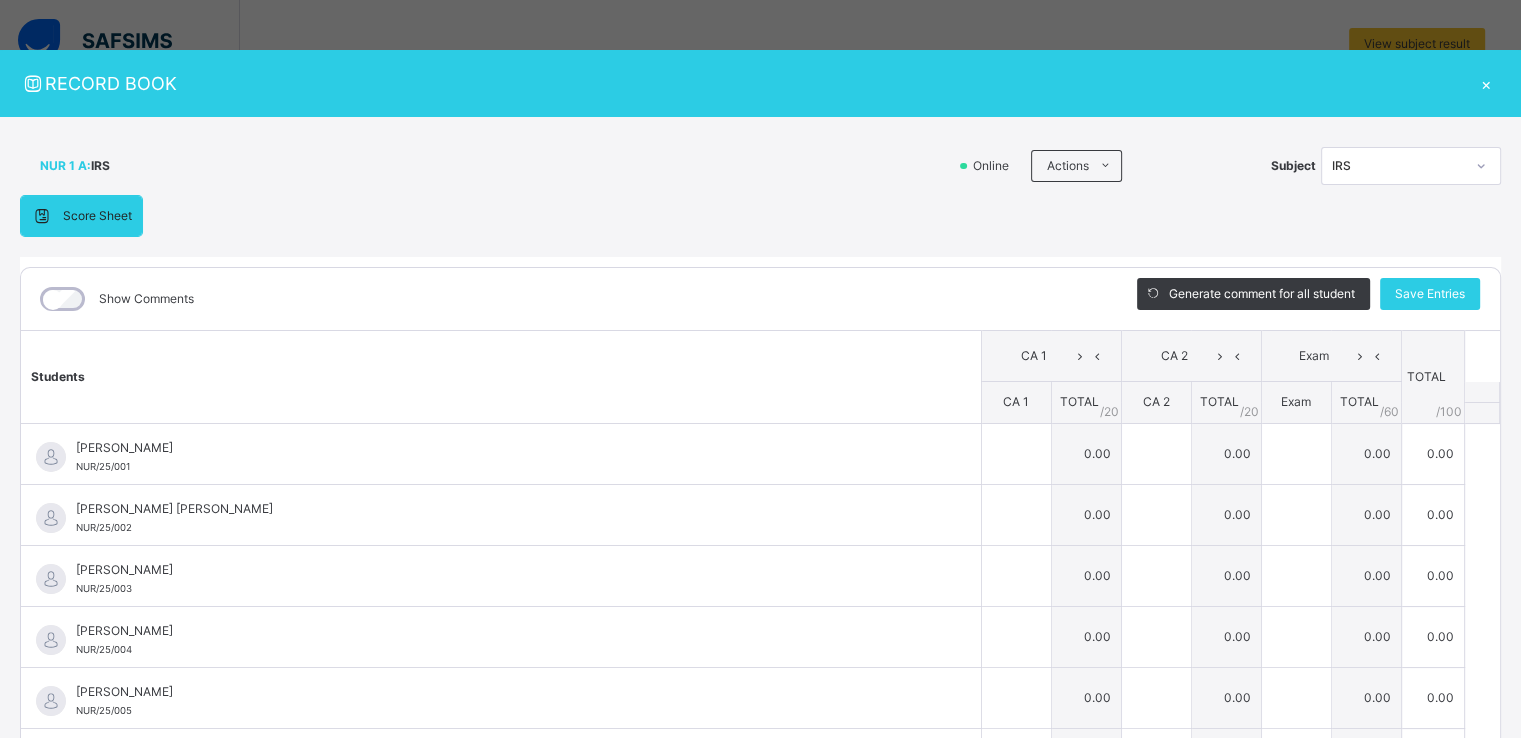 click on "×" at bounding box center [1486, 83] 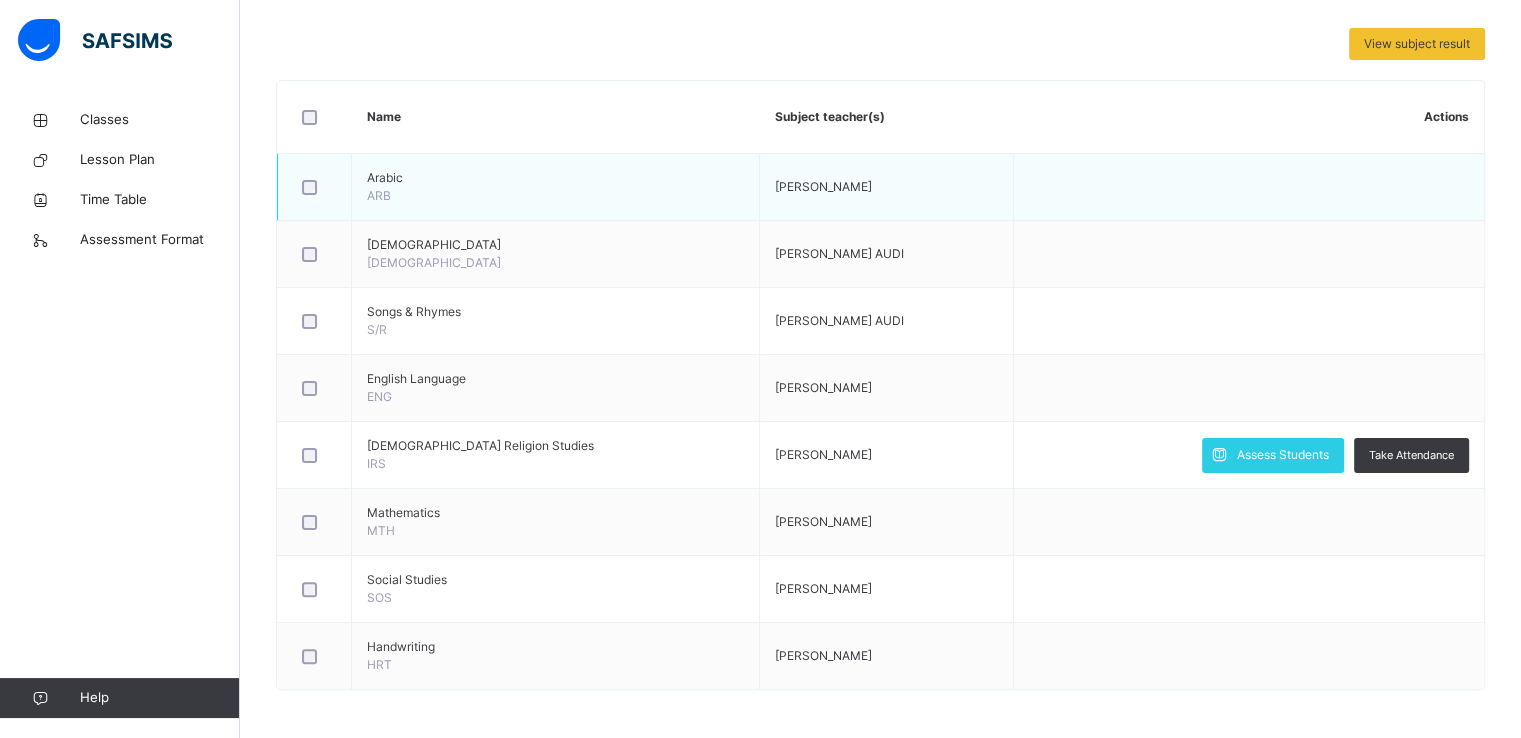 scroll, scrollTop: 0, scrollLeft: 0, axis: both 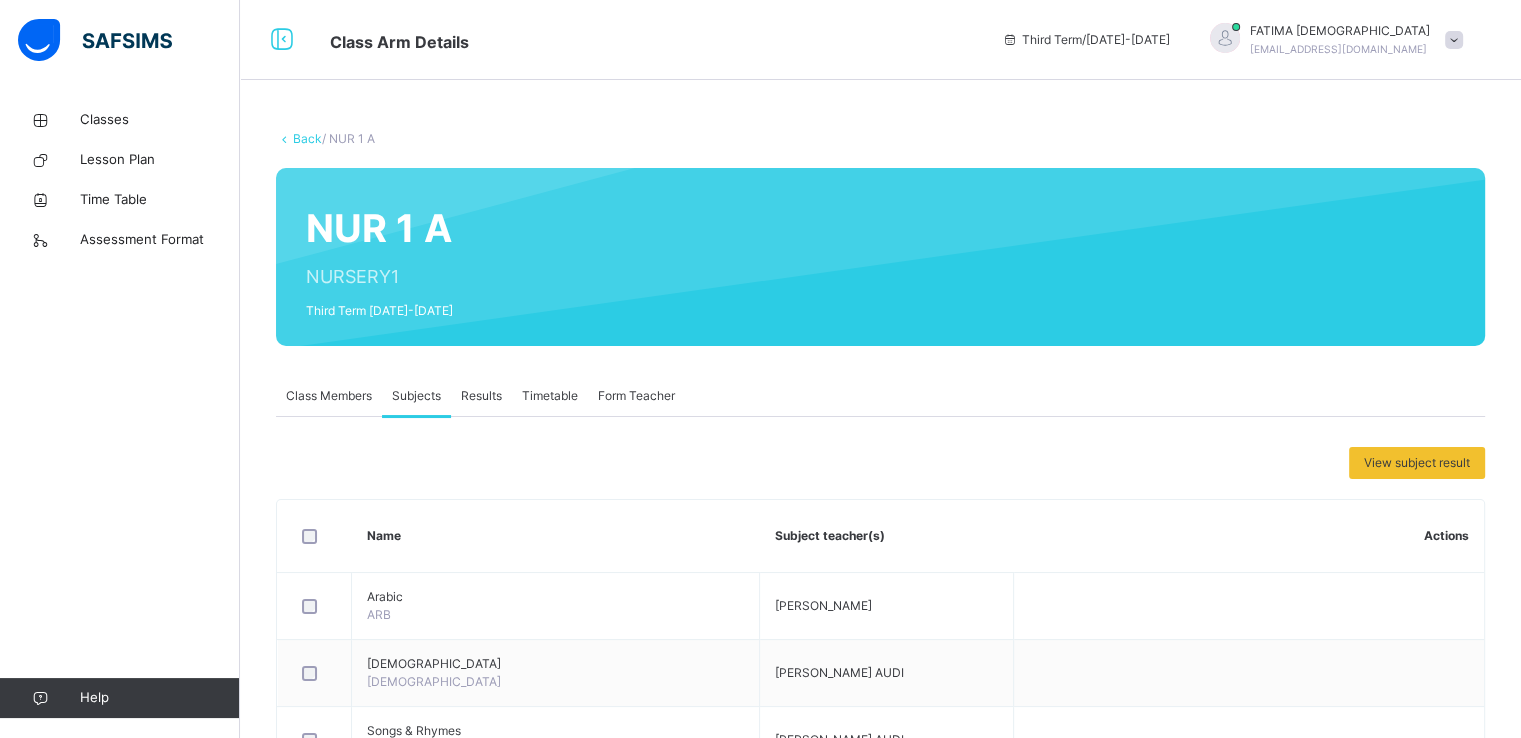 click at bounding box center (1454, 40) 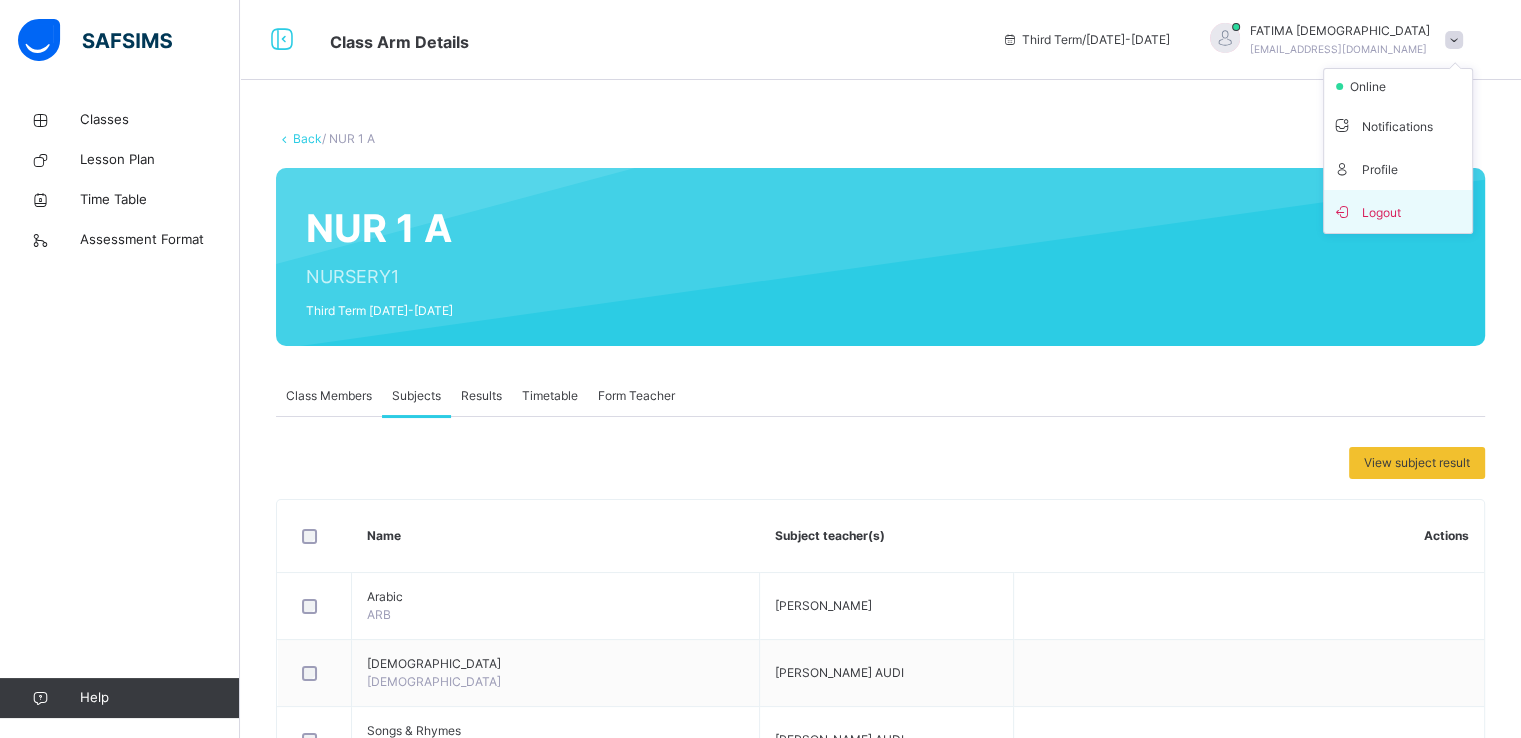 click on "Logout" at bounding box center (1398, 211) 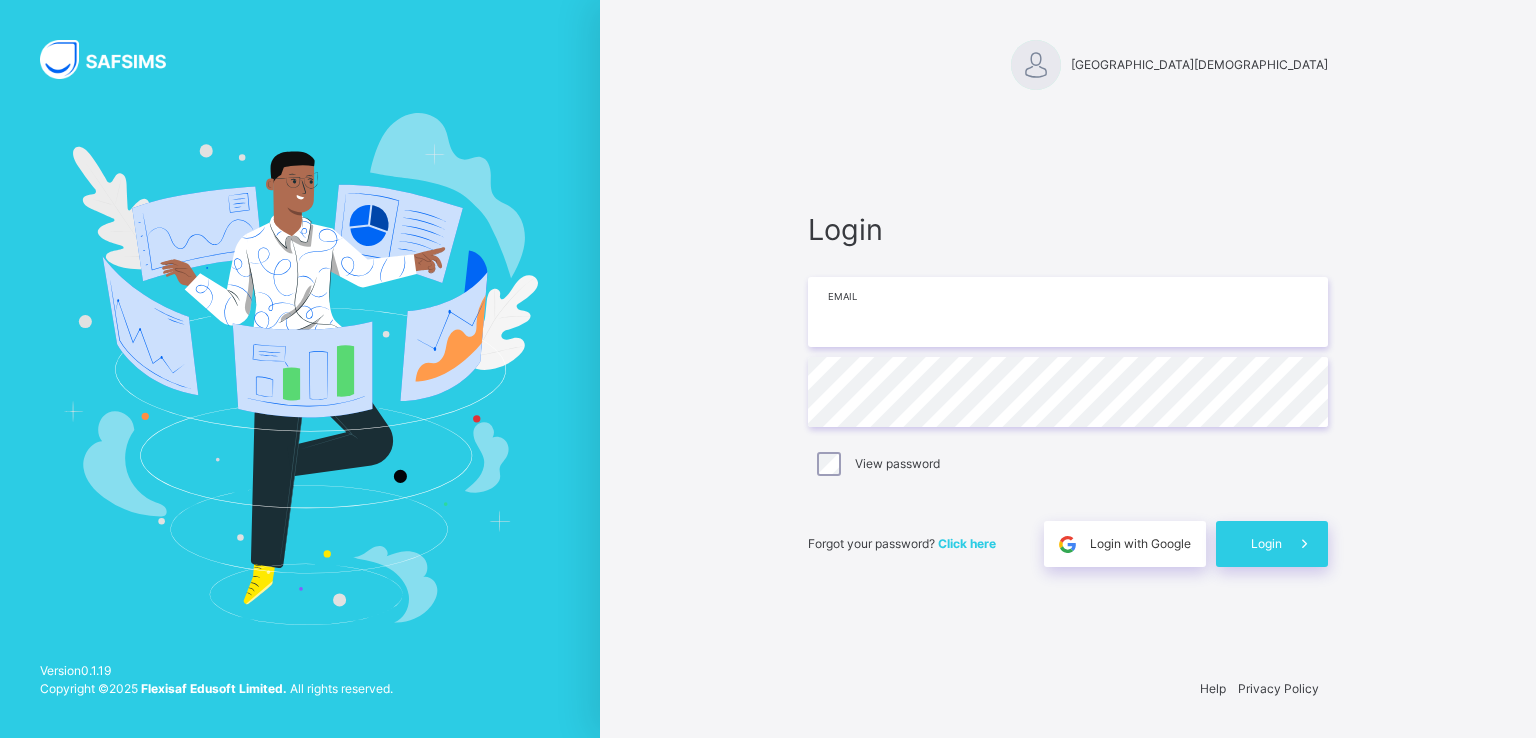 click at bounding box center (1068, 312) 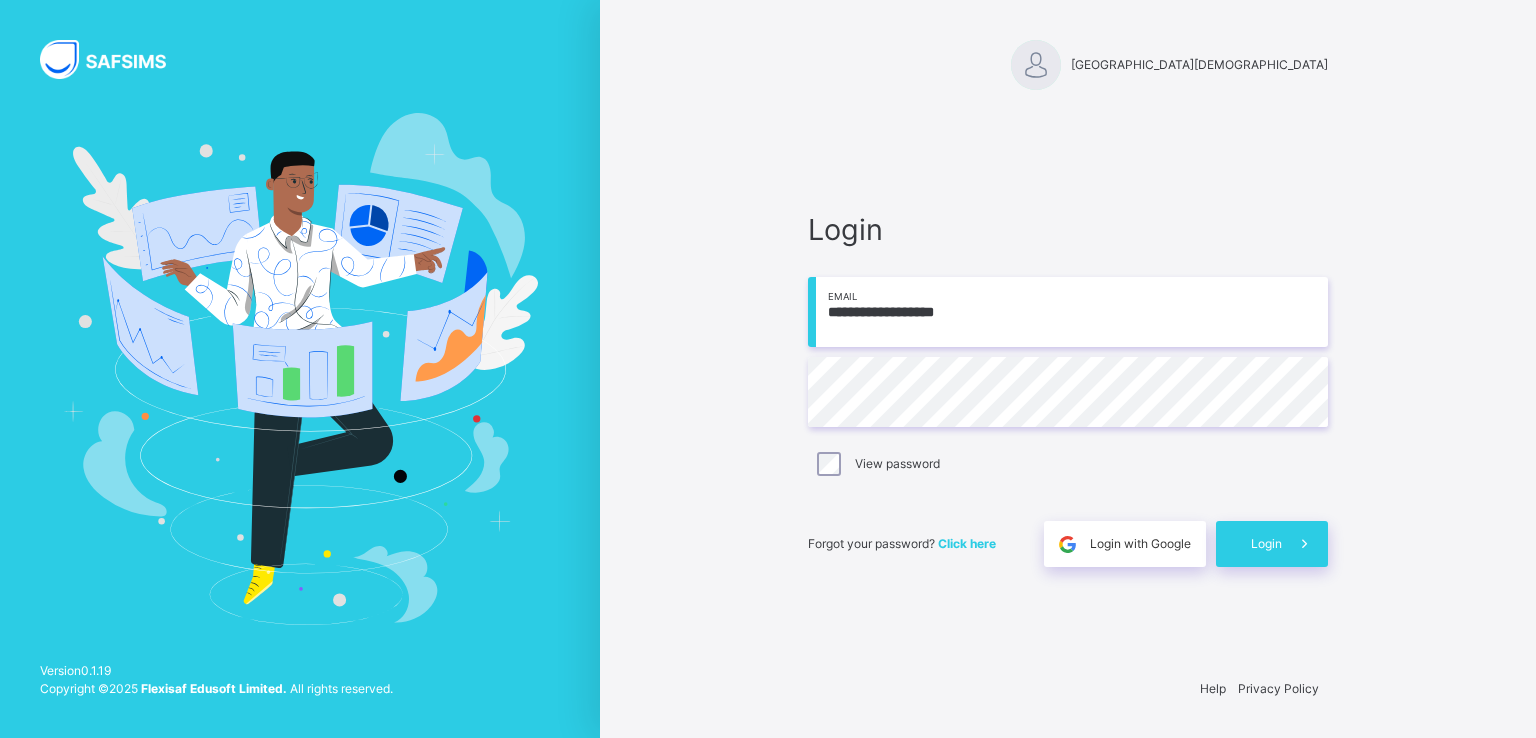 type on "**********" 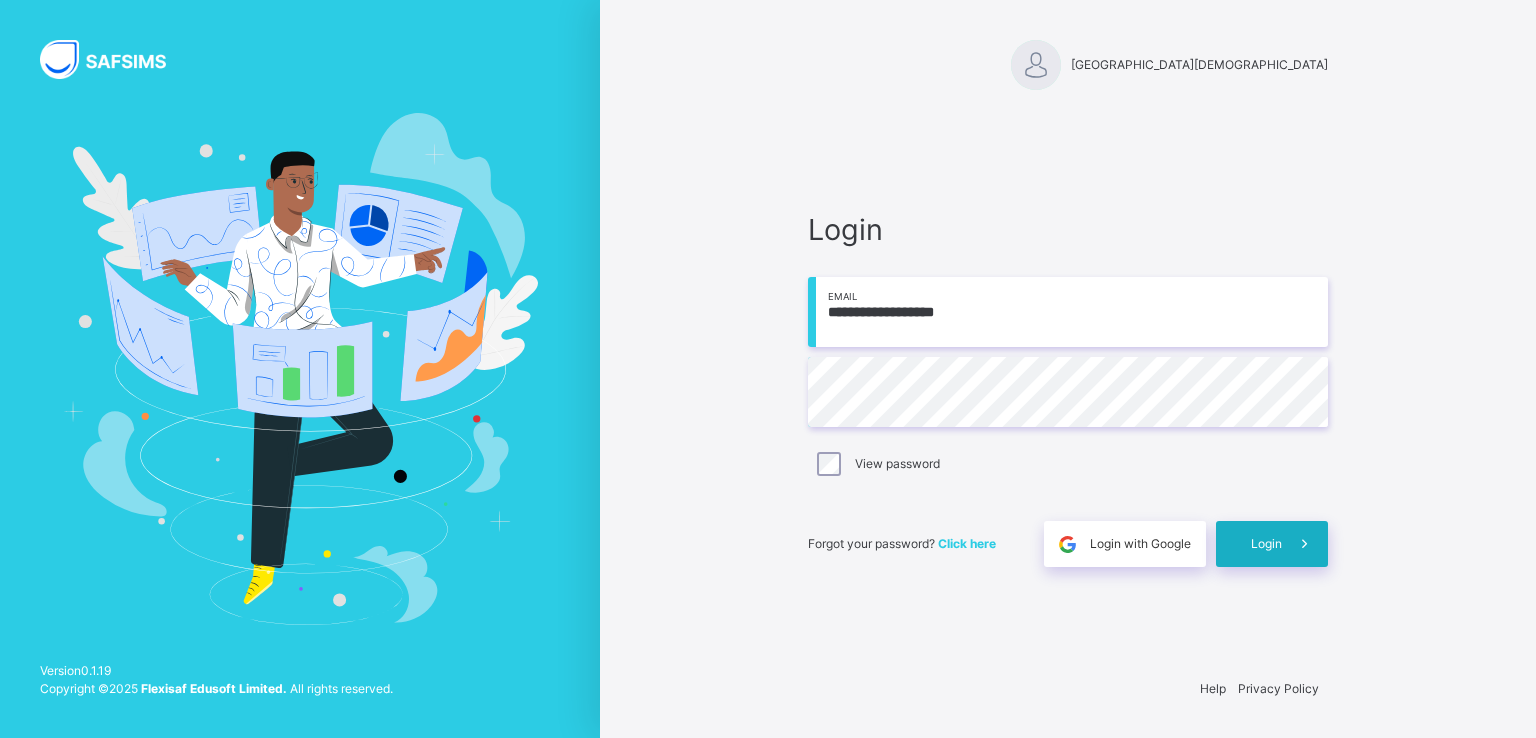 click on "Login" at bounding box center [1266, 544] 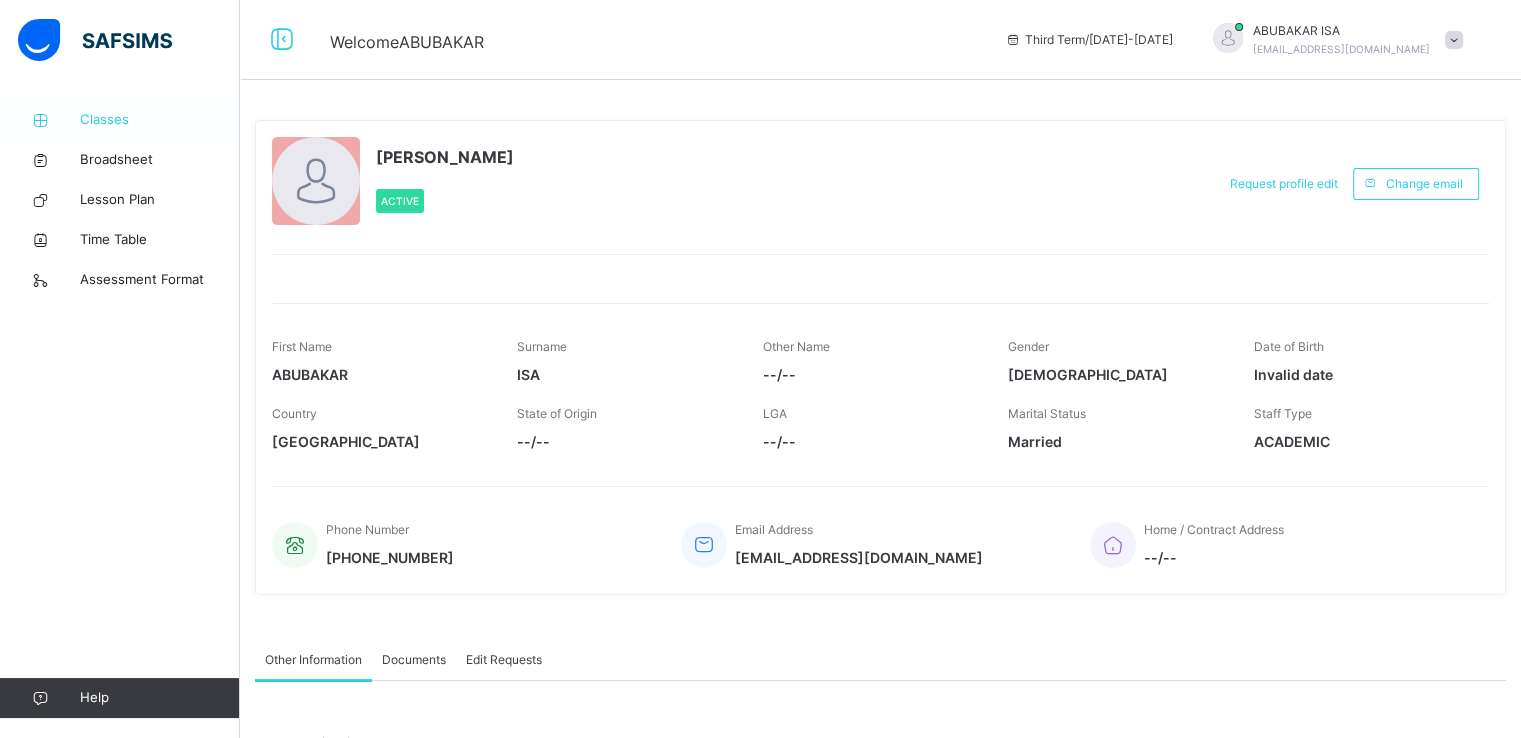 click on "Classes" at bounding box center [160, 120] 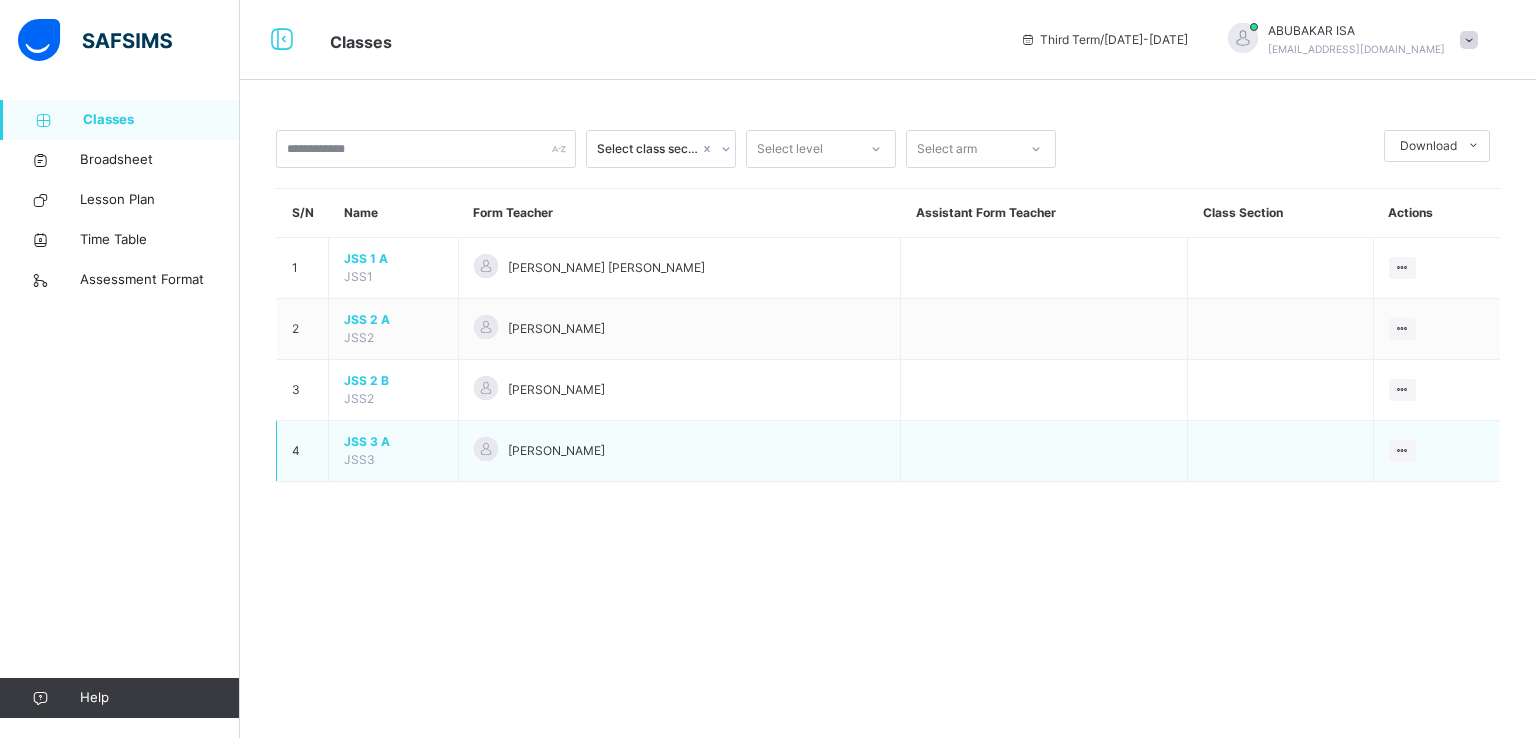 click on "JSS 3   A" at bounding box center [393, 442] 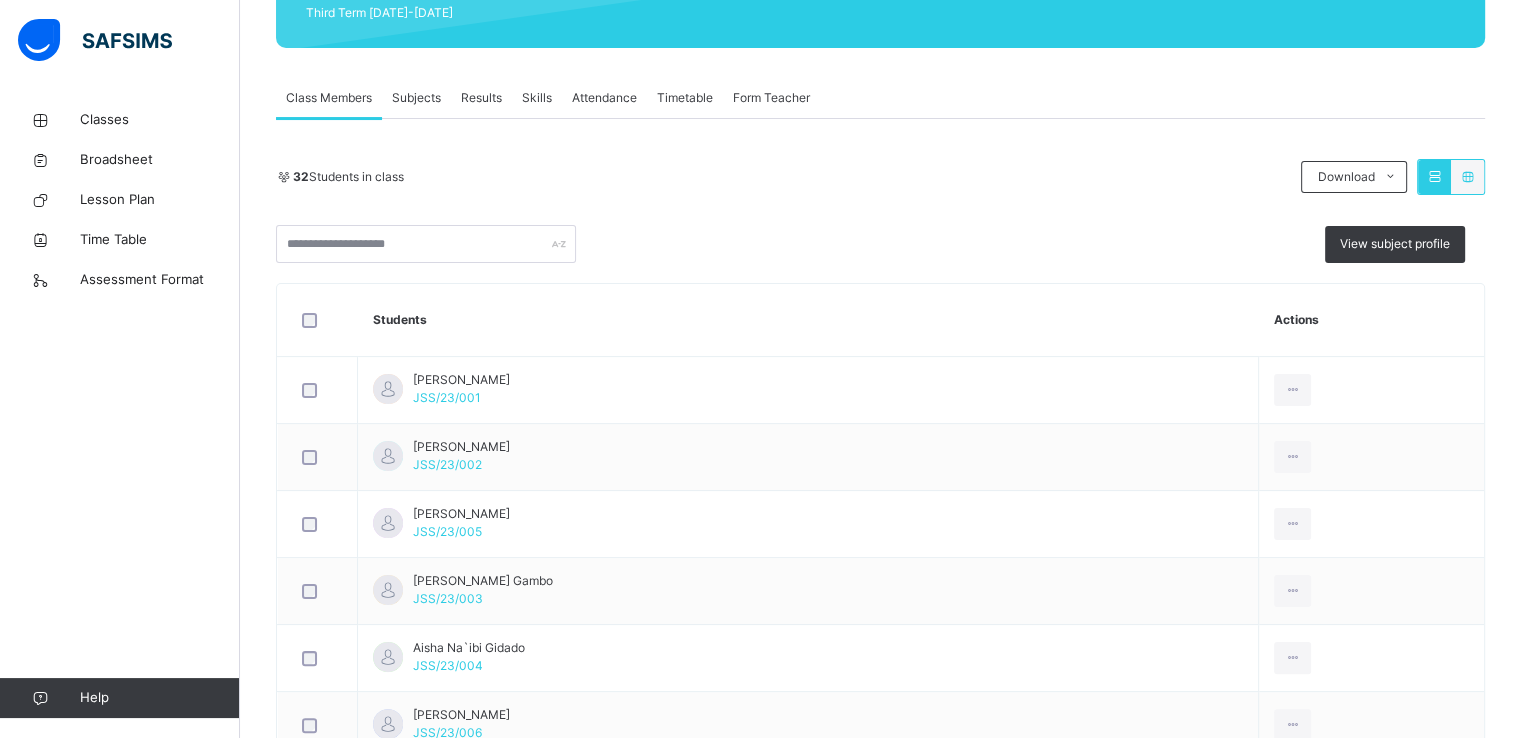 scroll, scrollTop: 300, scrollLeft: 0, axis: vertical 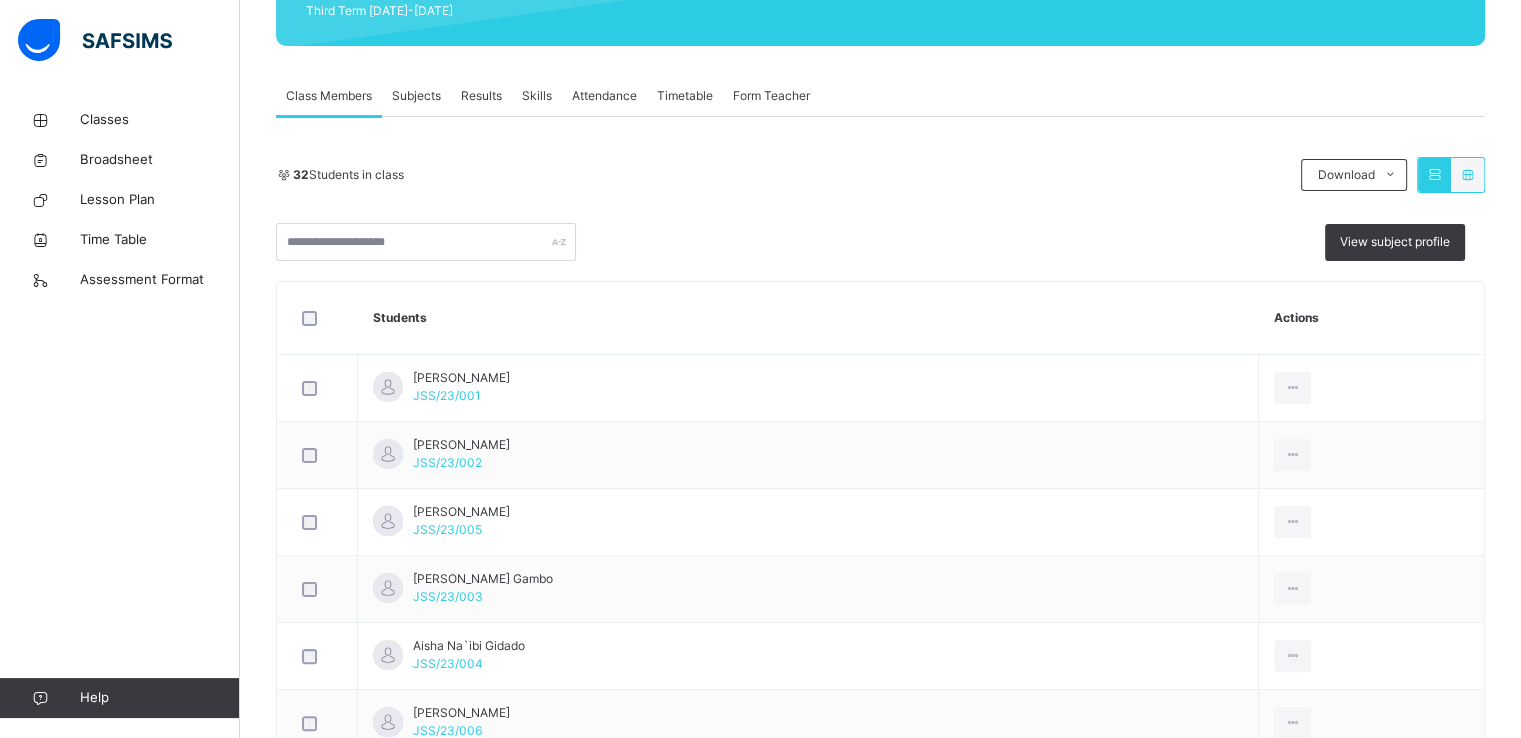 click on "Results" at bounding box center (481, 96) 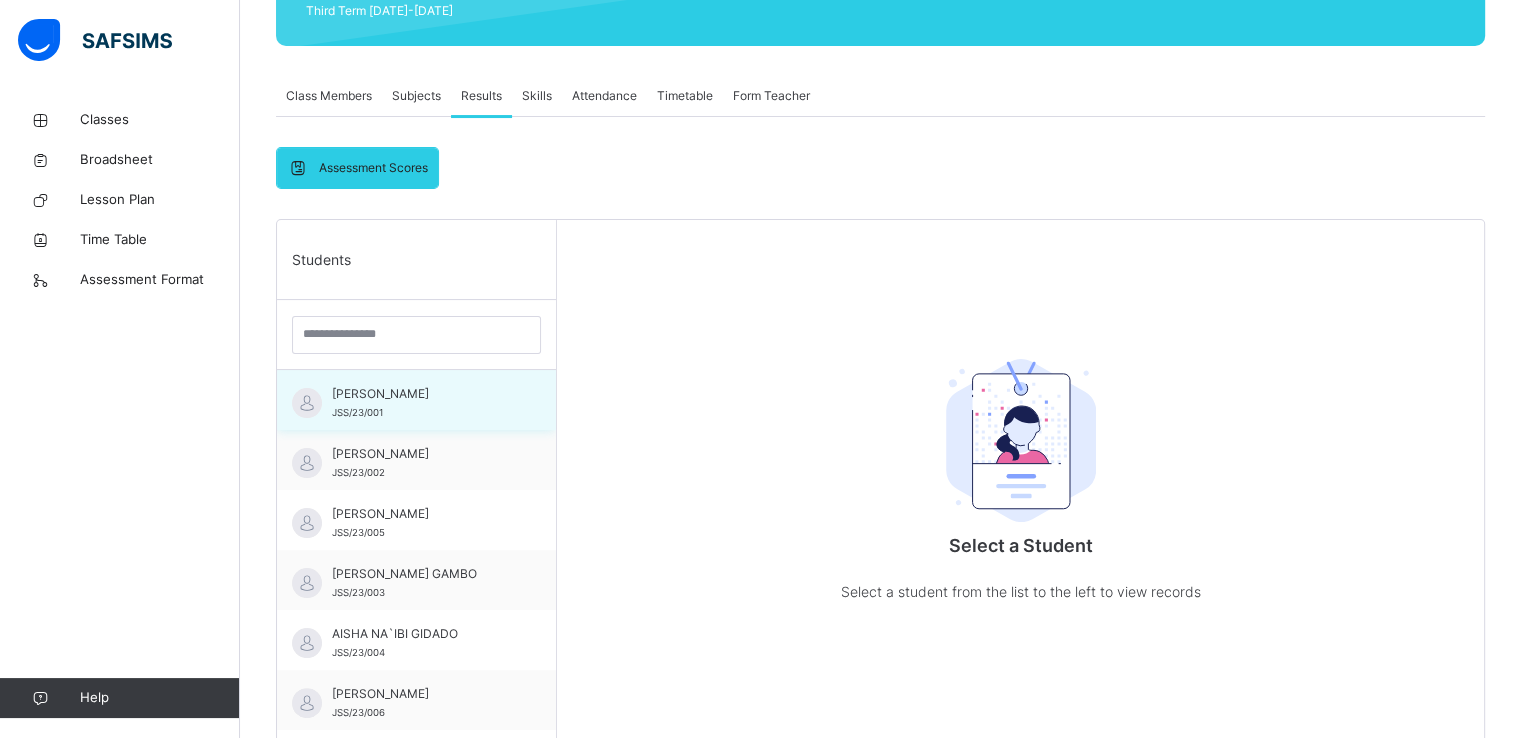 click on "ADAMU BAKARI IBRAHIM" at bounding box center (421, 394) 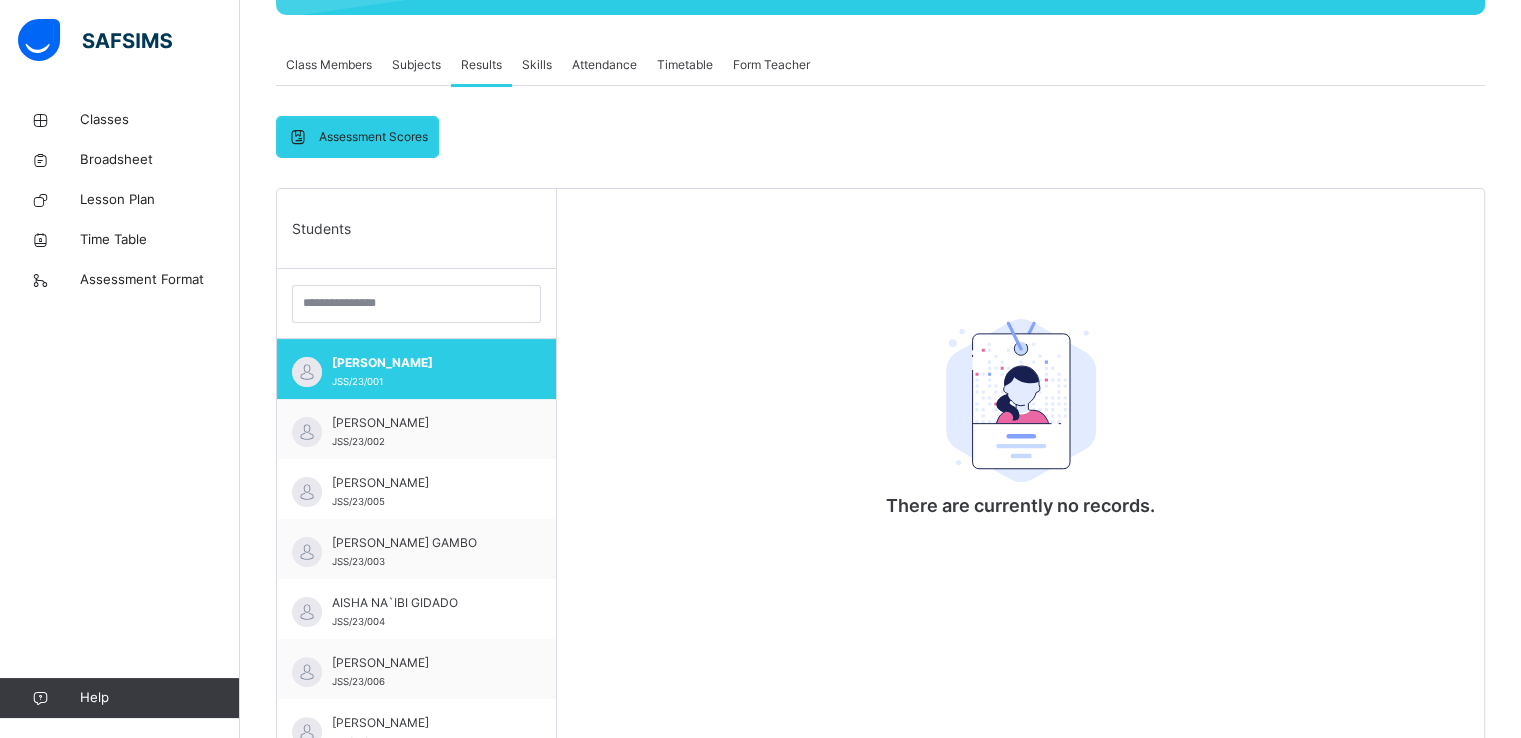 scroll, scrollTop: 338, scrollLeft: 0, axis: vertical 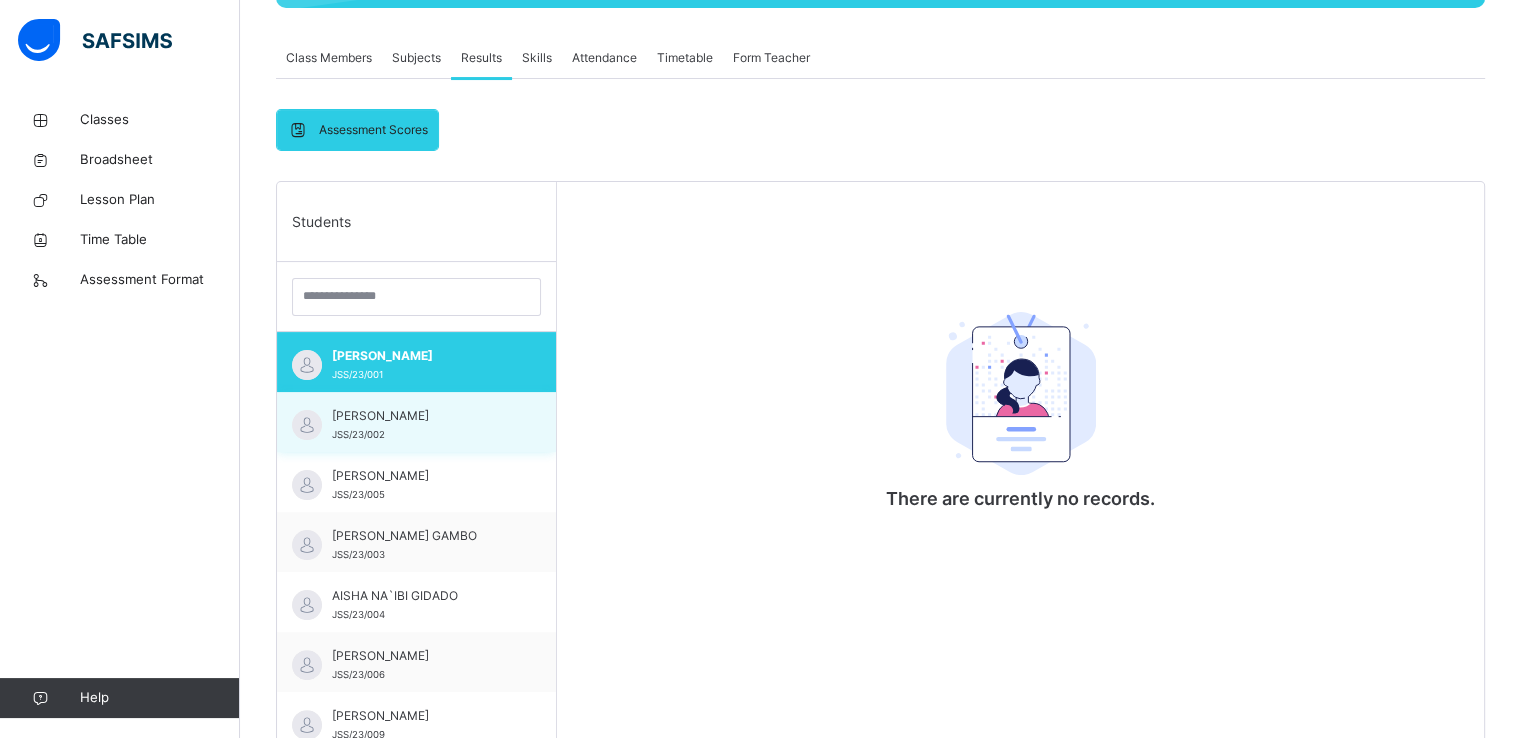 click on "AHMAD AHMAD UMAR JSS/23/002" at bounding box center (421, 425) 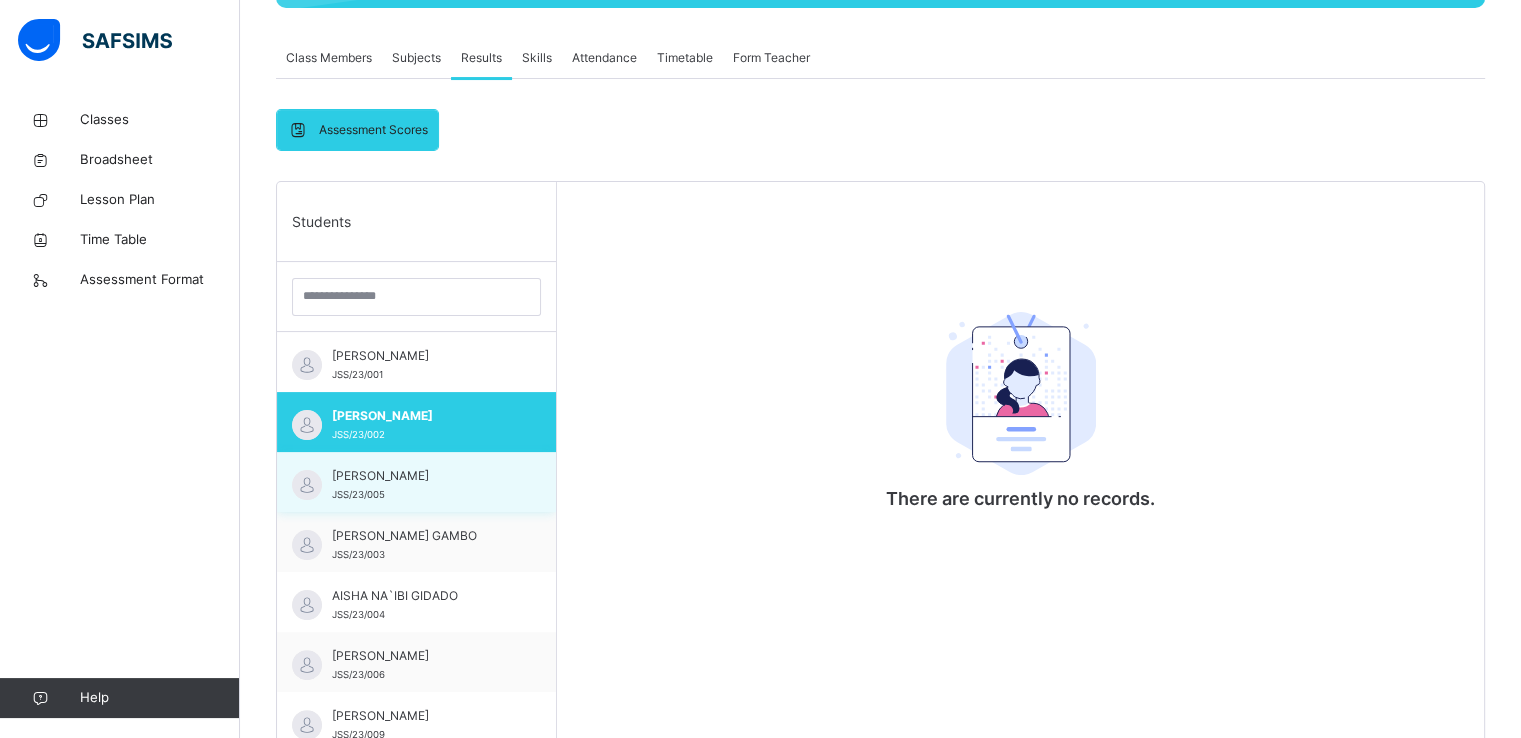 click on "AISHA BELLO UMAR" at bounding box center [421, 476] 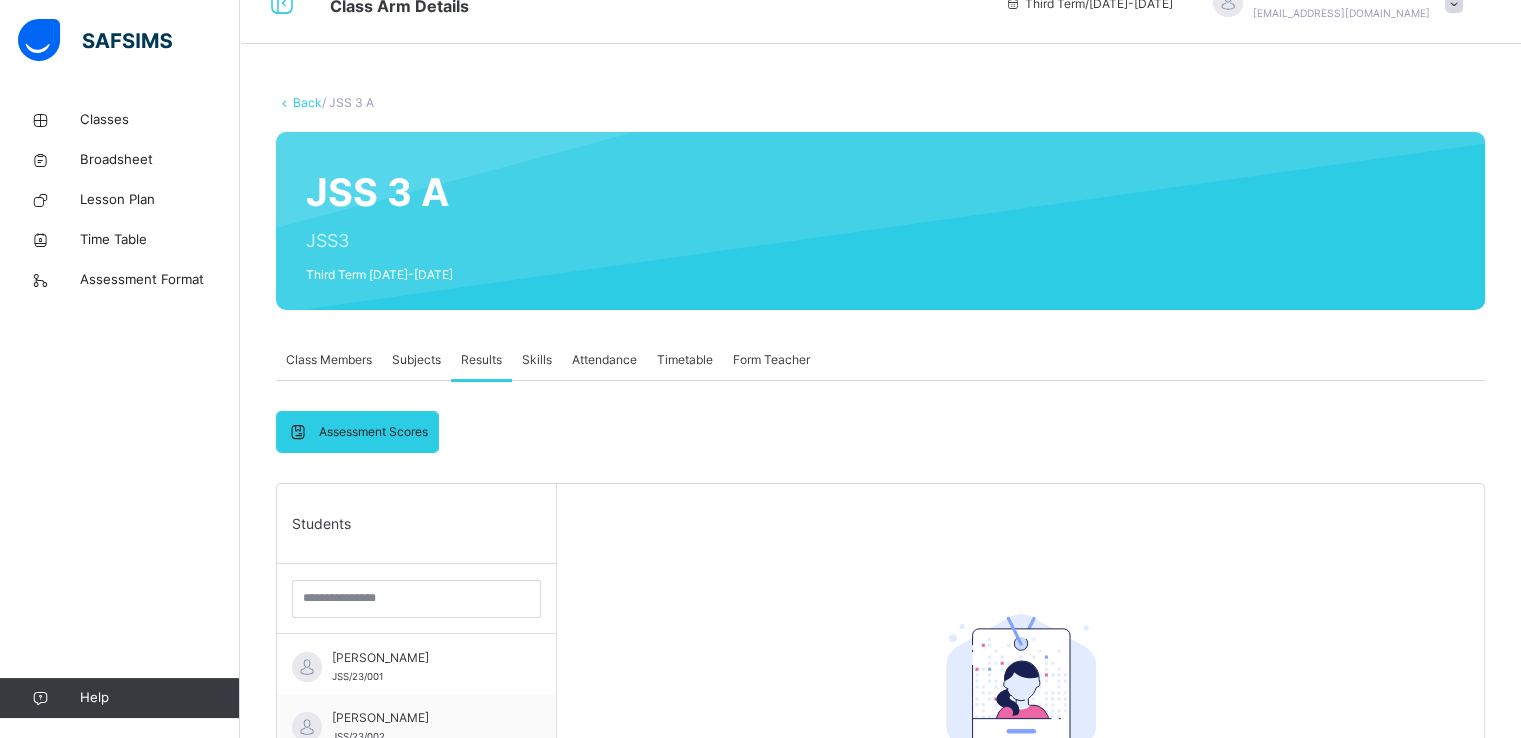 scroll, scrollTop: 0, scrollLeft: 0, axis: both 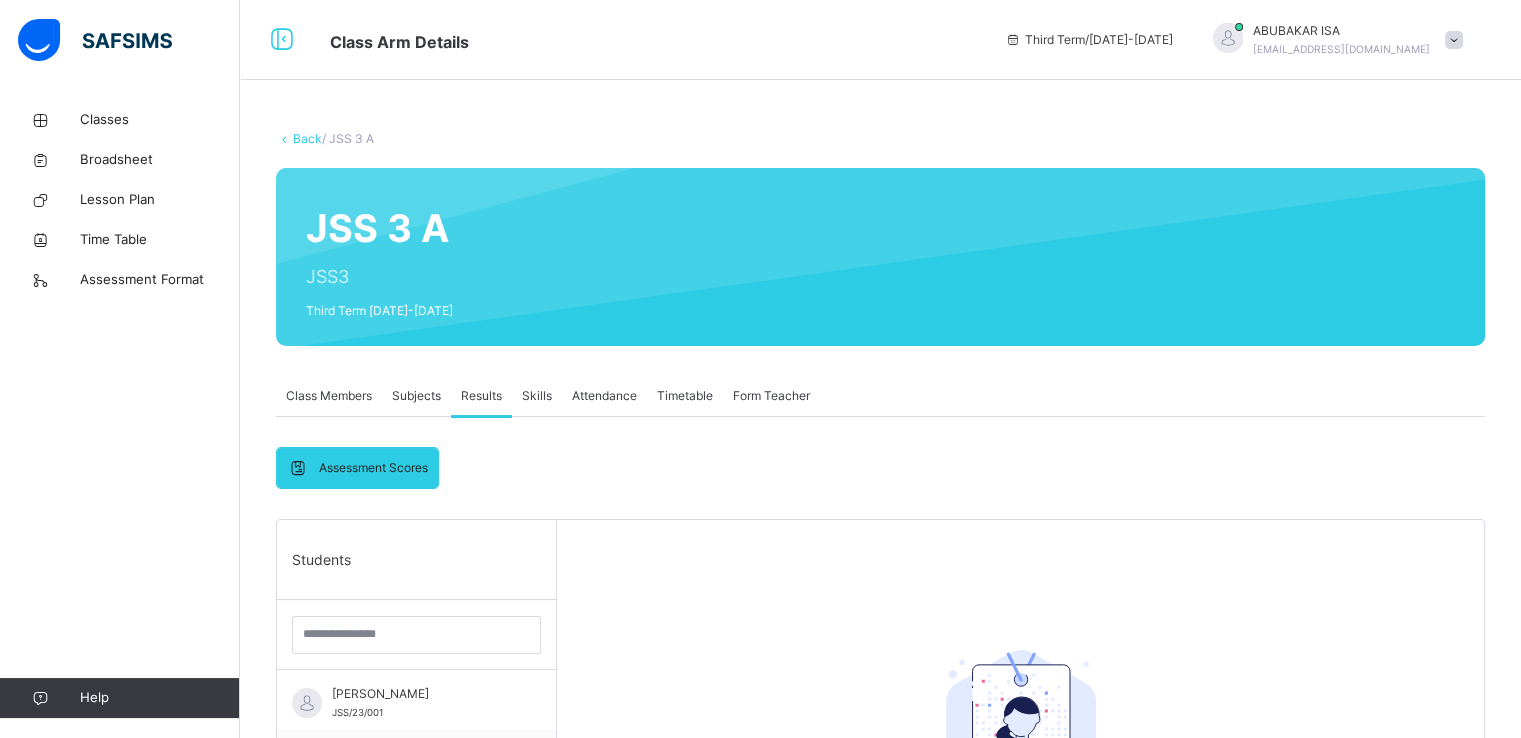 click on "Attendance" at bounding box center [604, 396] 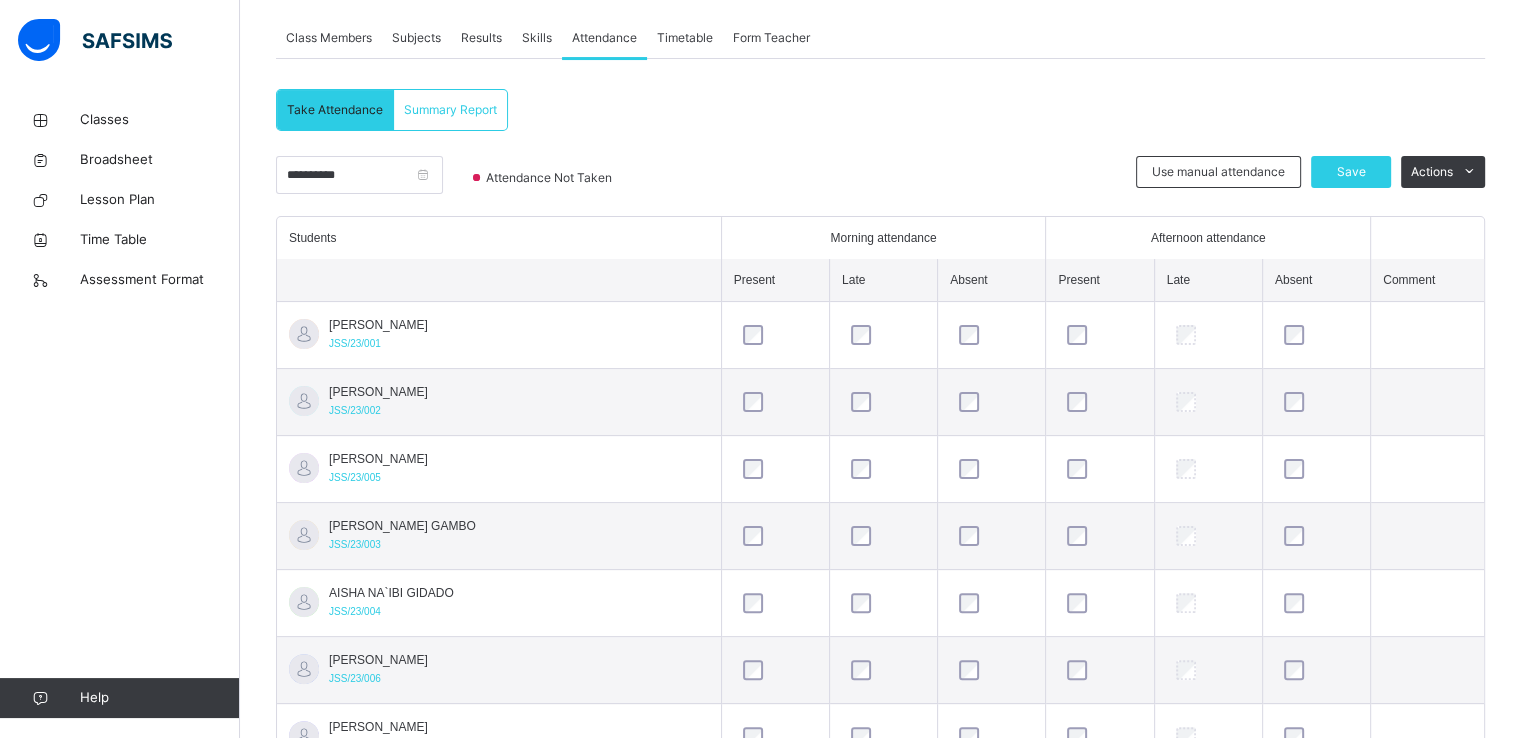 scroll, scrollTop: 359, scrollLeft: 0, axis: vertical 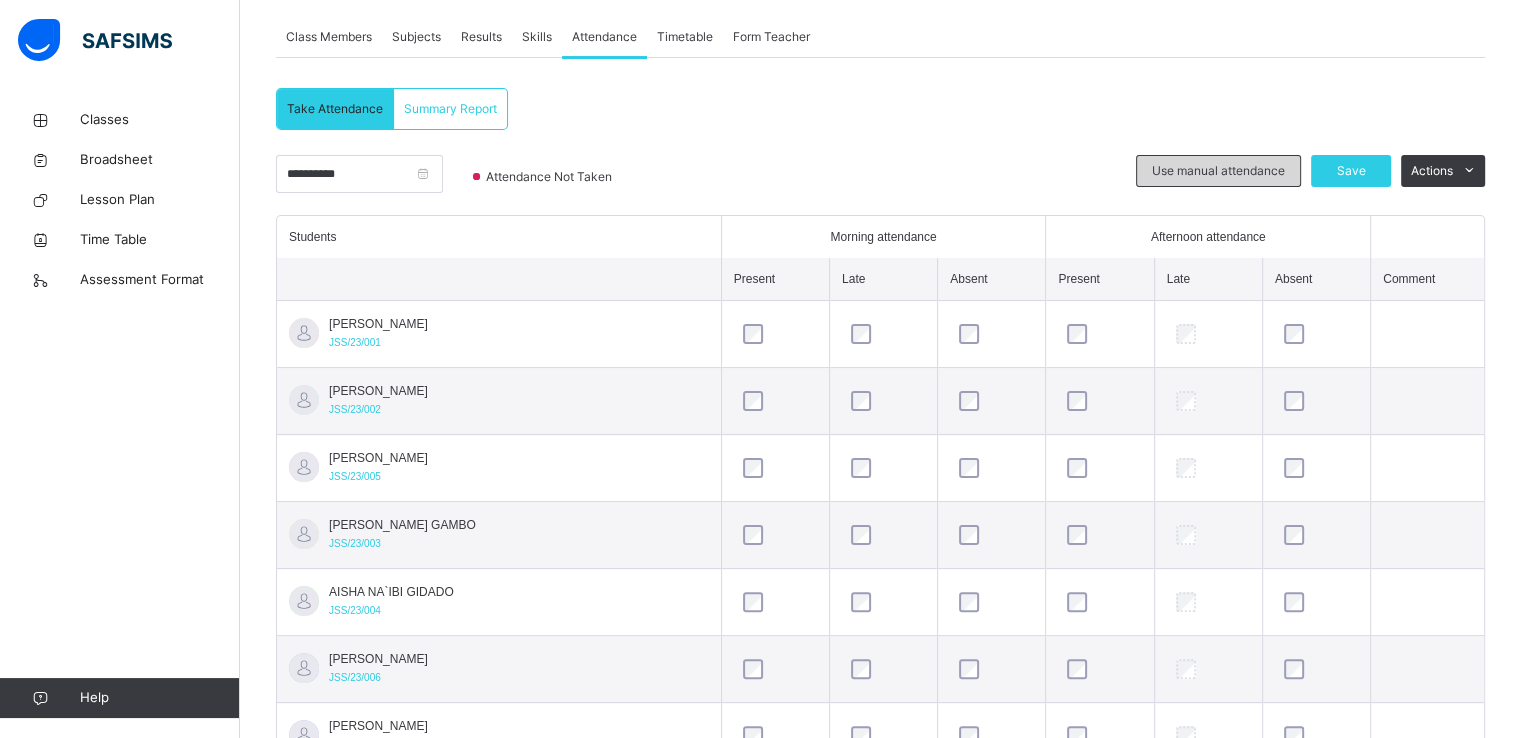 click on "Use manual attendance" at bounding box center (1218, 171) 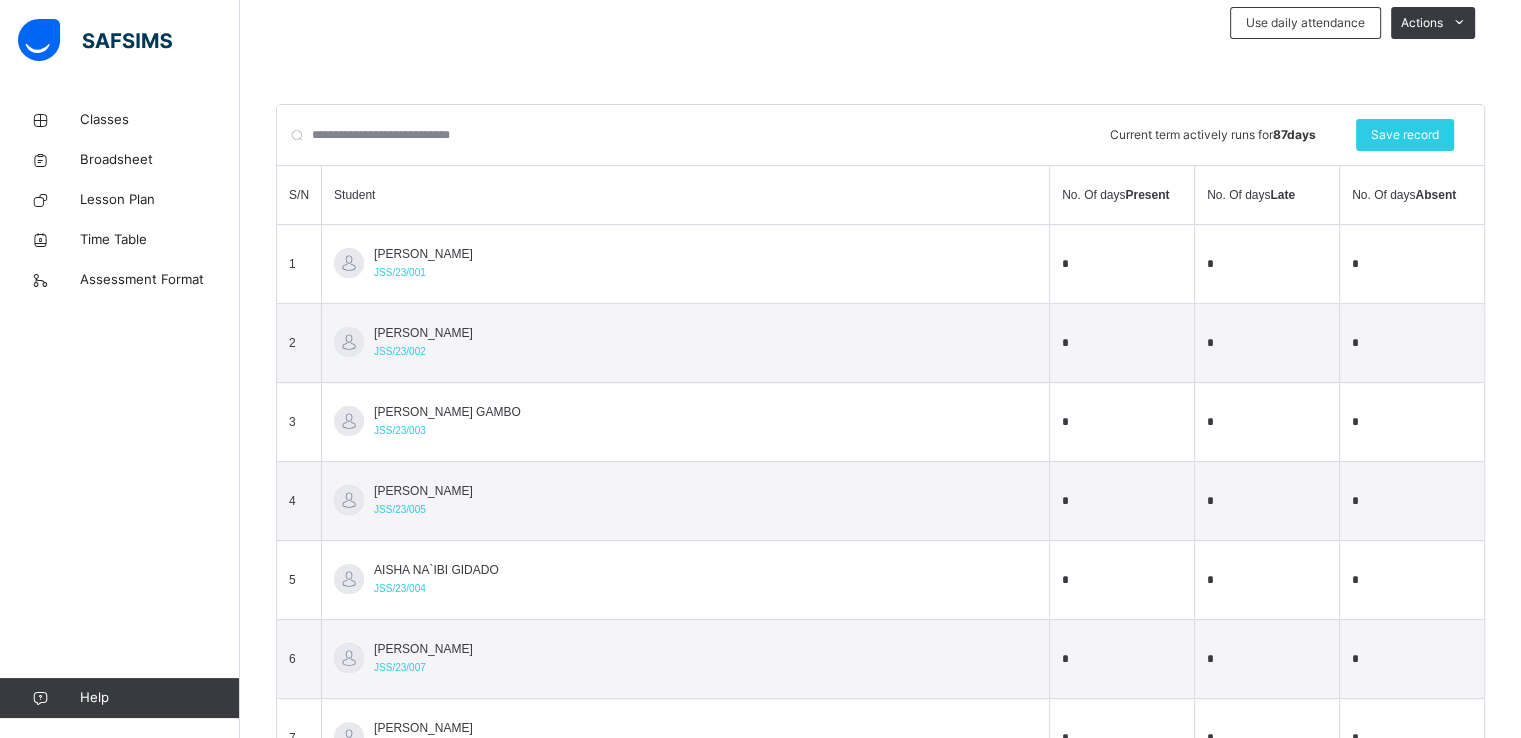 scroll, scrollTop: 506, scrollLeft: 0, axis: vertical 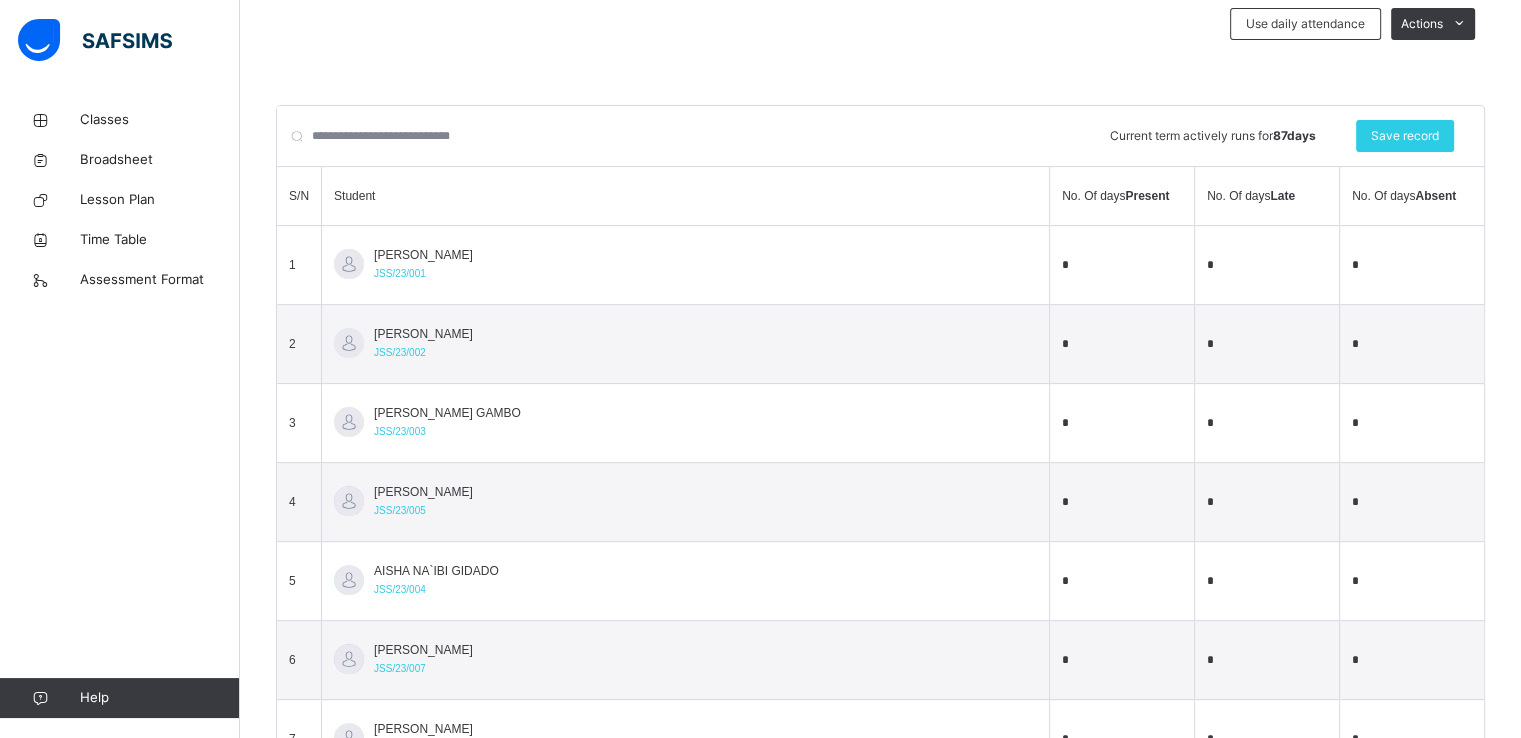 click on "*" at bounding box center (1122, 265) 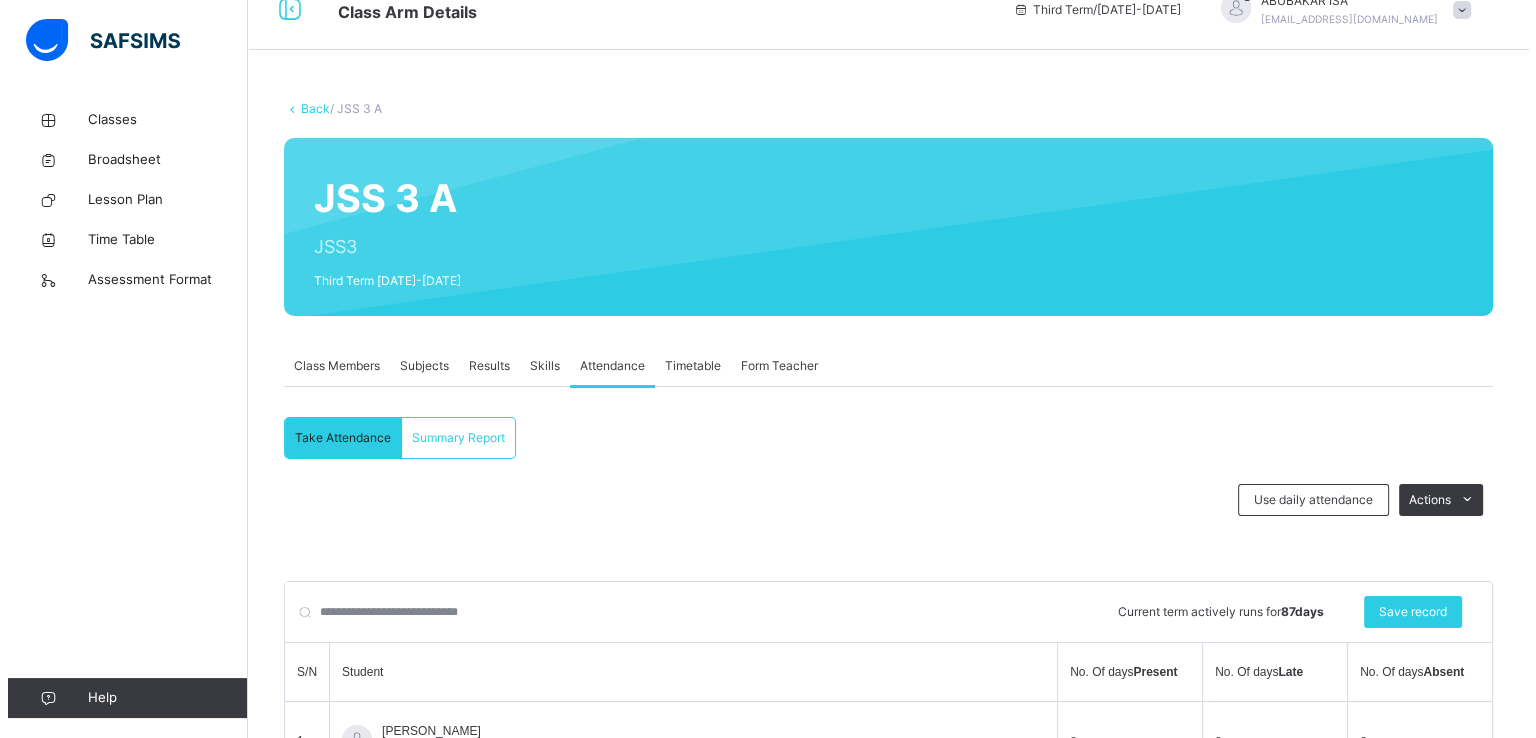 scroll, scrollTop: 0, scrollLeft: 0, axis: both 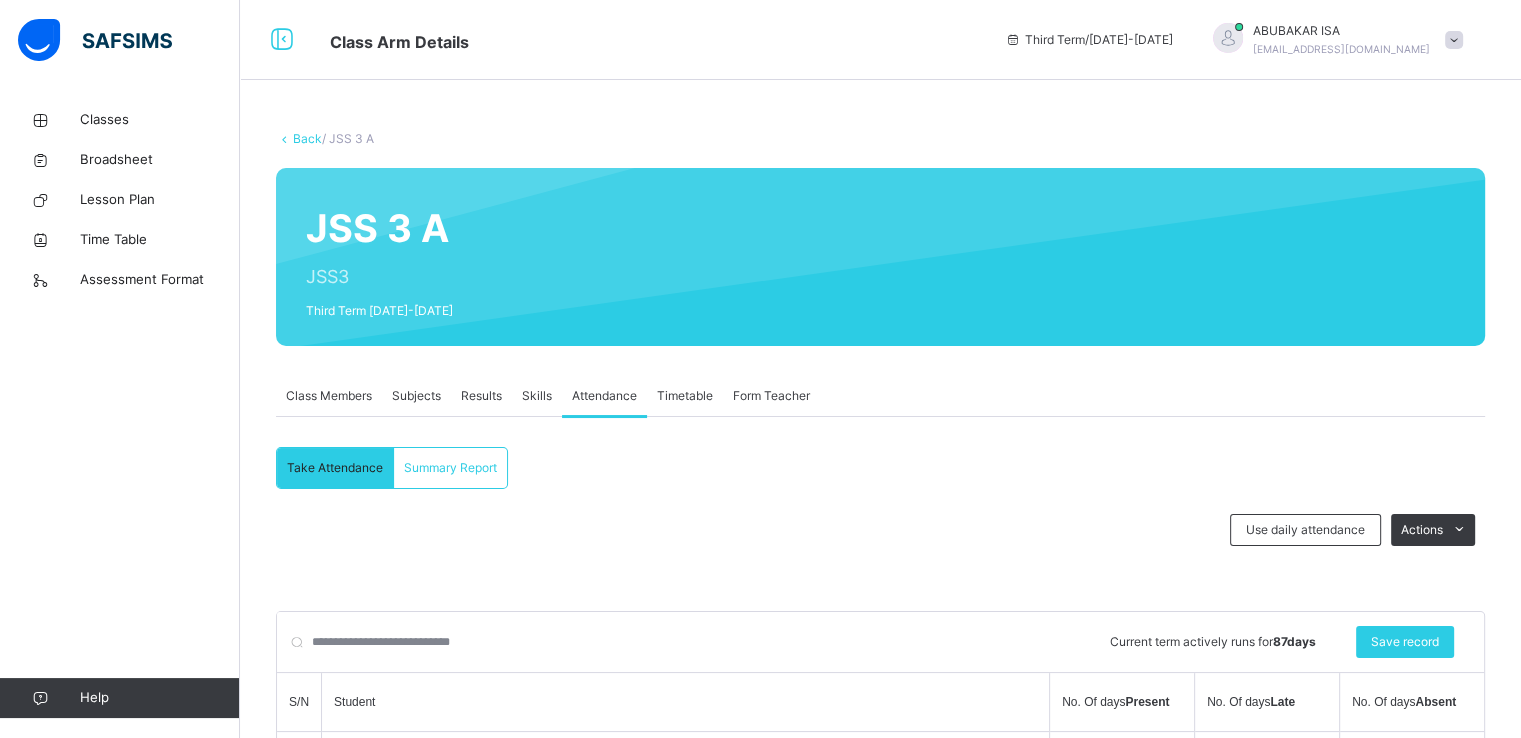 click at bounding box center (1454, 40) 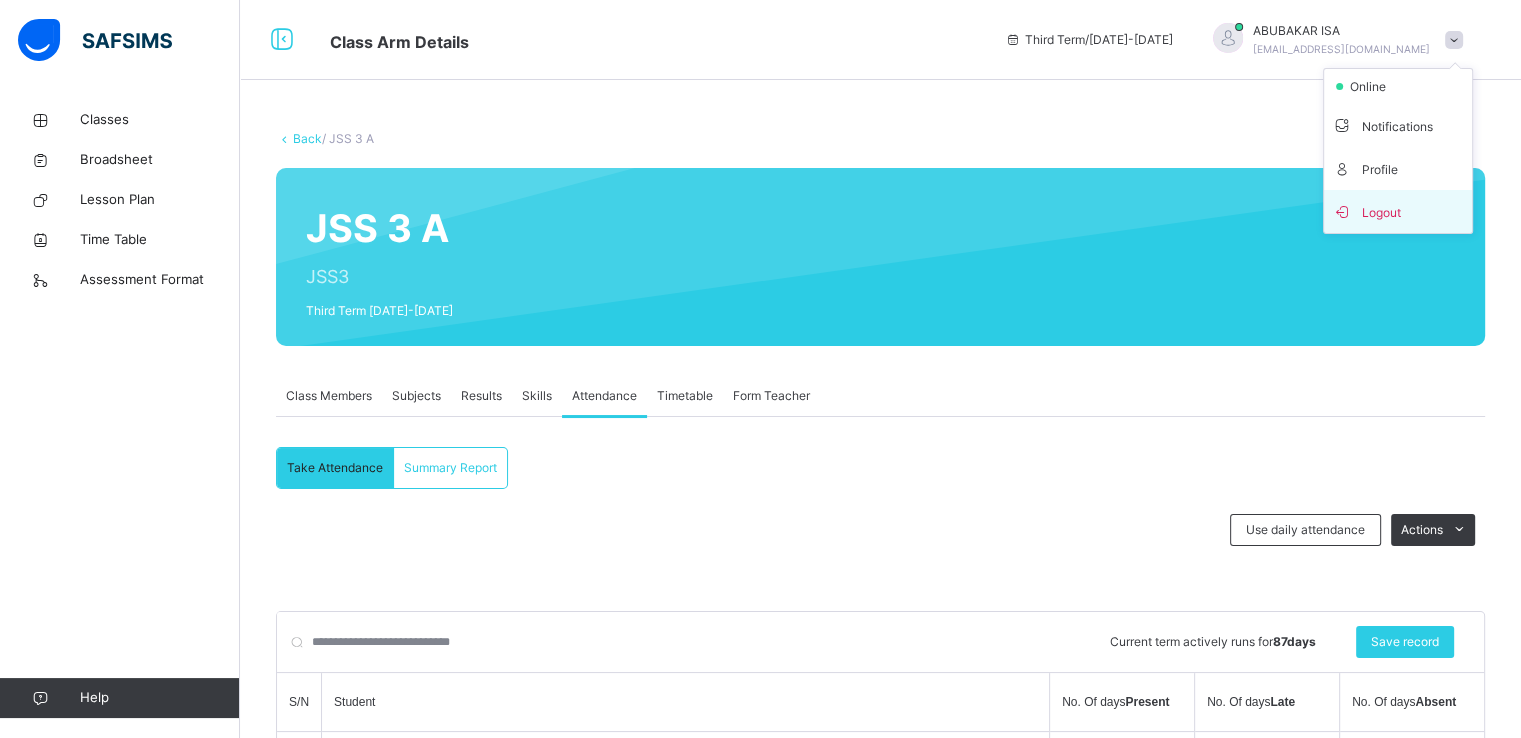 click on "Logout" at bounding box center [1398, 211] 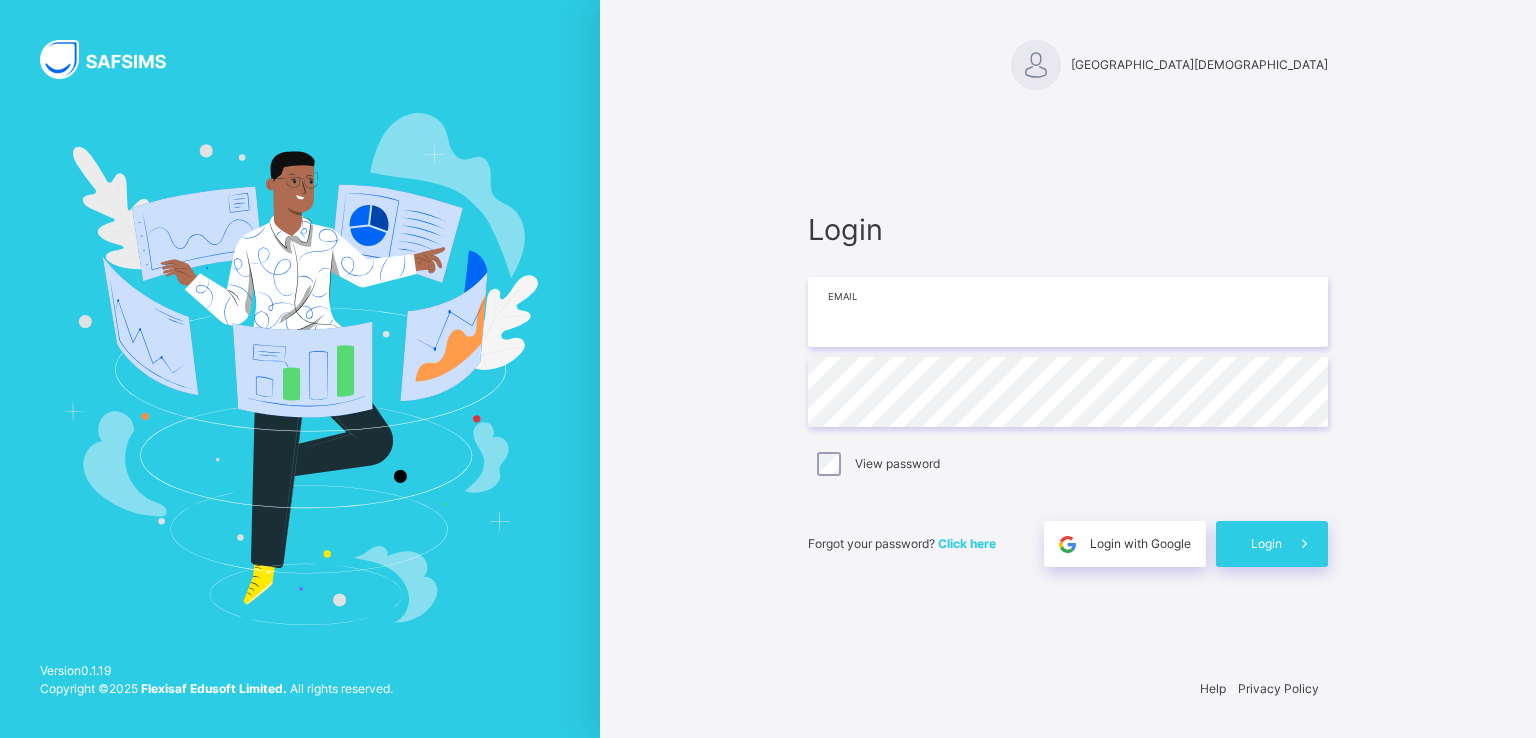 click at bounding box center [1068, 312] 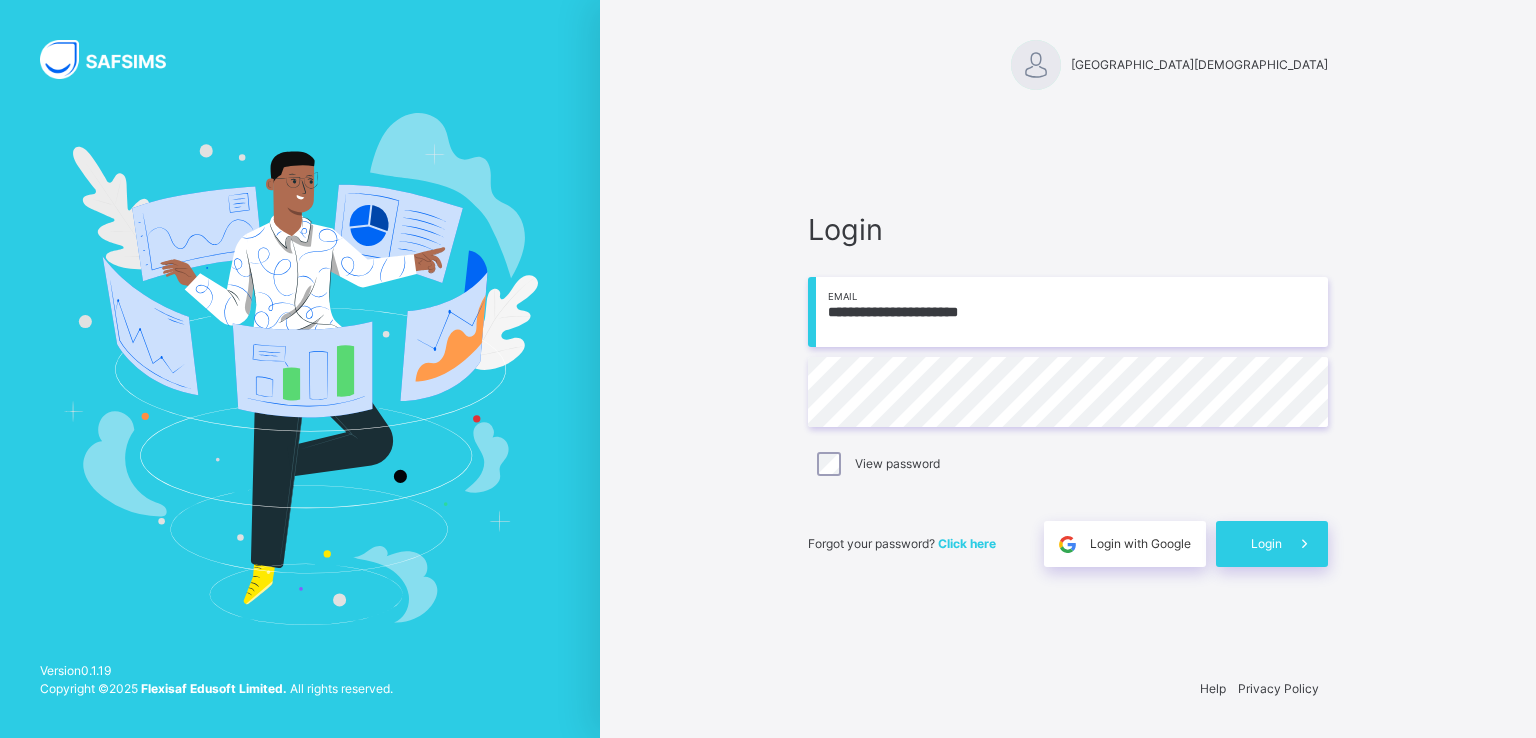 type on "**********" 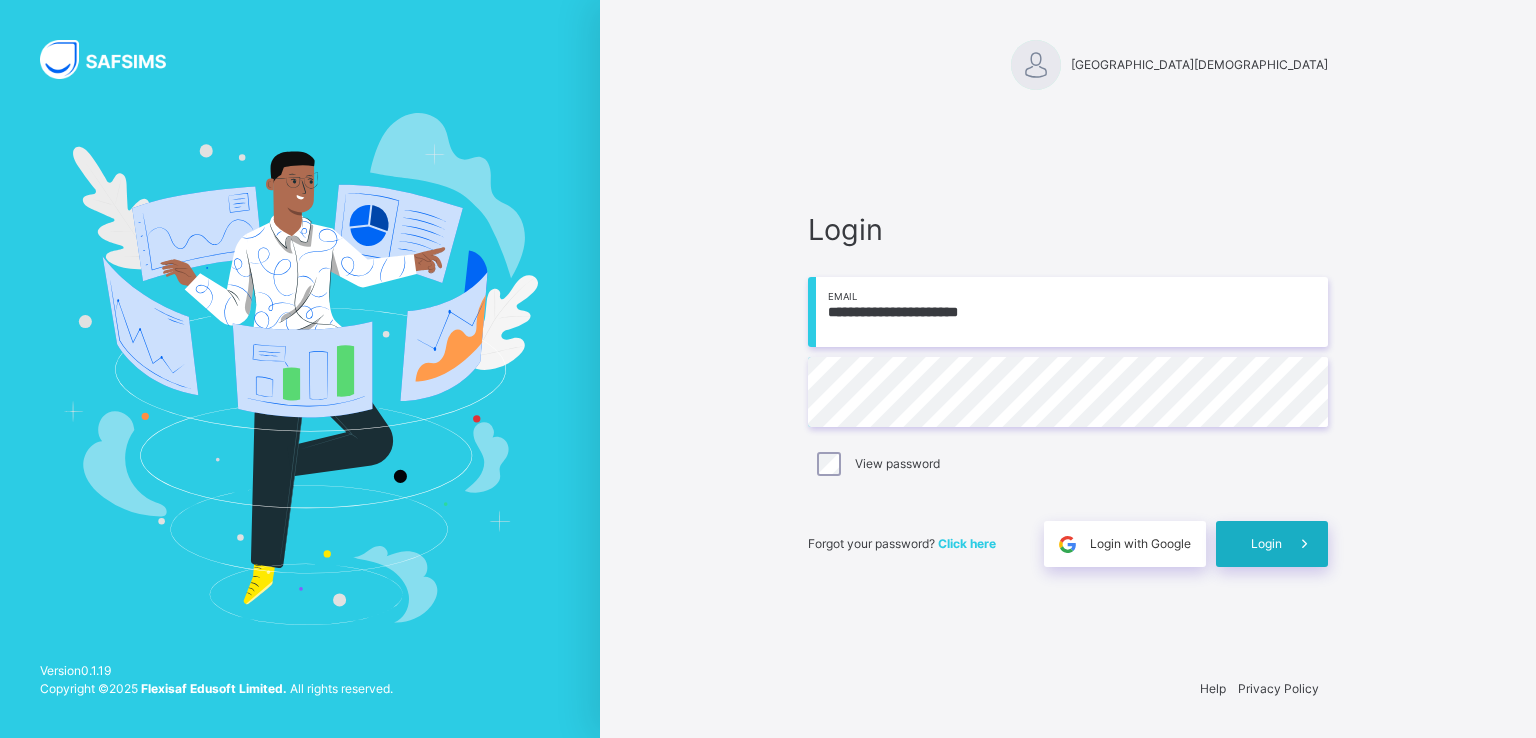 click on "Login" at bounding box center [1266, 544] 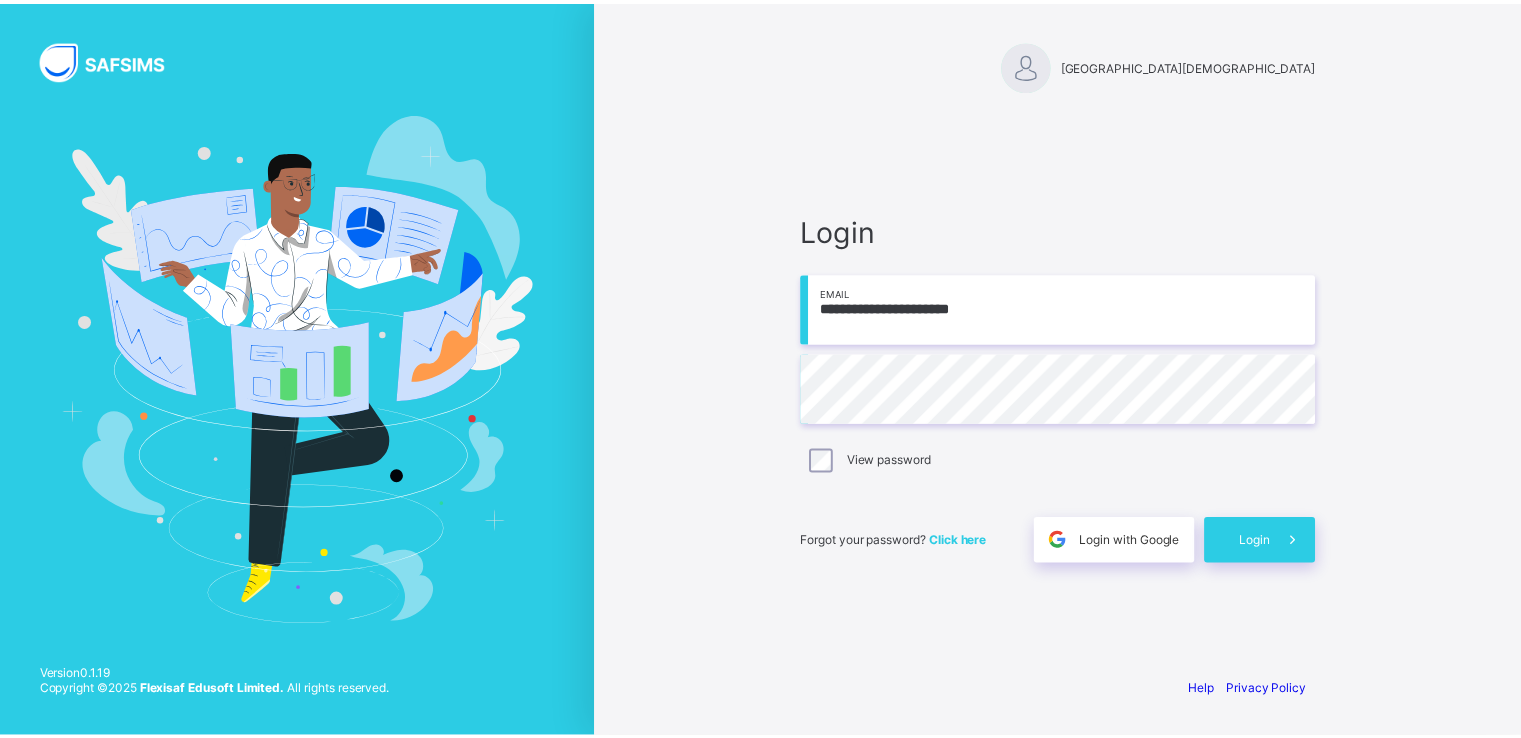 scroll, scrollTop: 0, scrollLeft: 0, axis: both 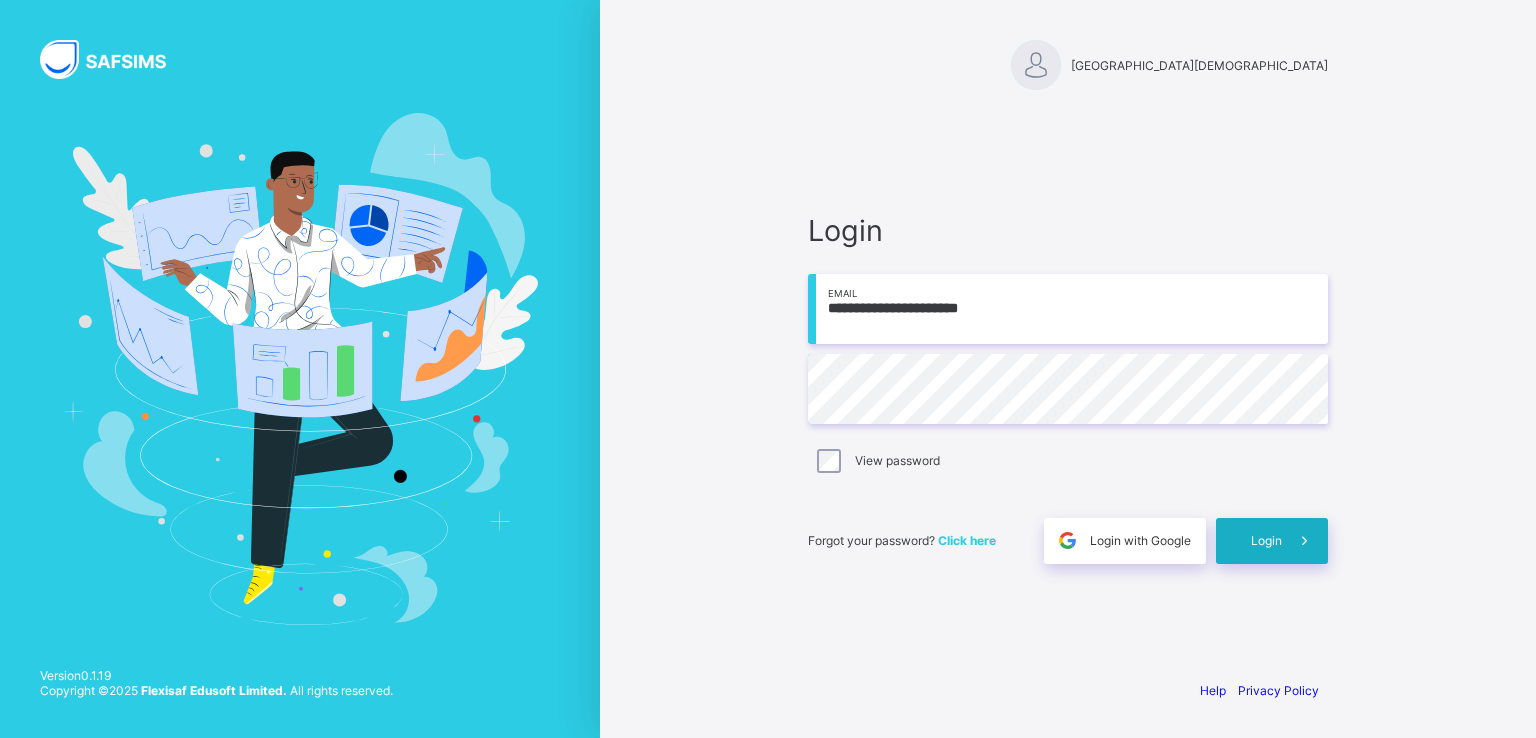 click on "Login" at bounding box center (1266, 540) 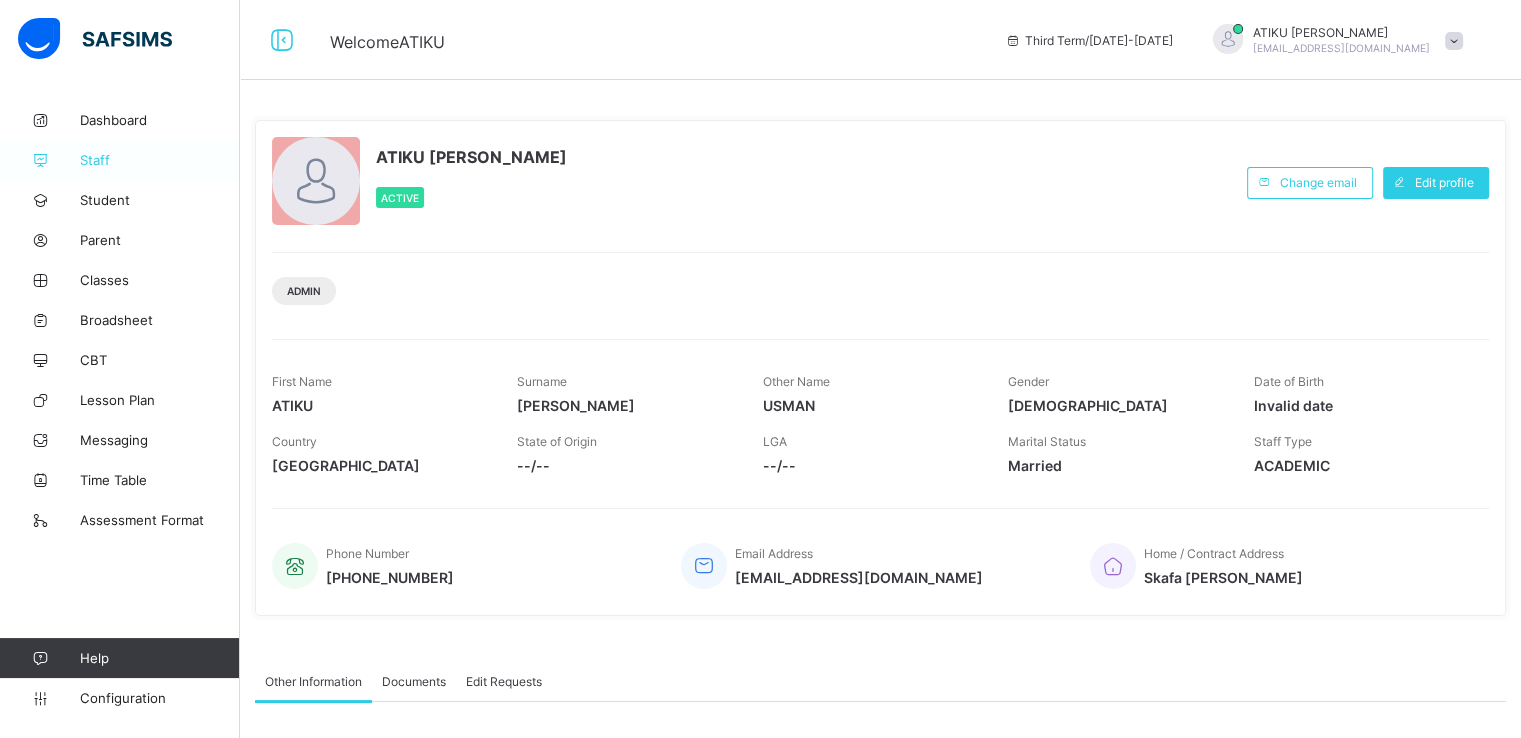 click on "Staff" at bounding box center (160, 160) 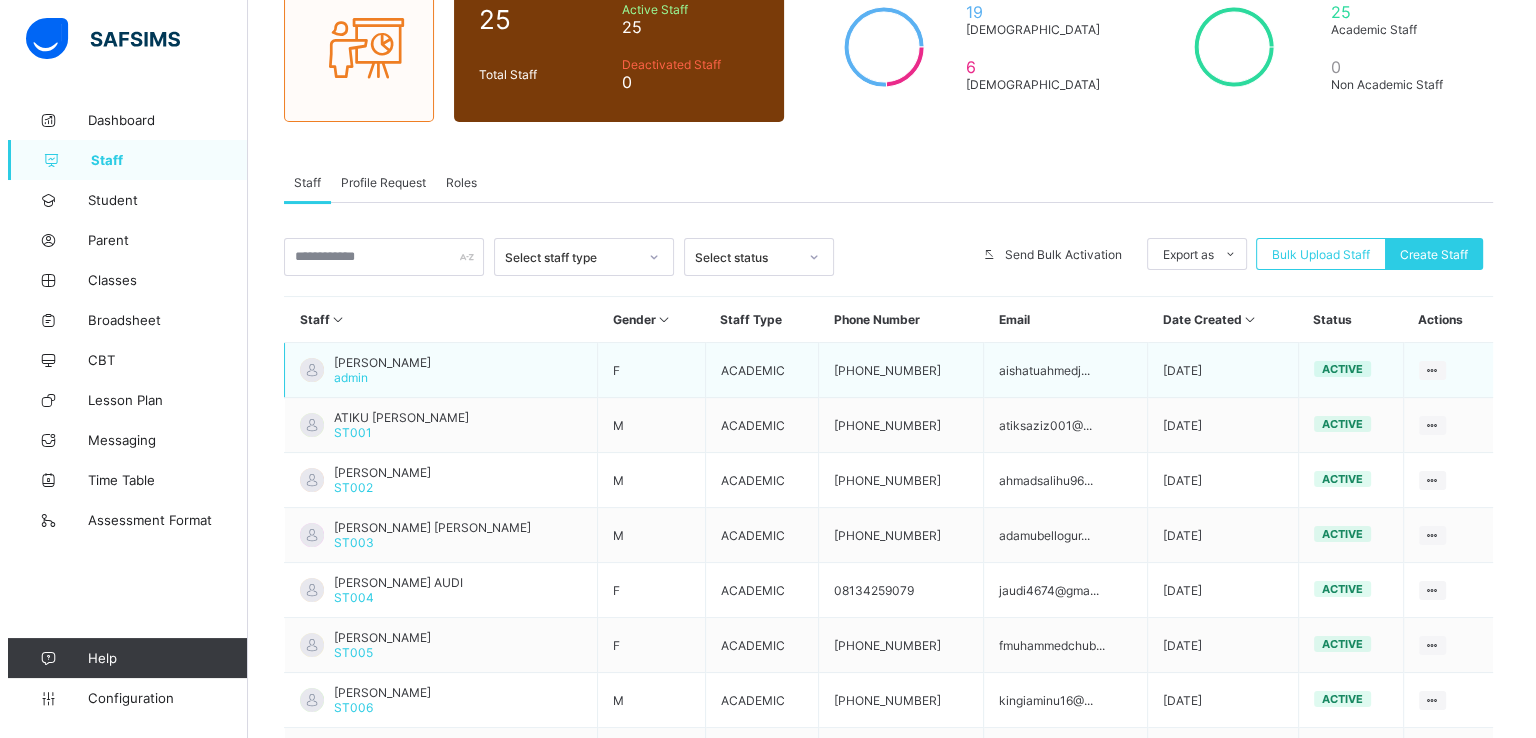 scroll, scrollTop: 199, scrollLeft: 0, axis: vertical 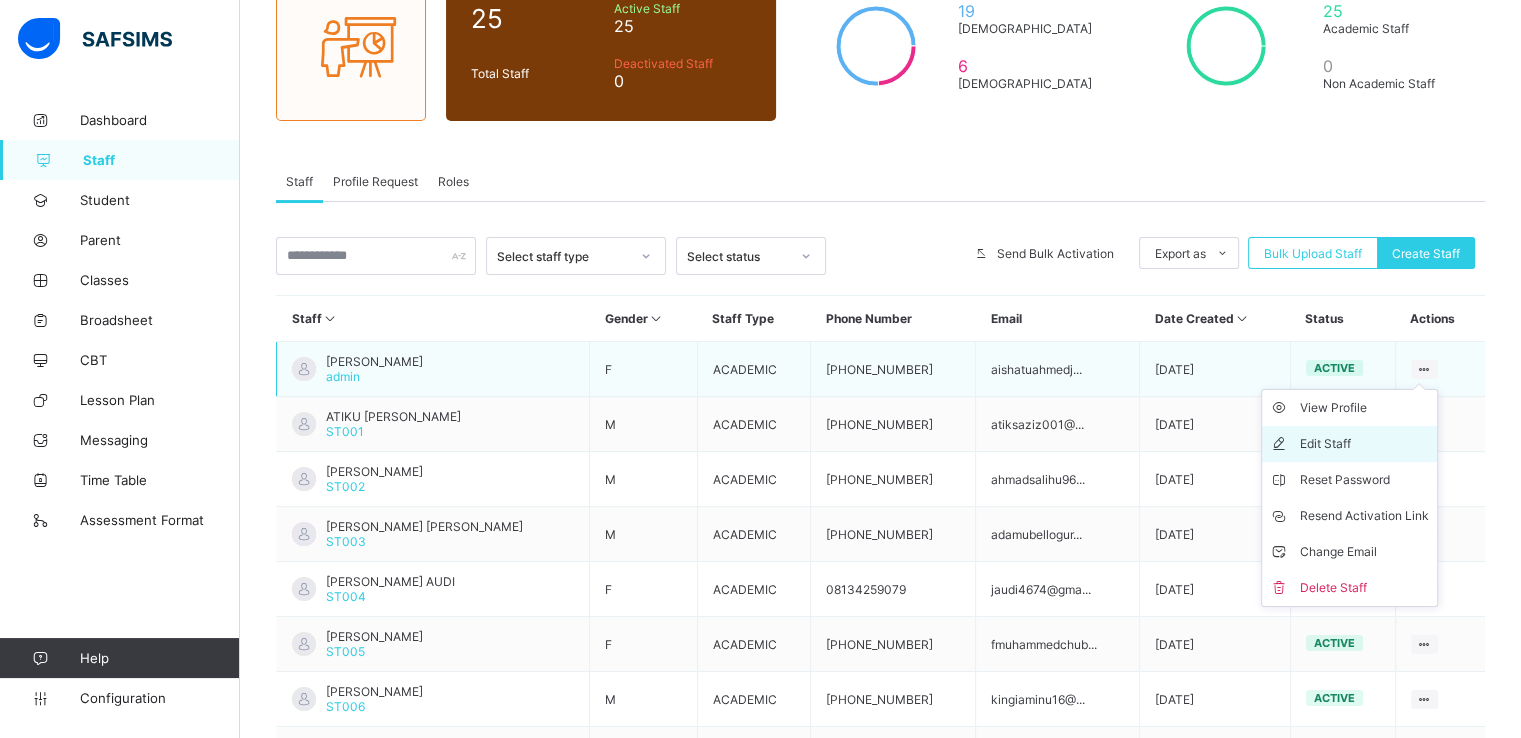 click on "Edit Staff" at bounding box center [1364, 444] 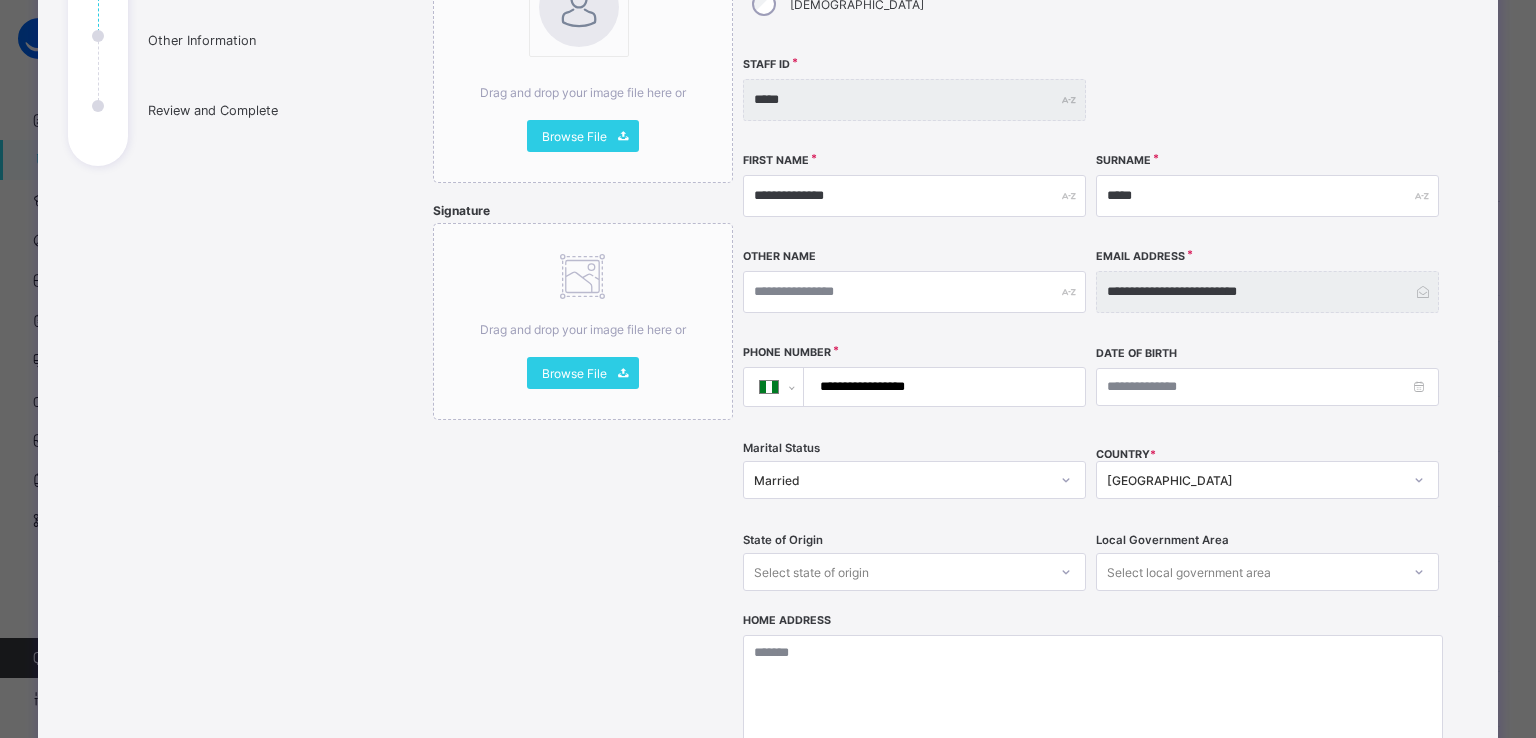 scroll, scrollTop: 303, scrollLeft: 0, axis: vertical 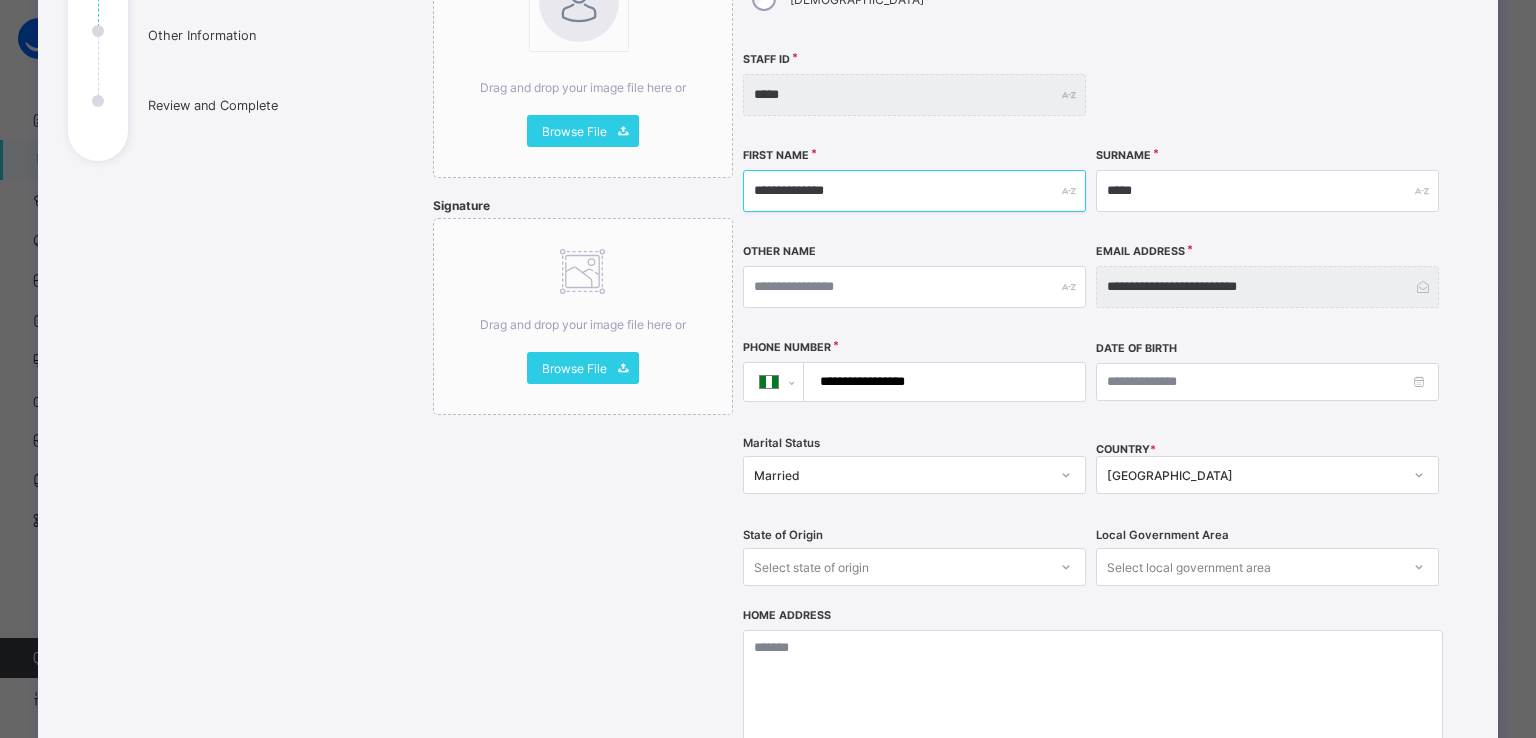 click on "**********" at bounding box center [914, 191] 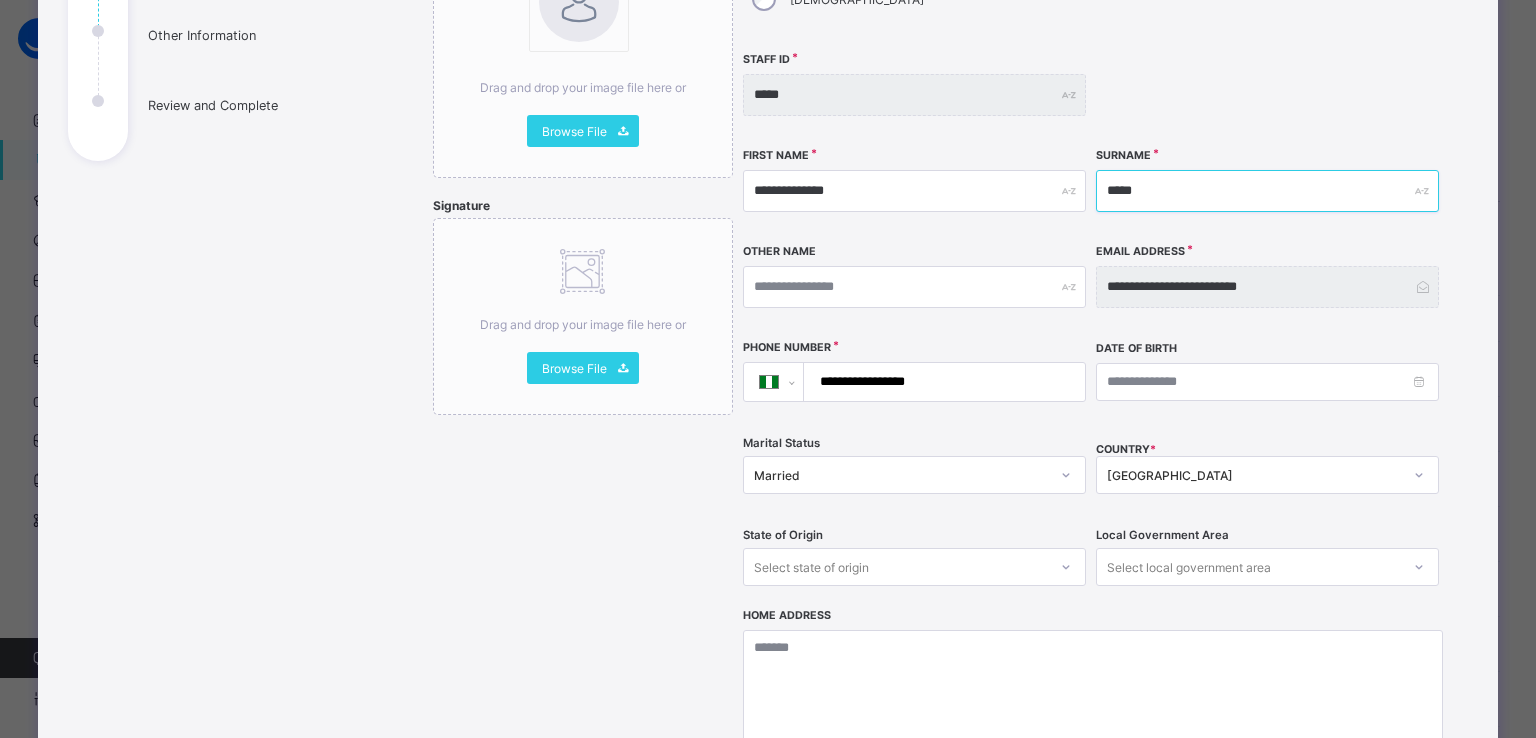 click on "****" at bounding box center (1267, 191) 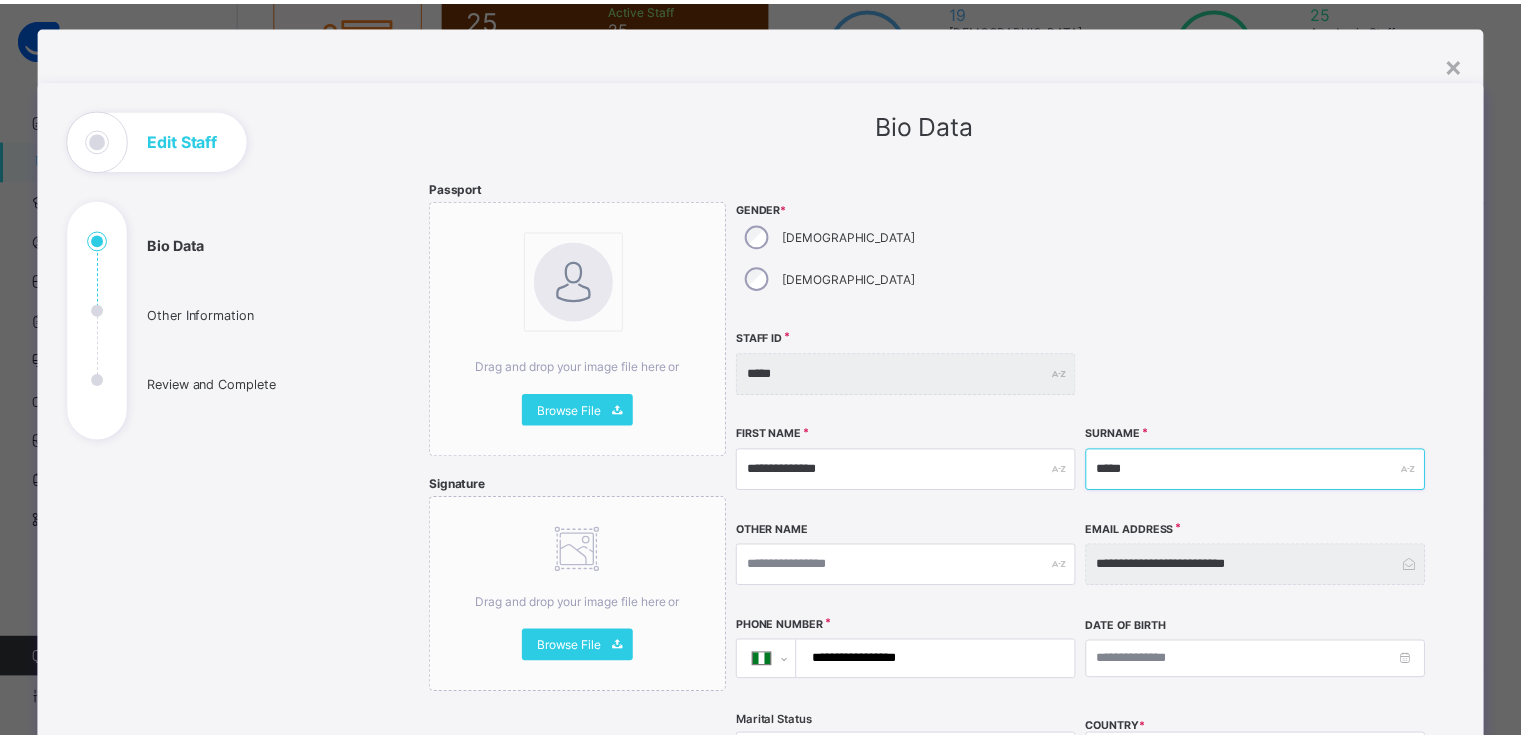 scroll, scrollTop: 0, scrollLeft: 0, axis: both 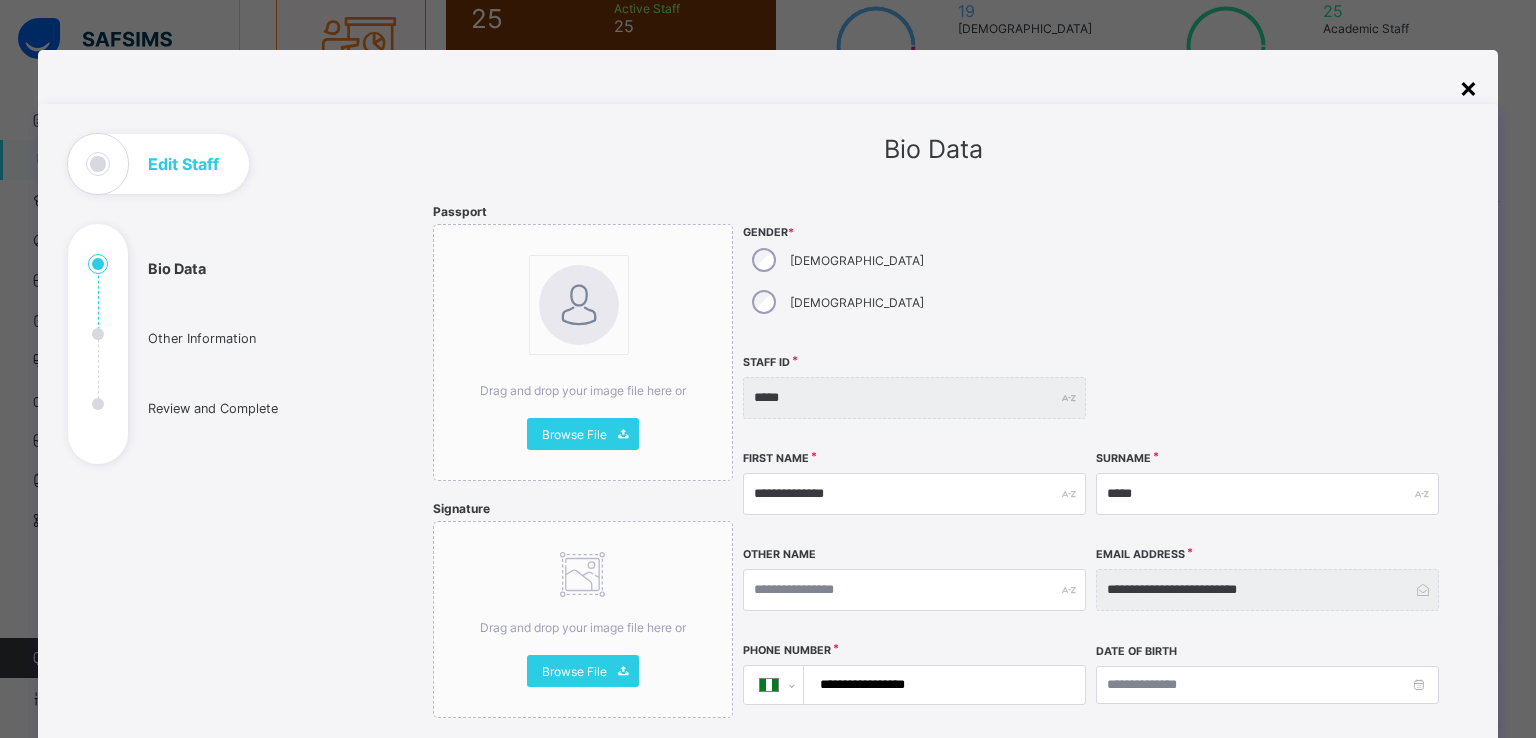click on "×" at bounding box center (1468, 87) 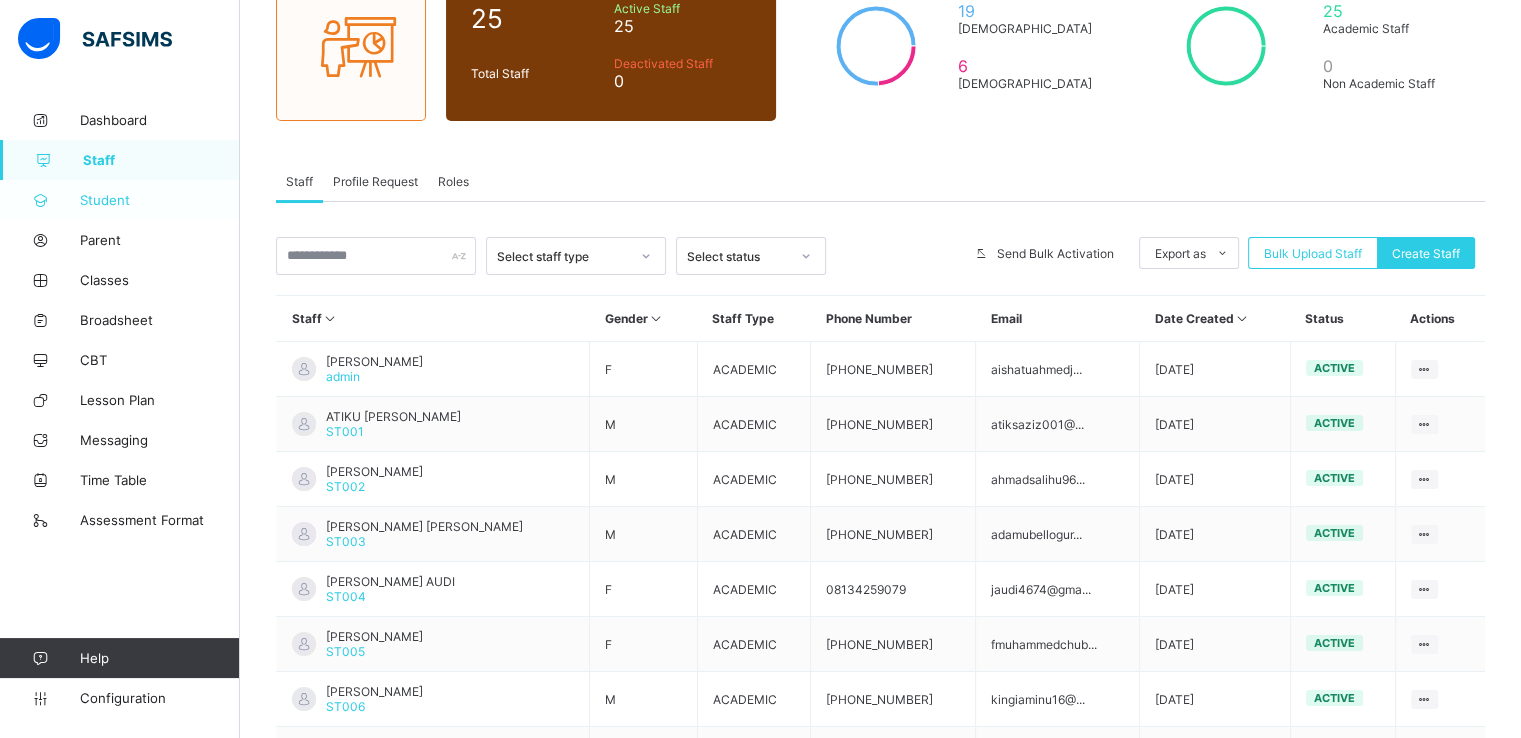 click on "Student" at bounding box center [160, 200] 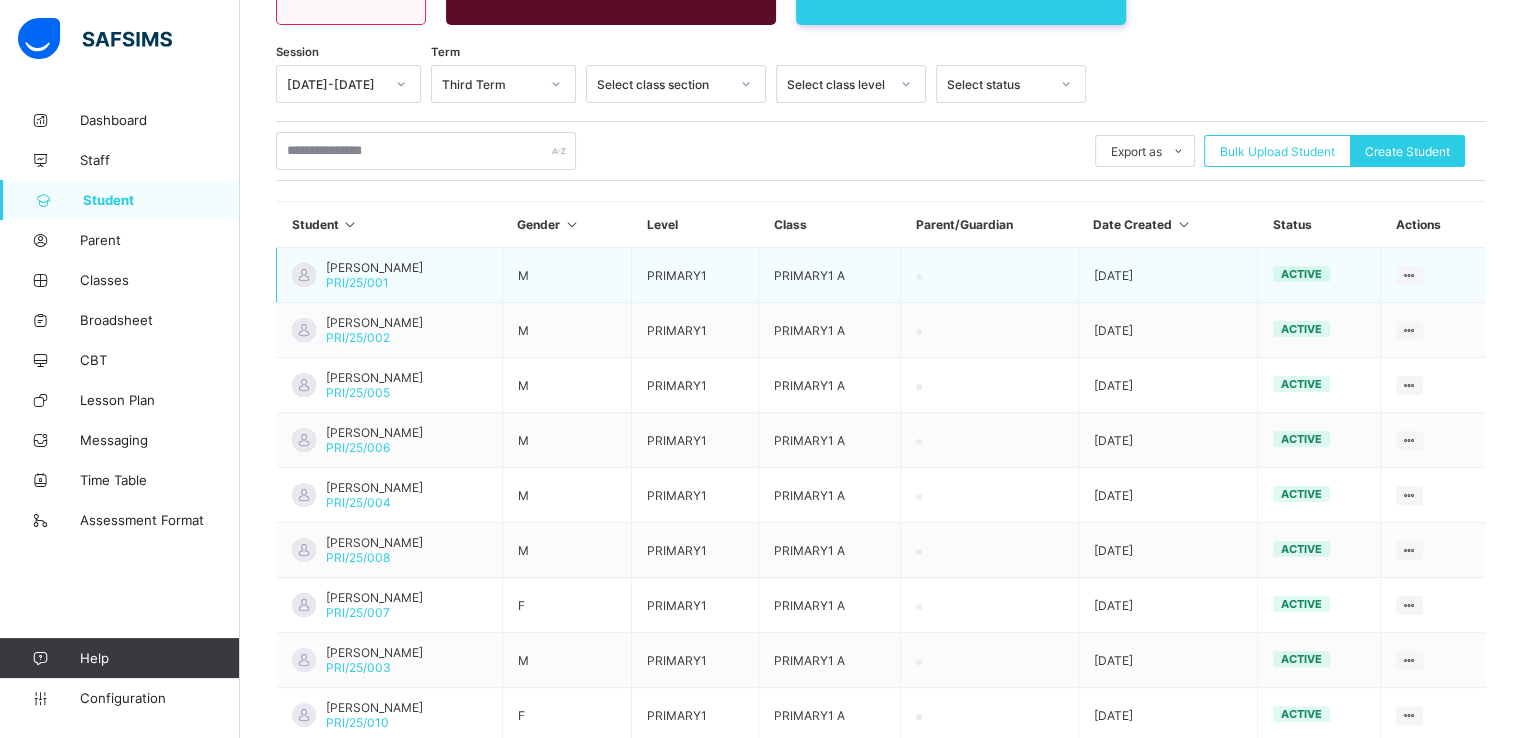 scroll, scrollTop: 163, scrollLeft: 0, axis: vertical 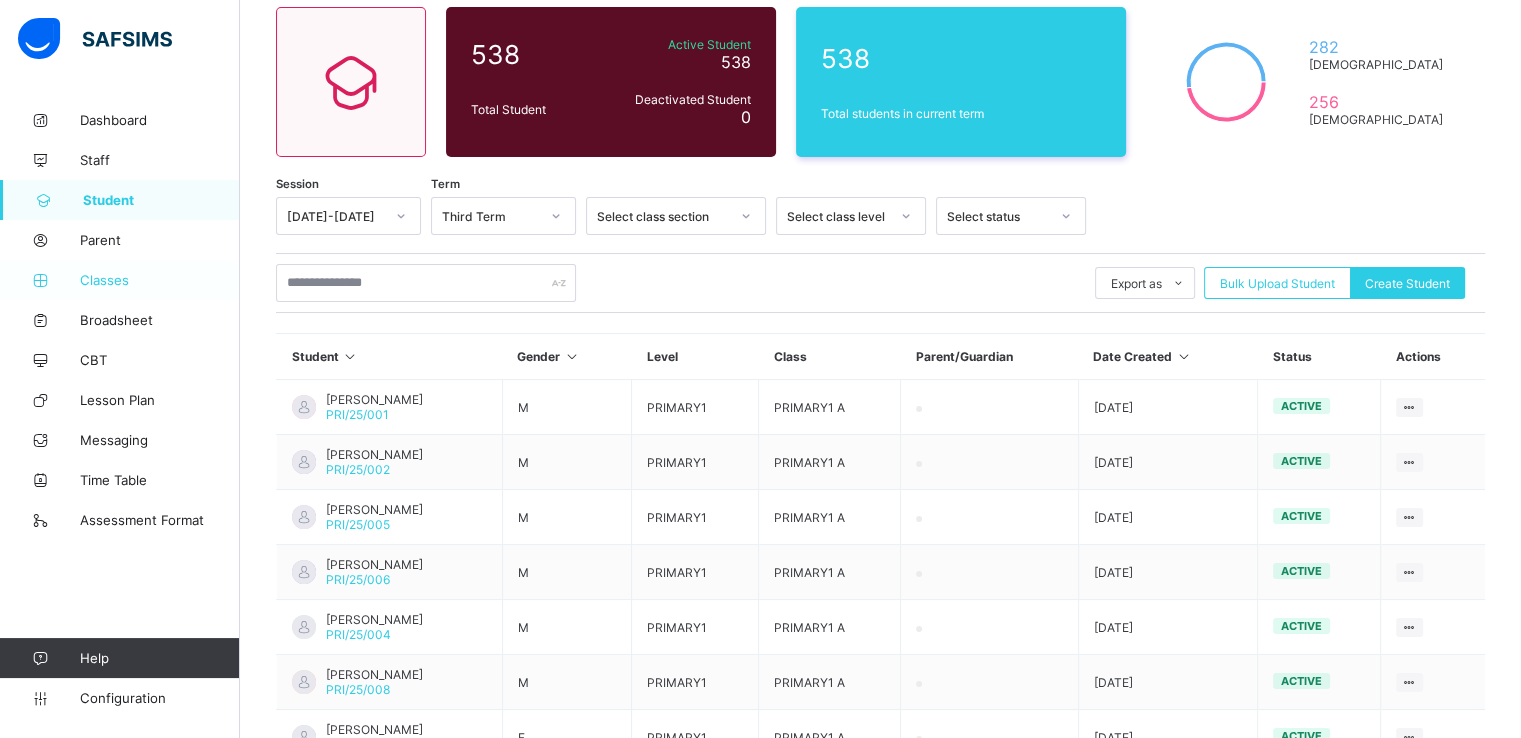 click on "Classes" at bounding box center (160, 280) 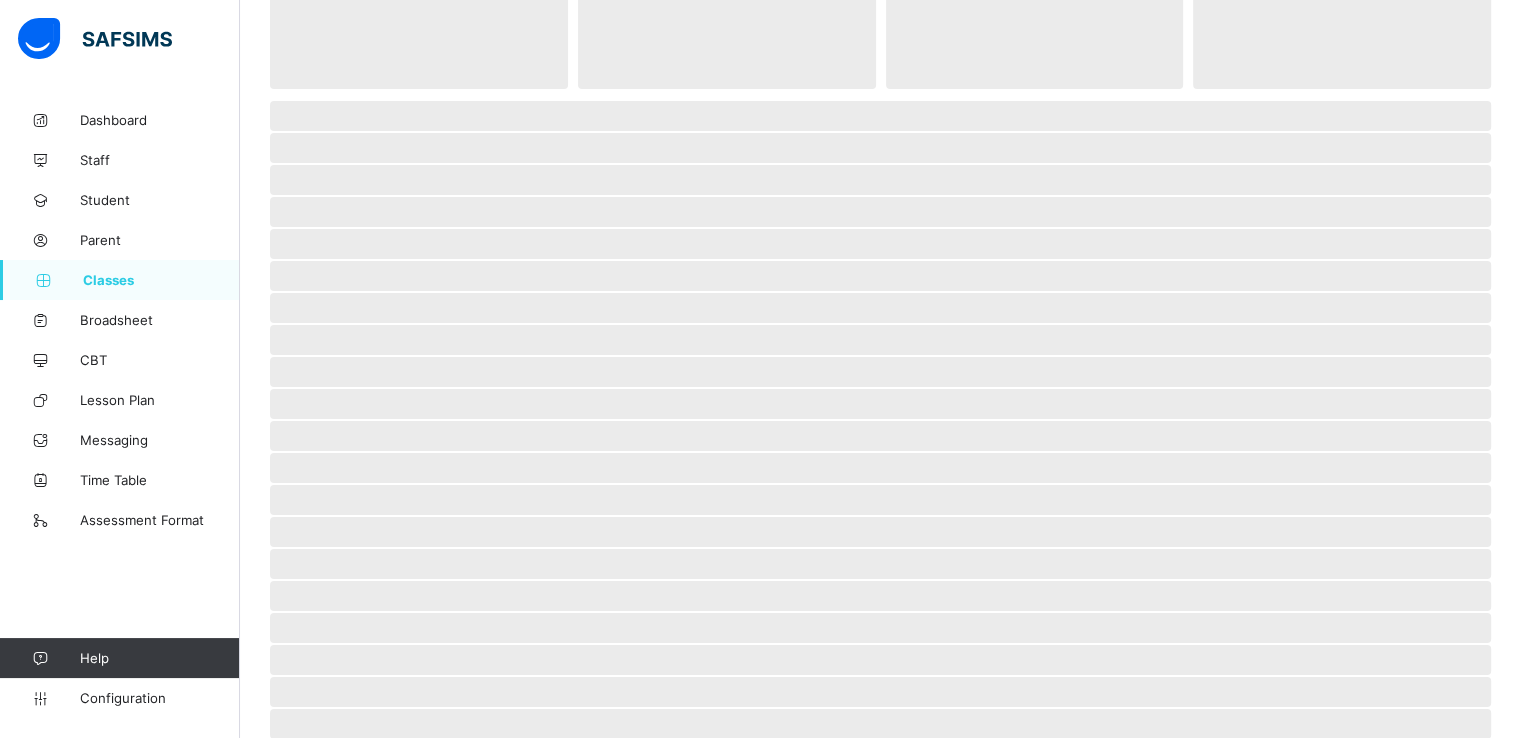 scroll, scrollTop: 0, scrollLeft: 0, axis: both 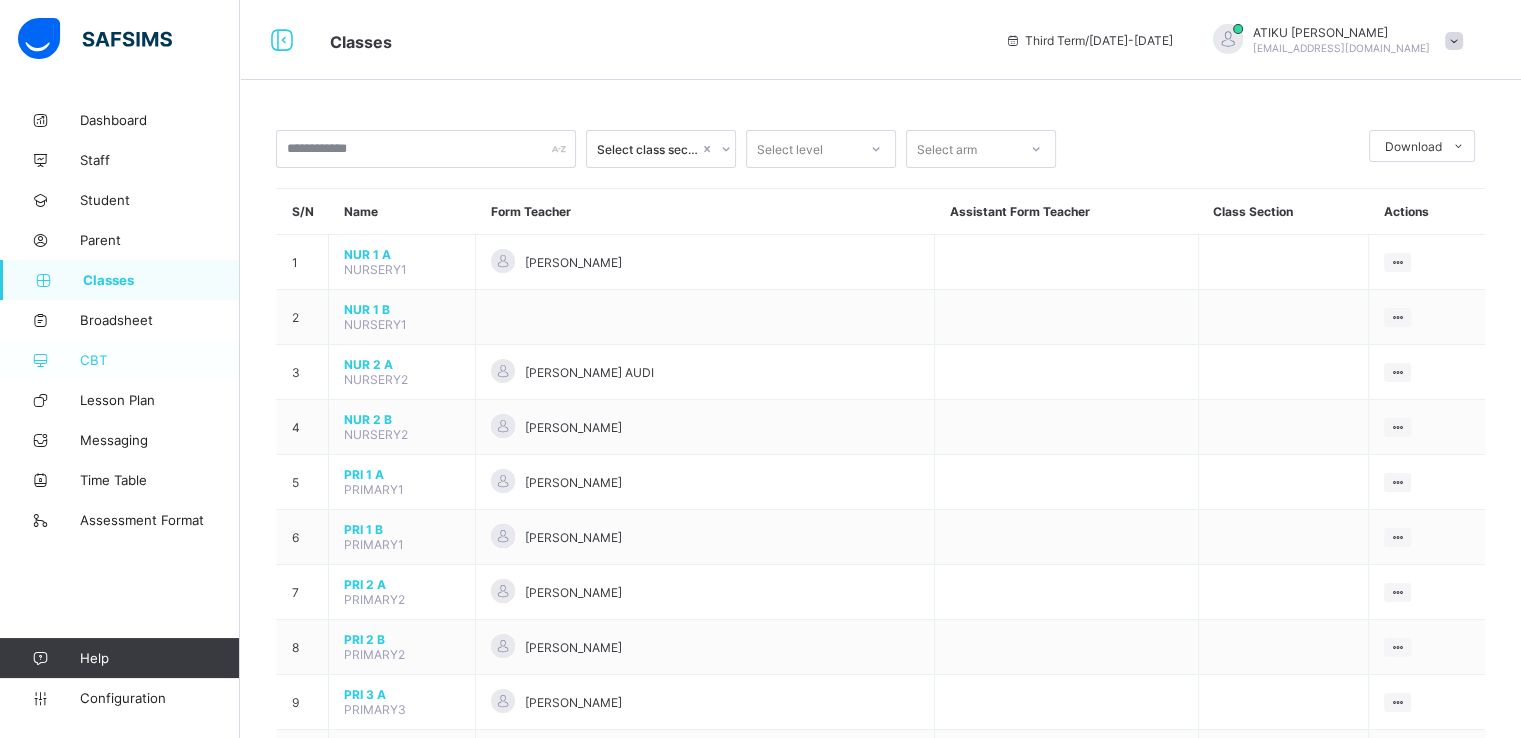 click on "CBT" at bounding box center [160, 360] 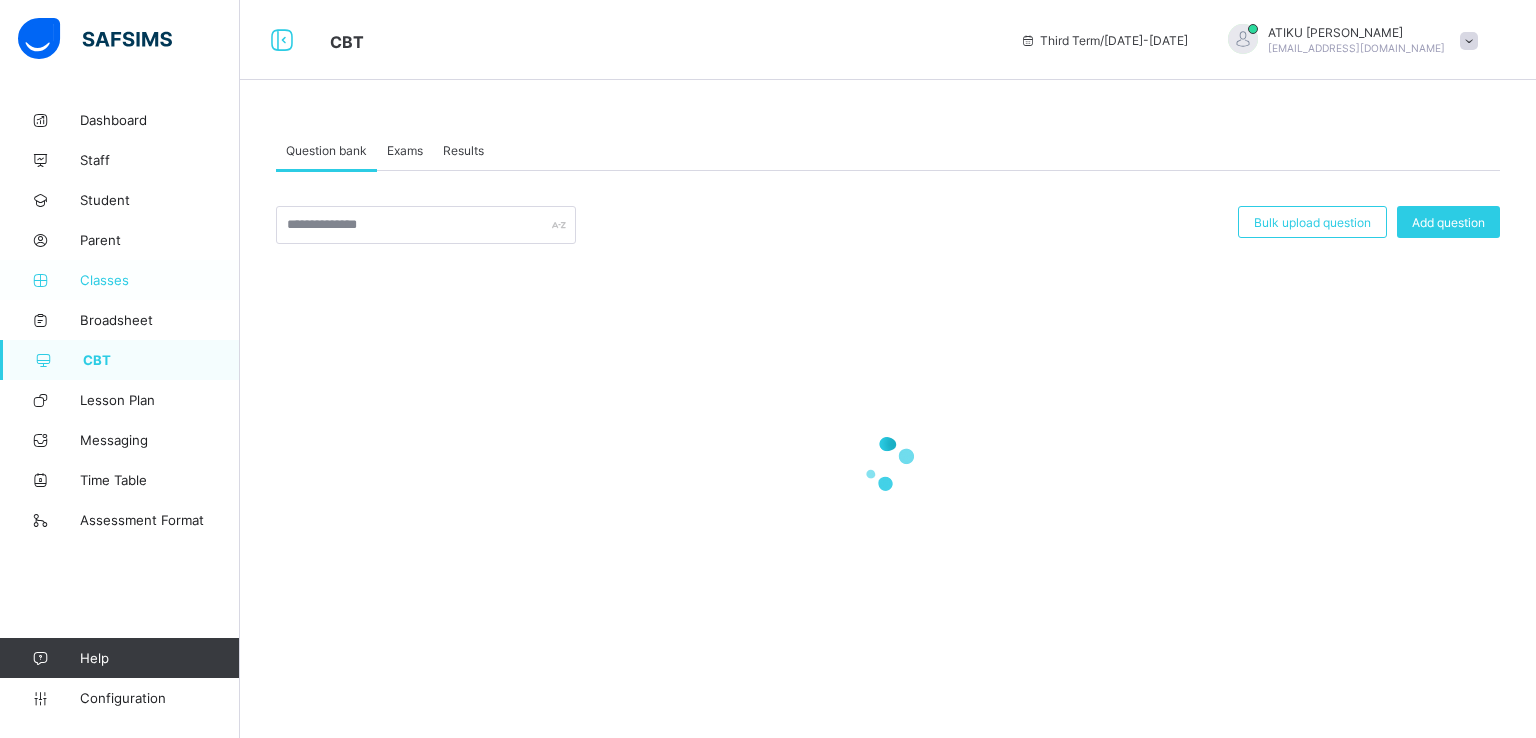 click on "Classes" at bounding box center [160, 280] 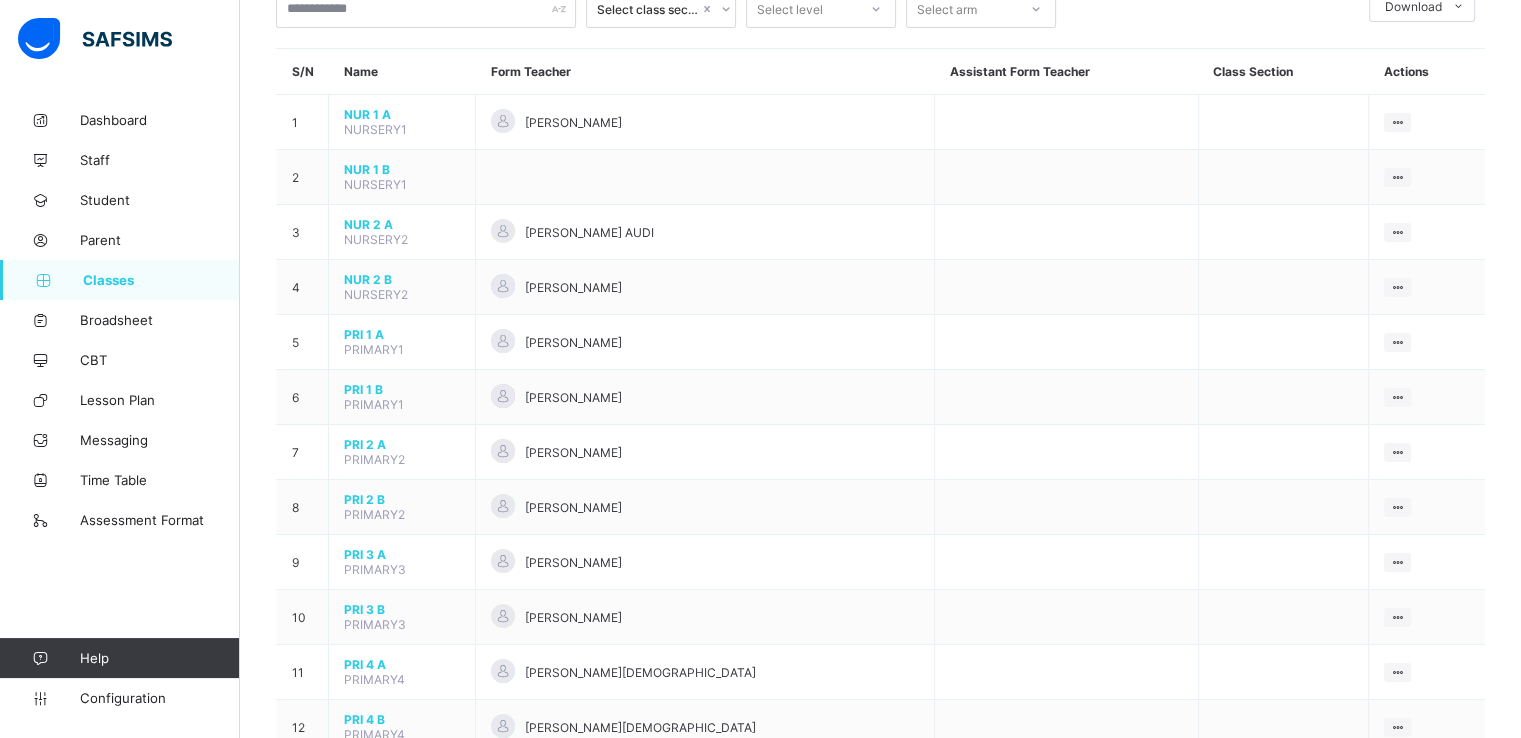 scroll, scrollTop: 152, scrollLeft: 0, axis: vertical 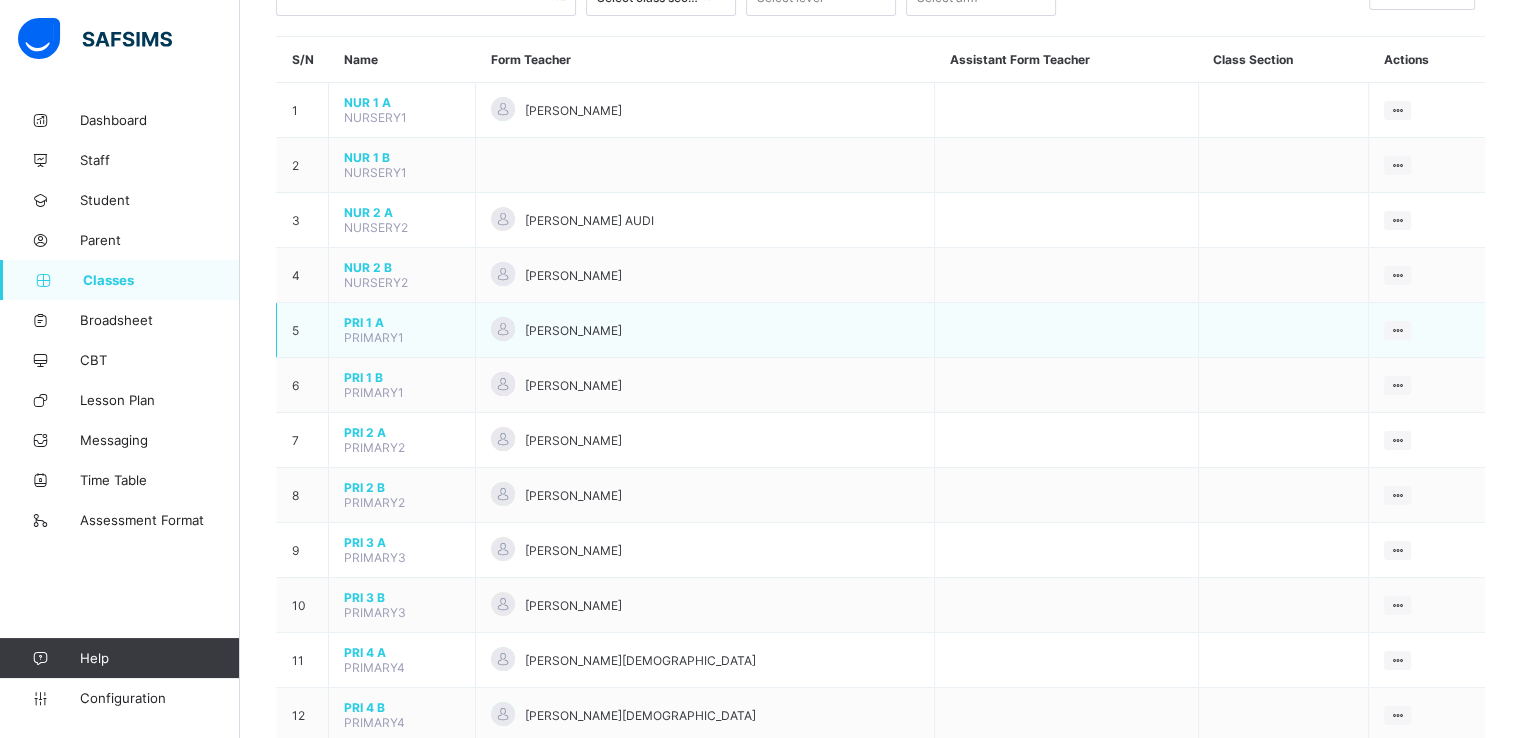 click on "PRI 1   A" at bounding box center [402, 322] 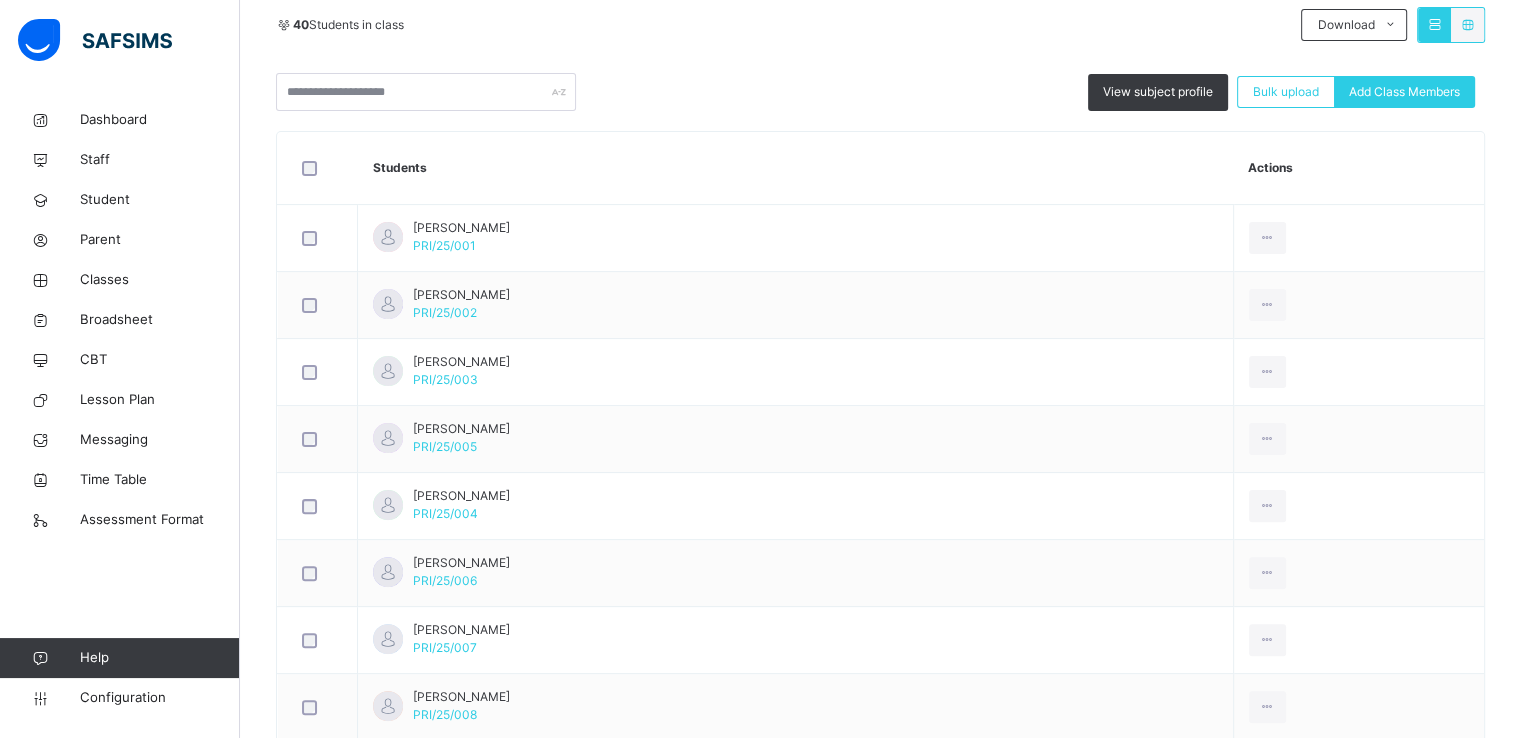 scroll, scrollTop: 462, scrollLeft: 0, axis: vertical 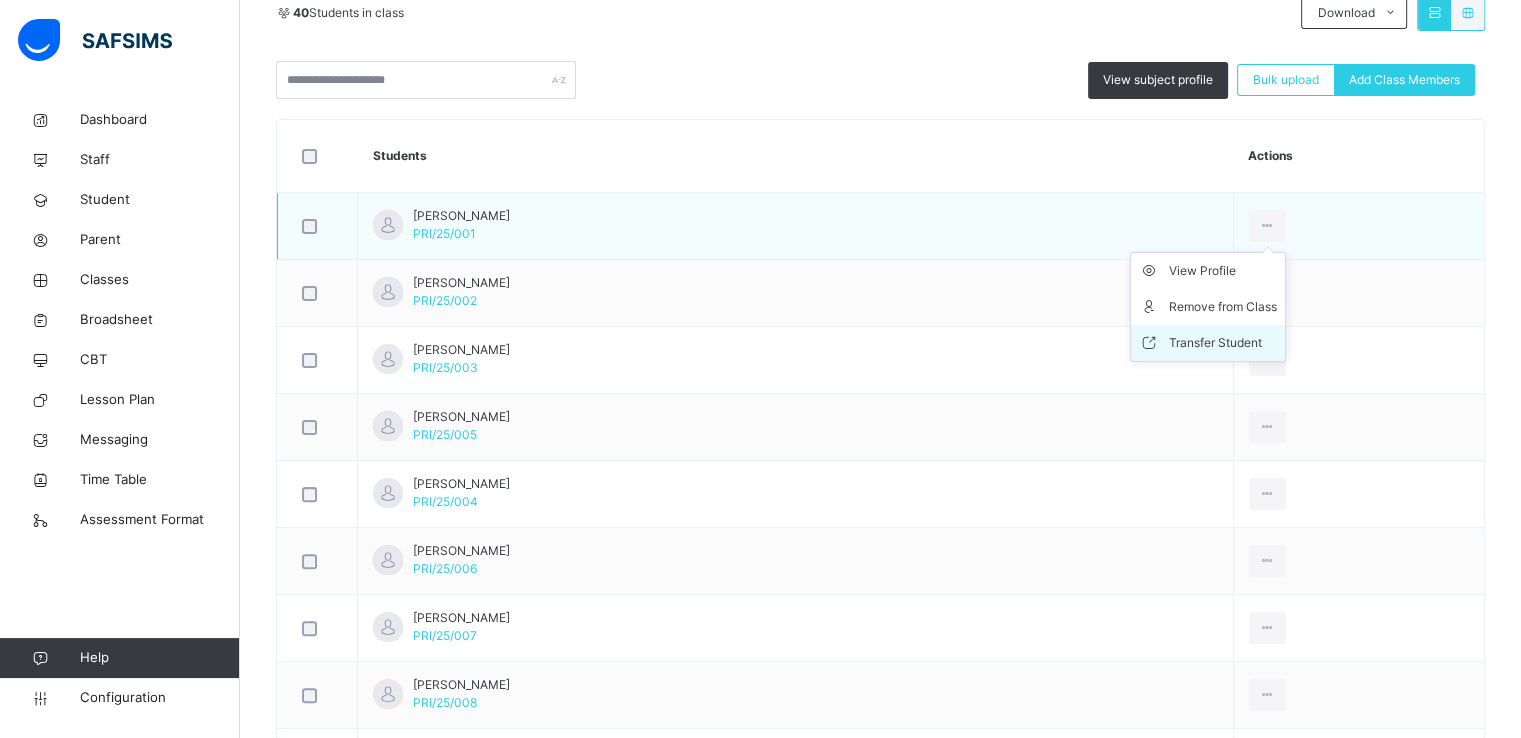 click on "Transfer Student" at bounding box center (1223, 343) 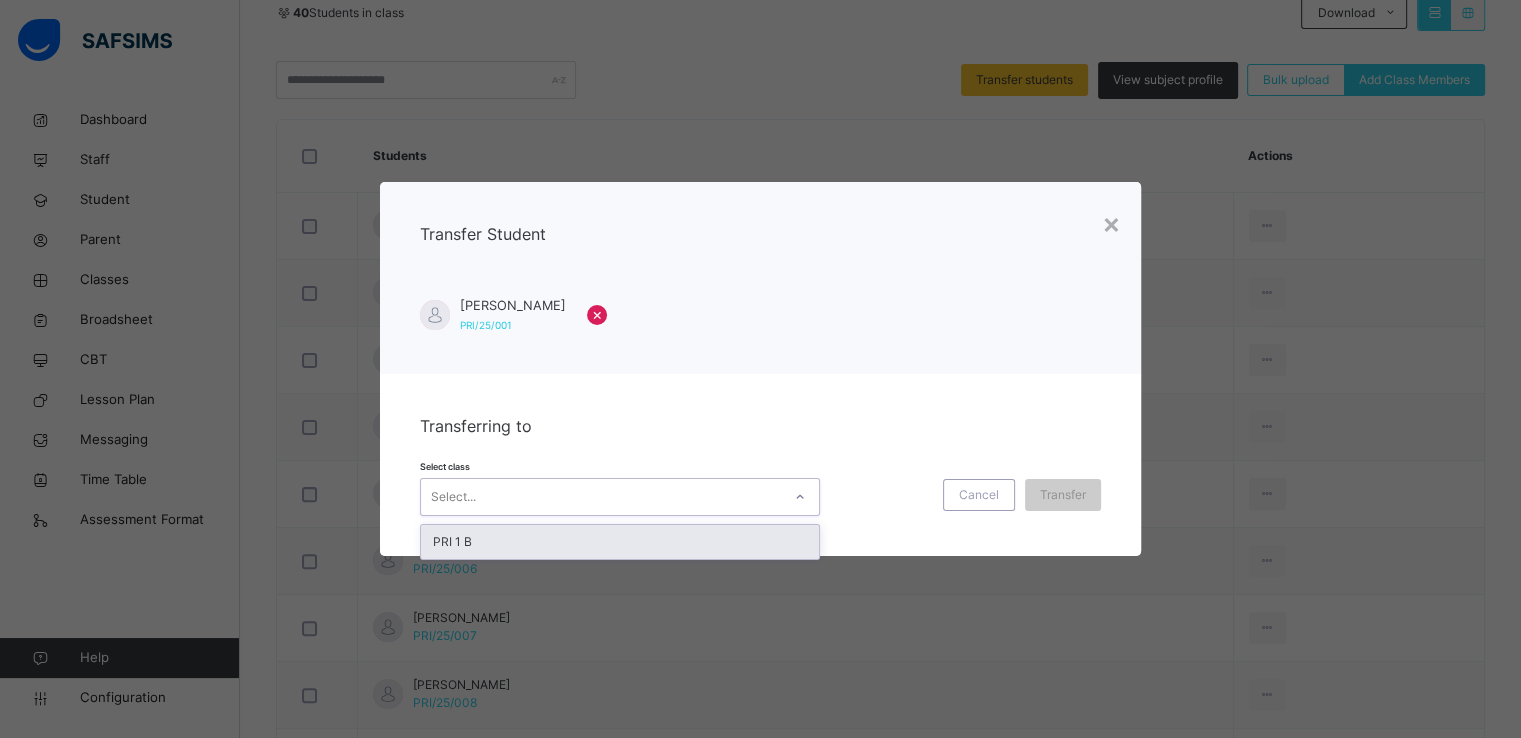 click on "Select..." at bounding box center (601, 496) 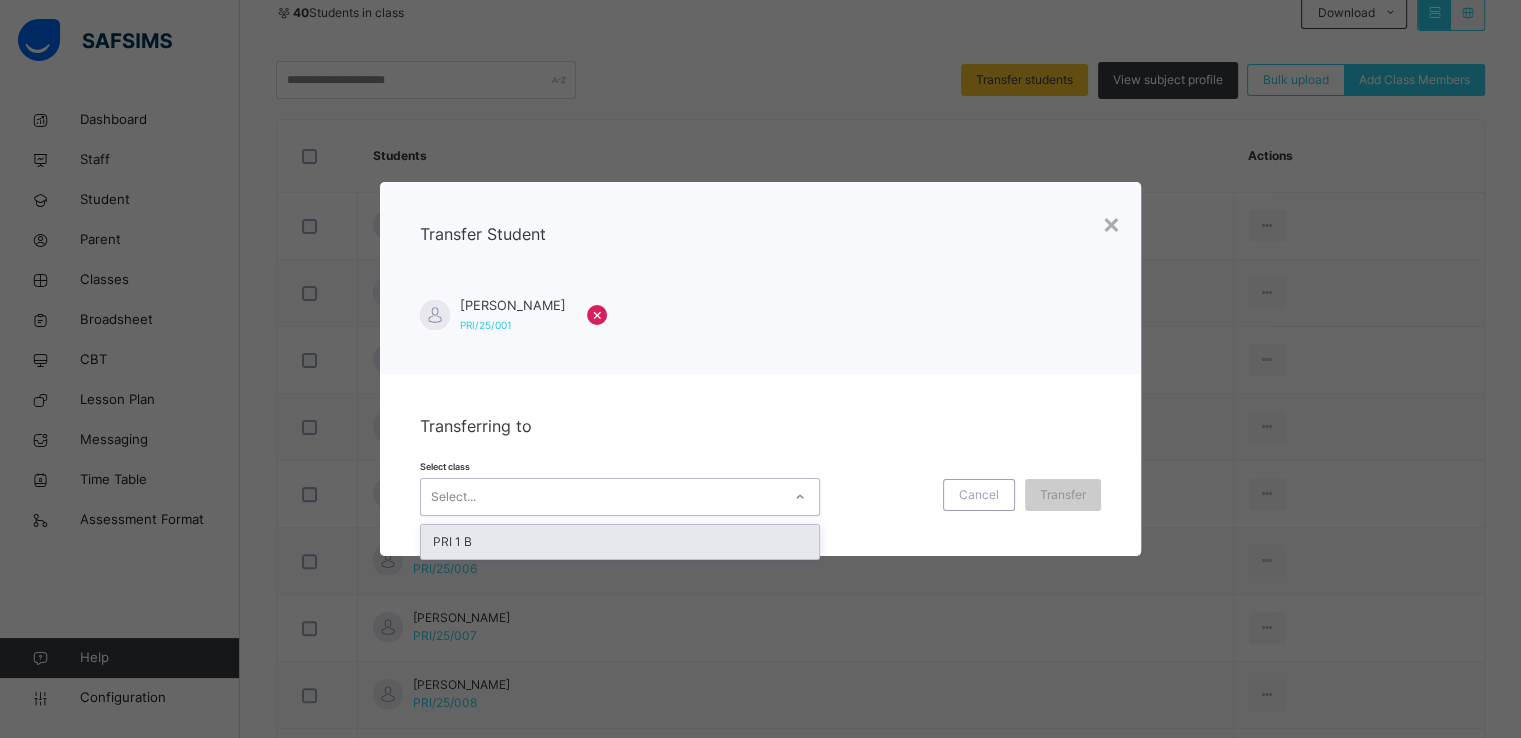 click on "PRI 1 B" at bounding box center (620, 542) 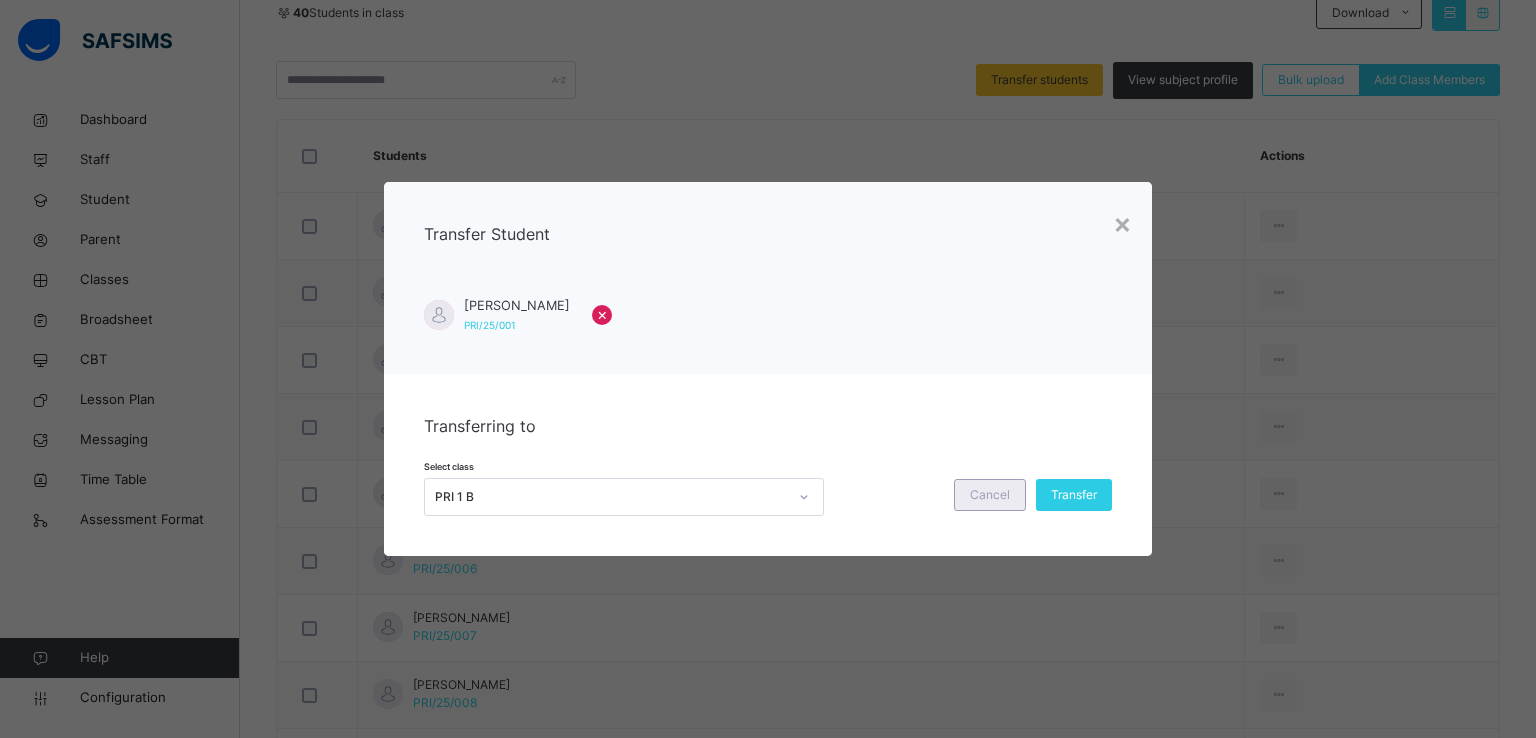 click on "Cancel" at bounding box center [990, 495] 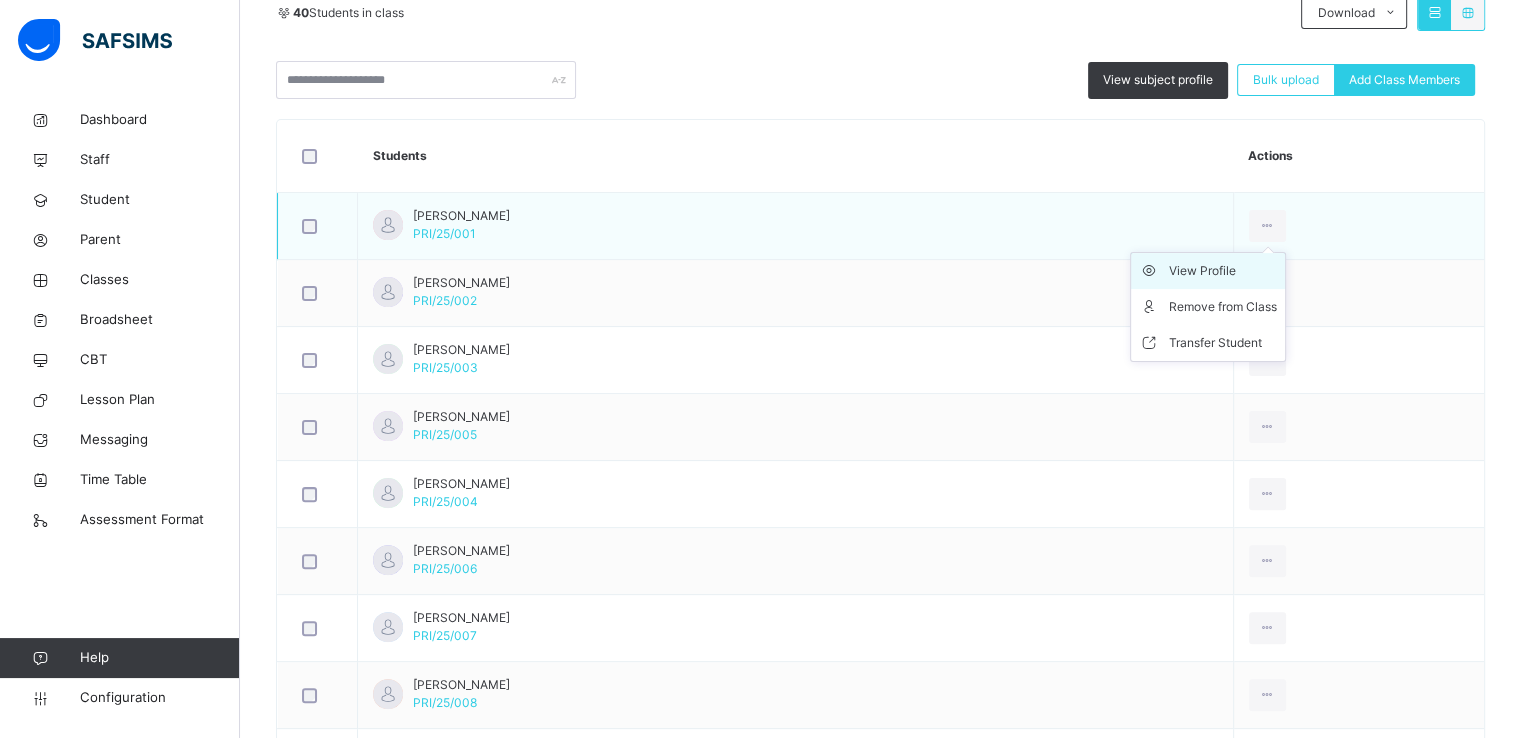 click on "View Profile" at bounding box center (1223, 271) 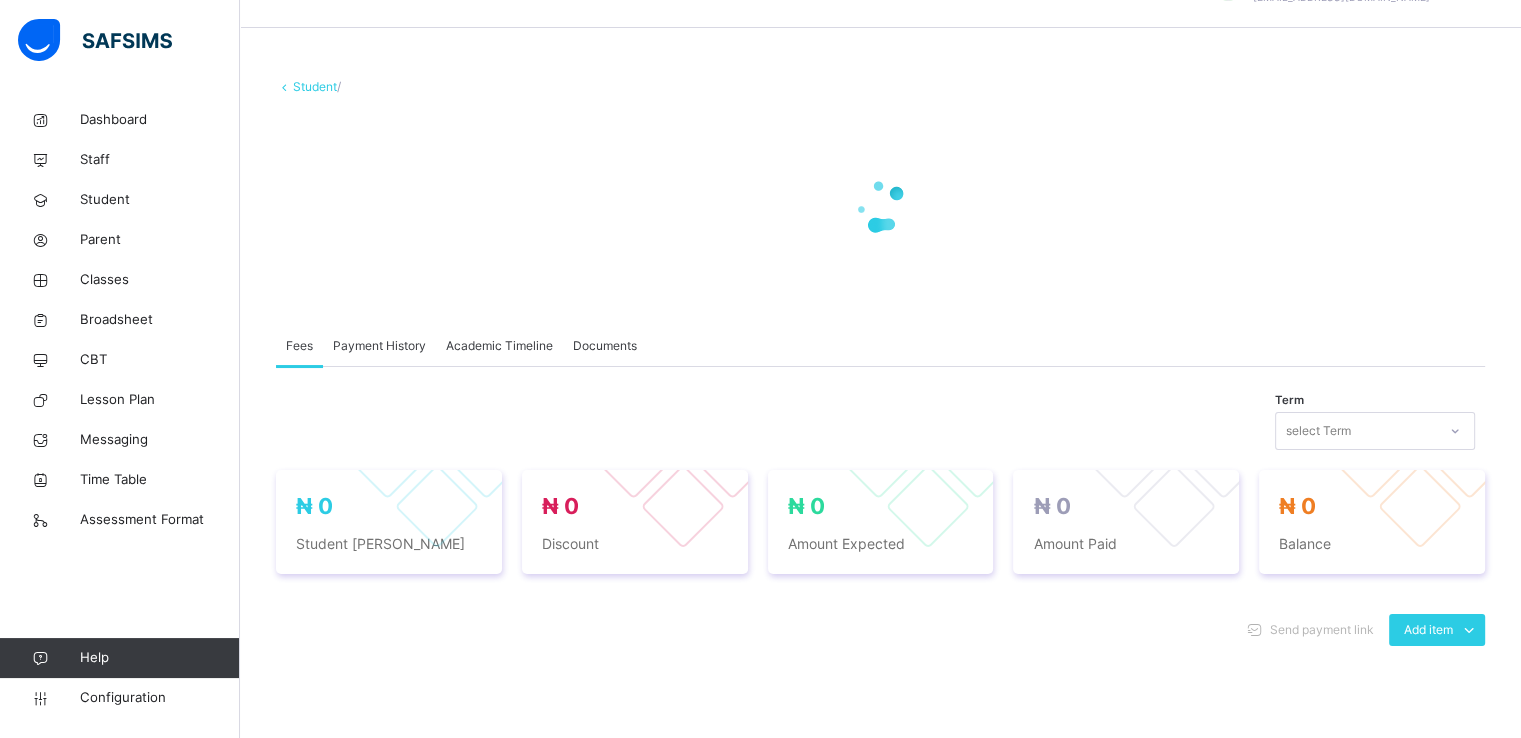 scroll, scrollTop: 0, scrollLeft: 0, axis: both 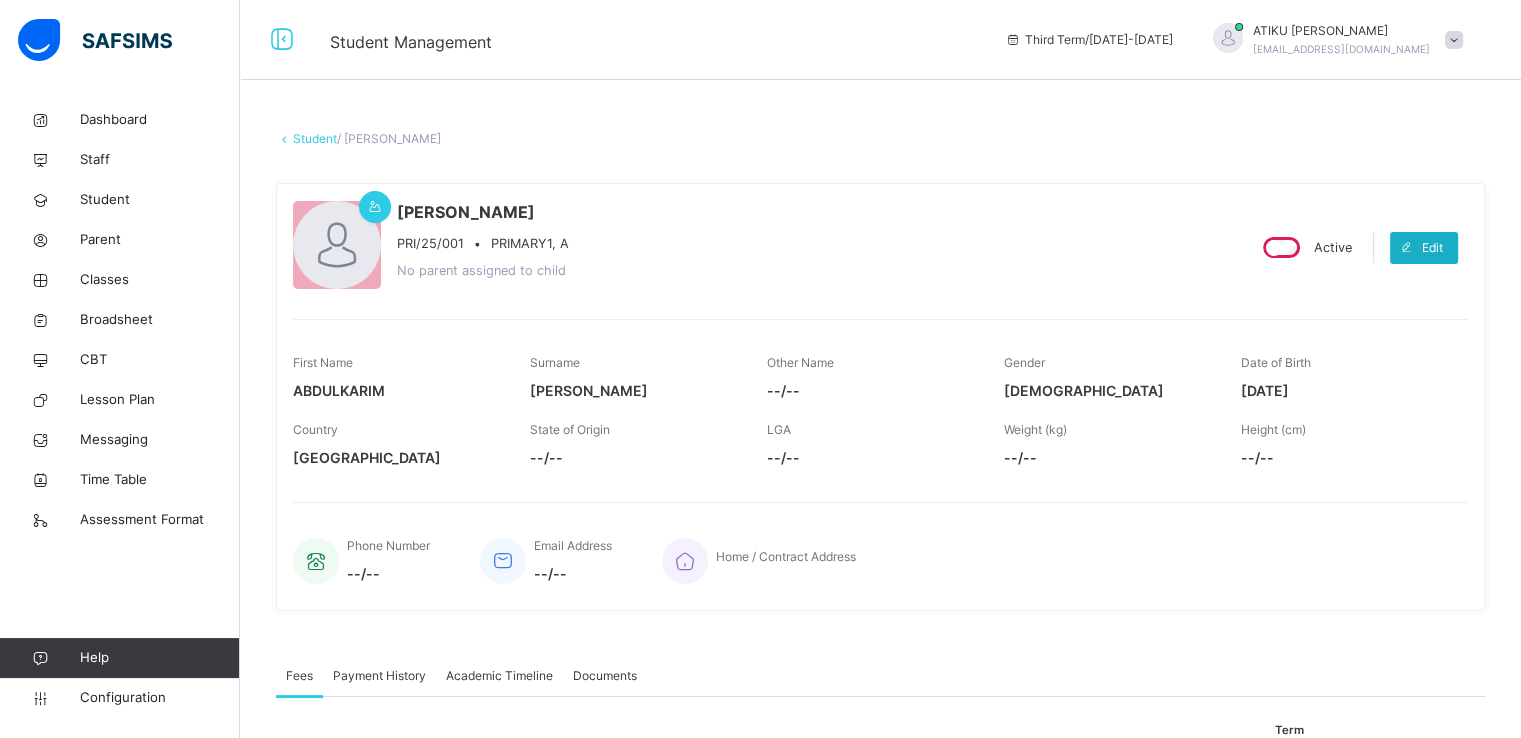 click on "Edit" at bounding box center (1432, 248) 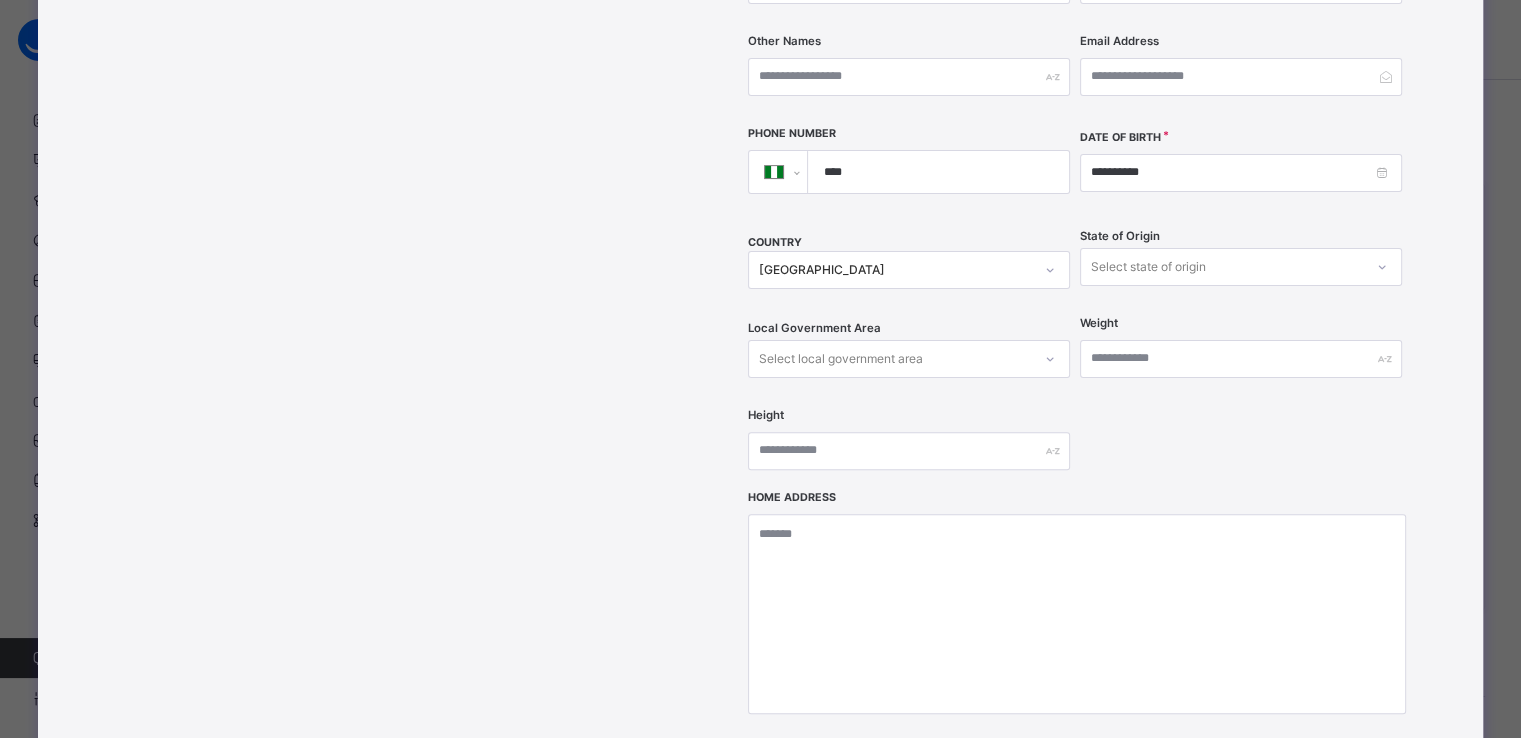 scroll, scrollTop: 0, scrollLeft: 0, axis: both 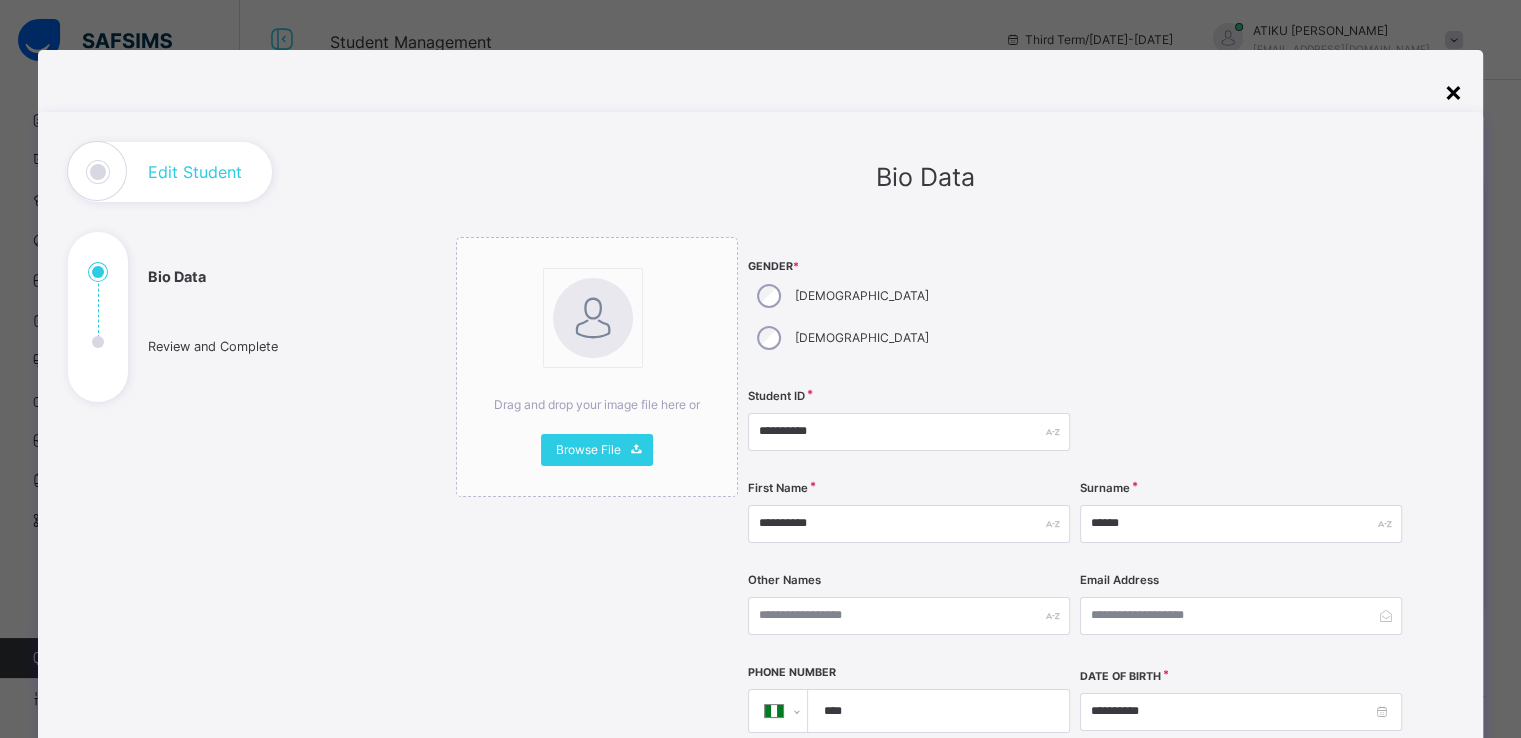 click on "×" at bounding box center [1453, 91] 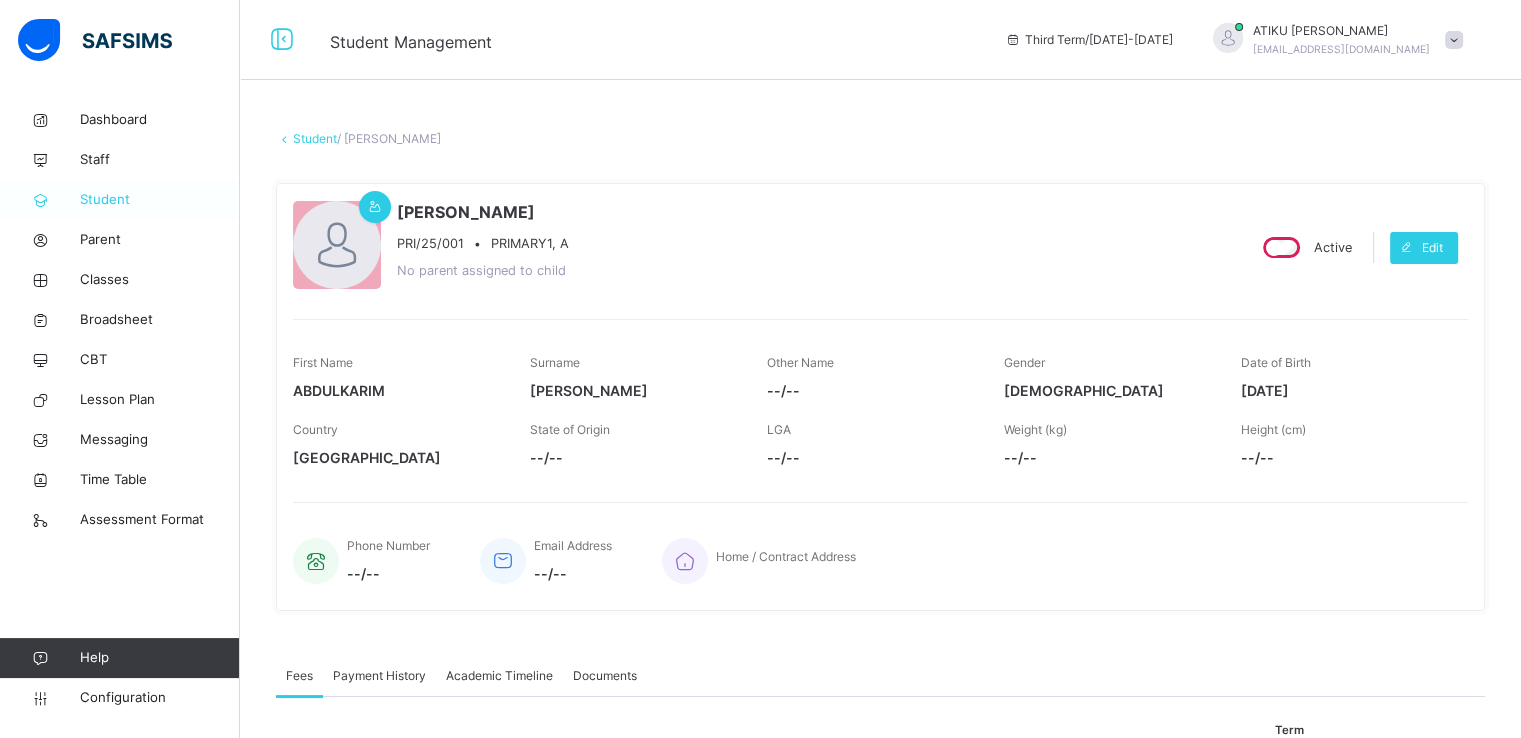 click on "Student" at bounding box center (160, 200) 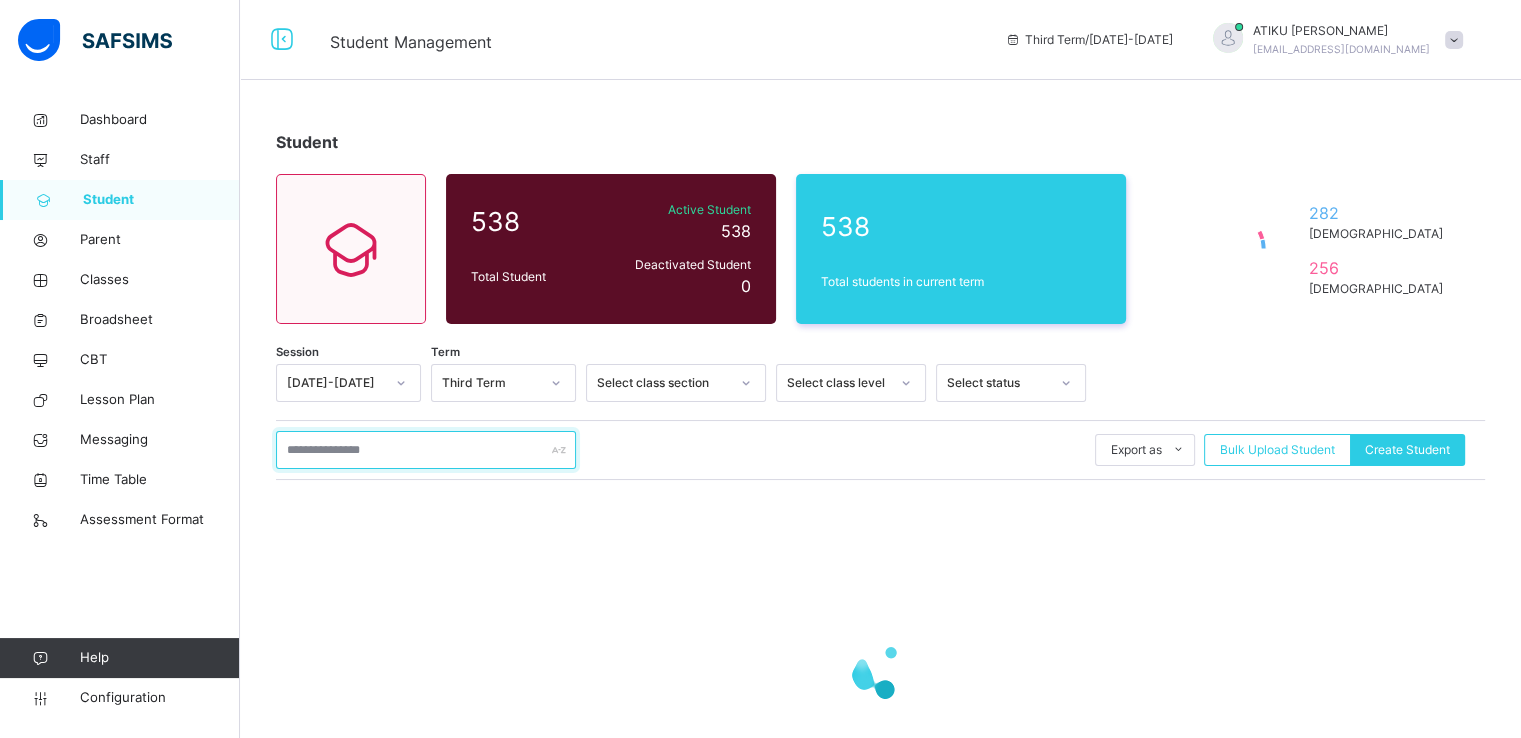 click at bounding box center [426, 450] 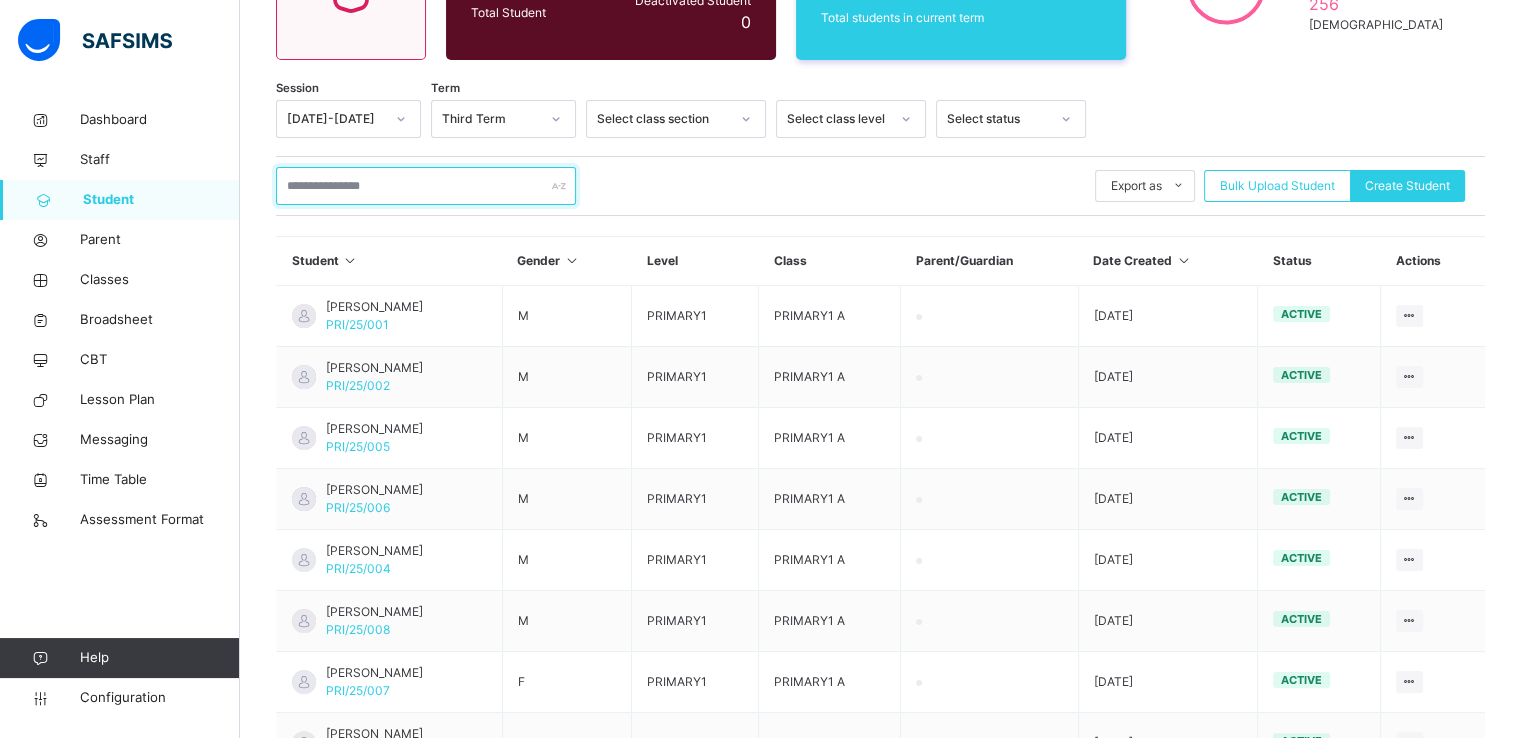 scroll, scrollTop: 292, scrollLeft: 0, axis: vertical 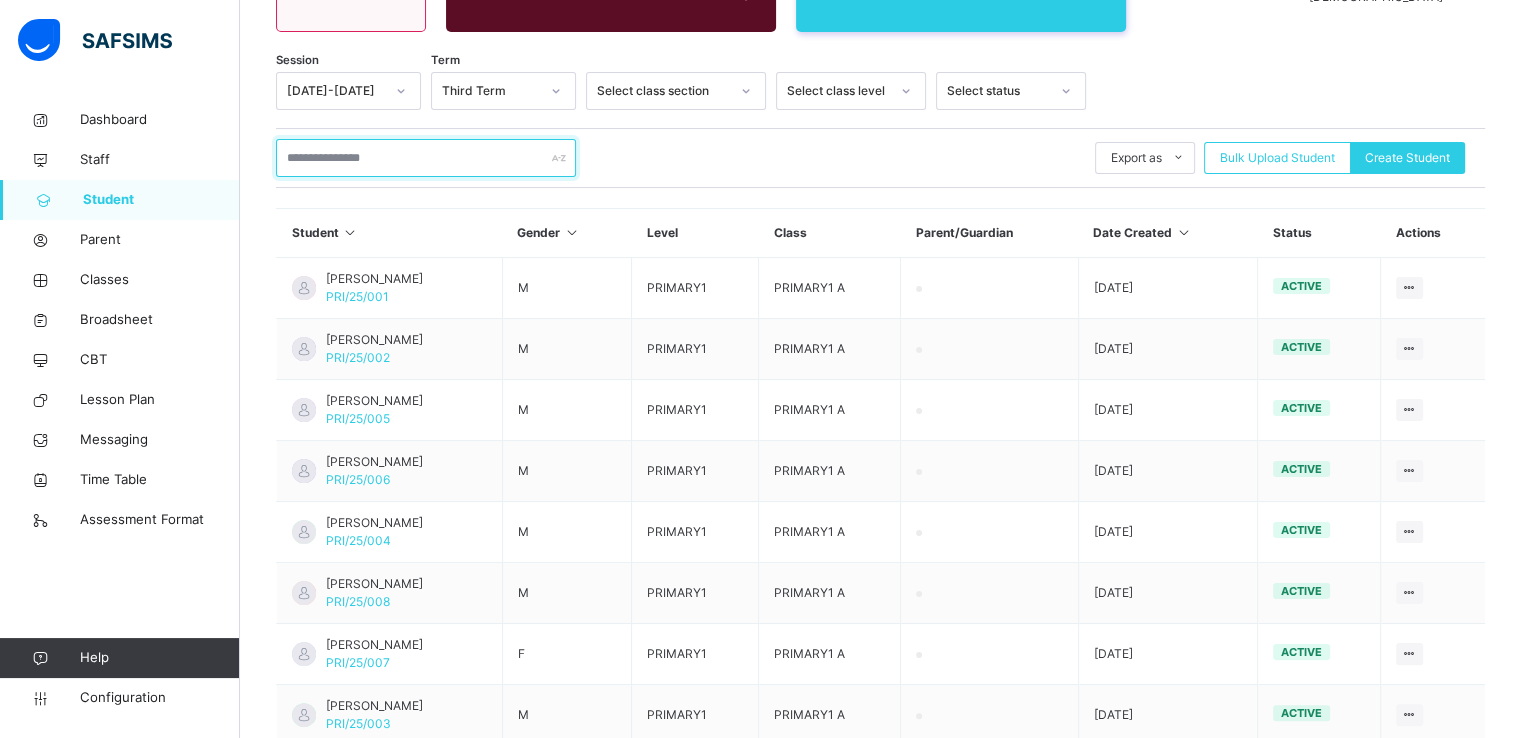 click at bounding box center (426, 158) 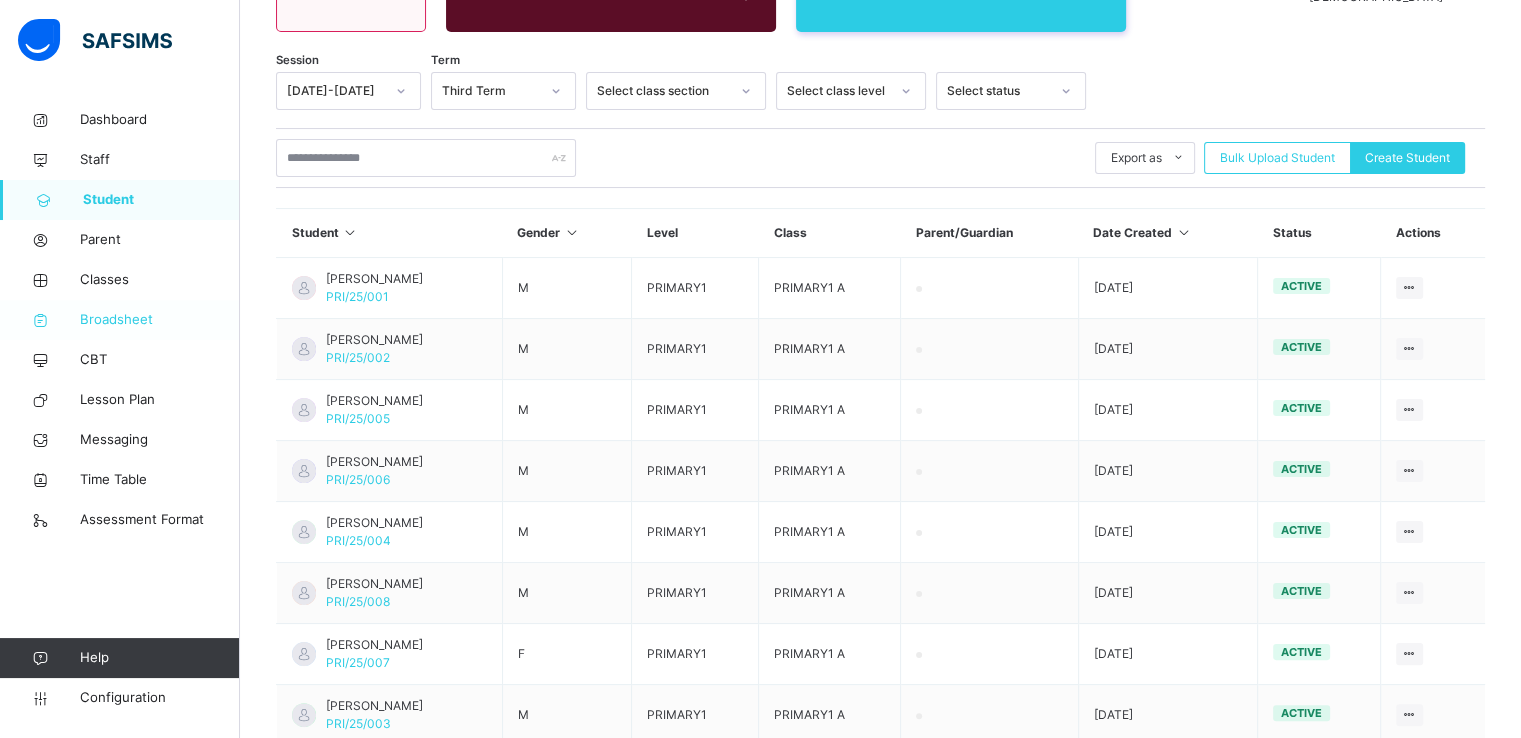 click on "Broadsheet" at bounding box center (160, 320) 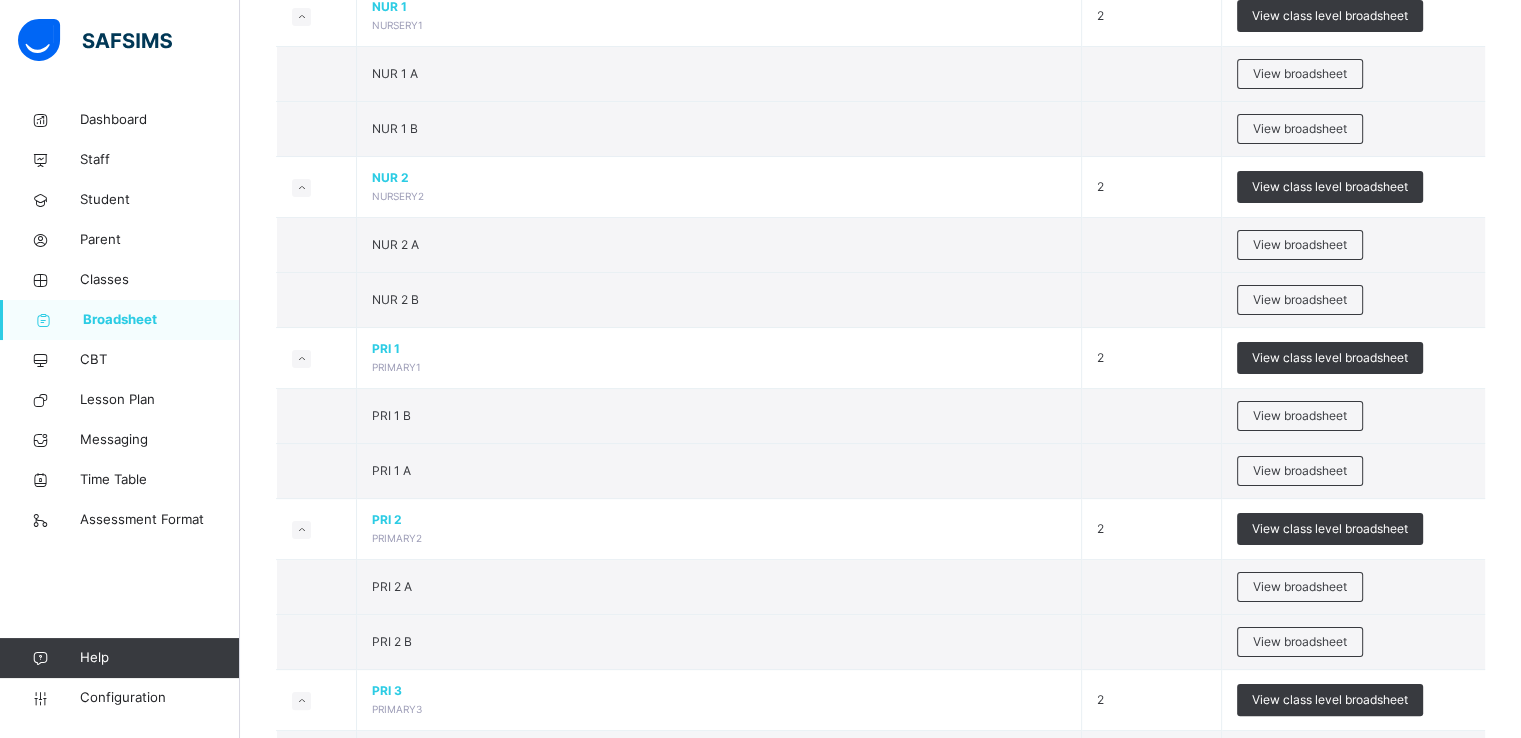 scroll, scrollTop: 264, scrollLeft: 0, axis: vertical 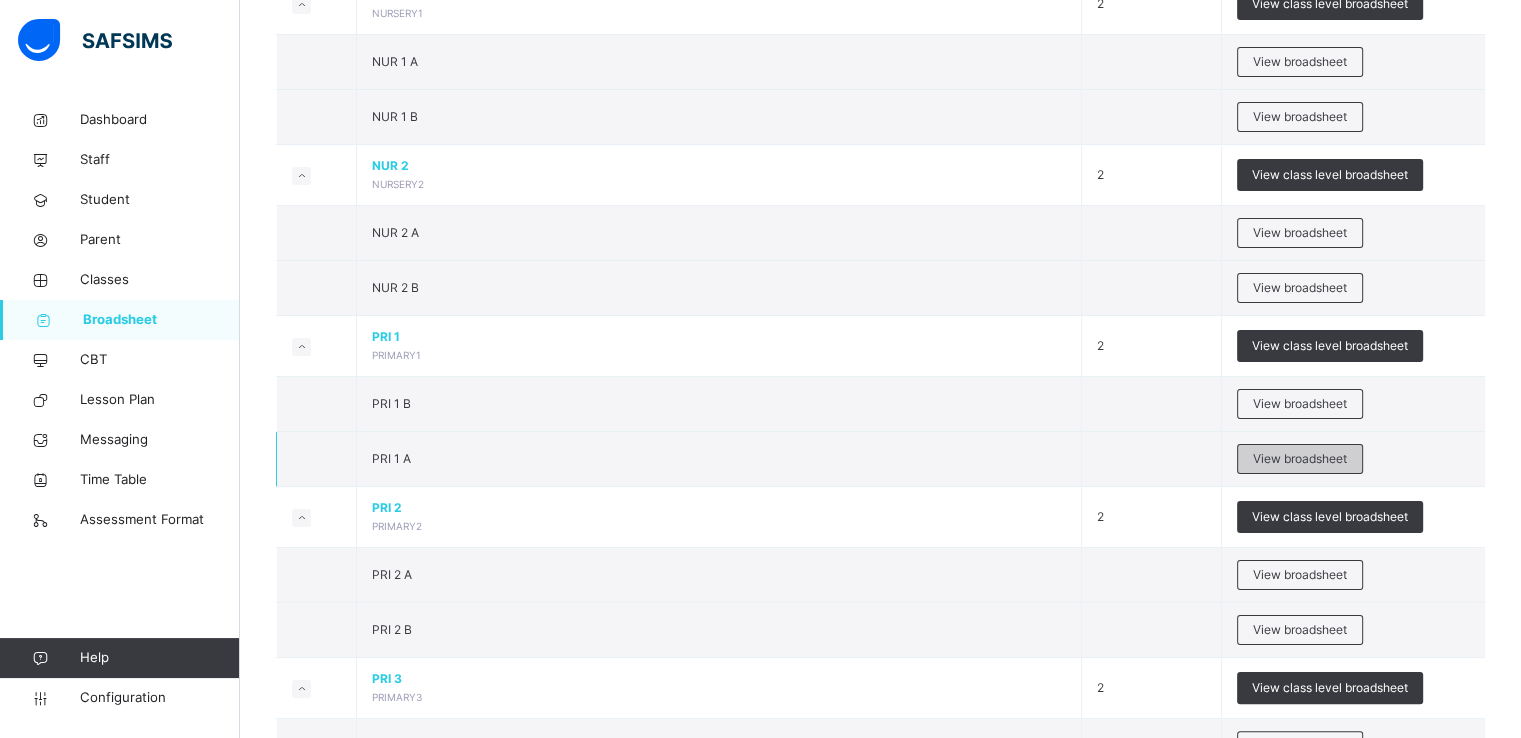 click on "View broadsheet" at bounding box center (1300, 459) 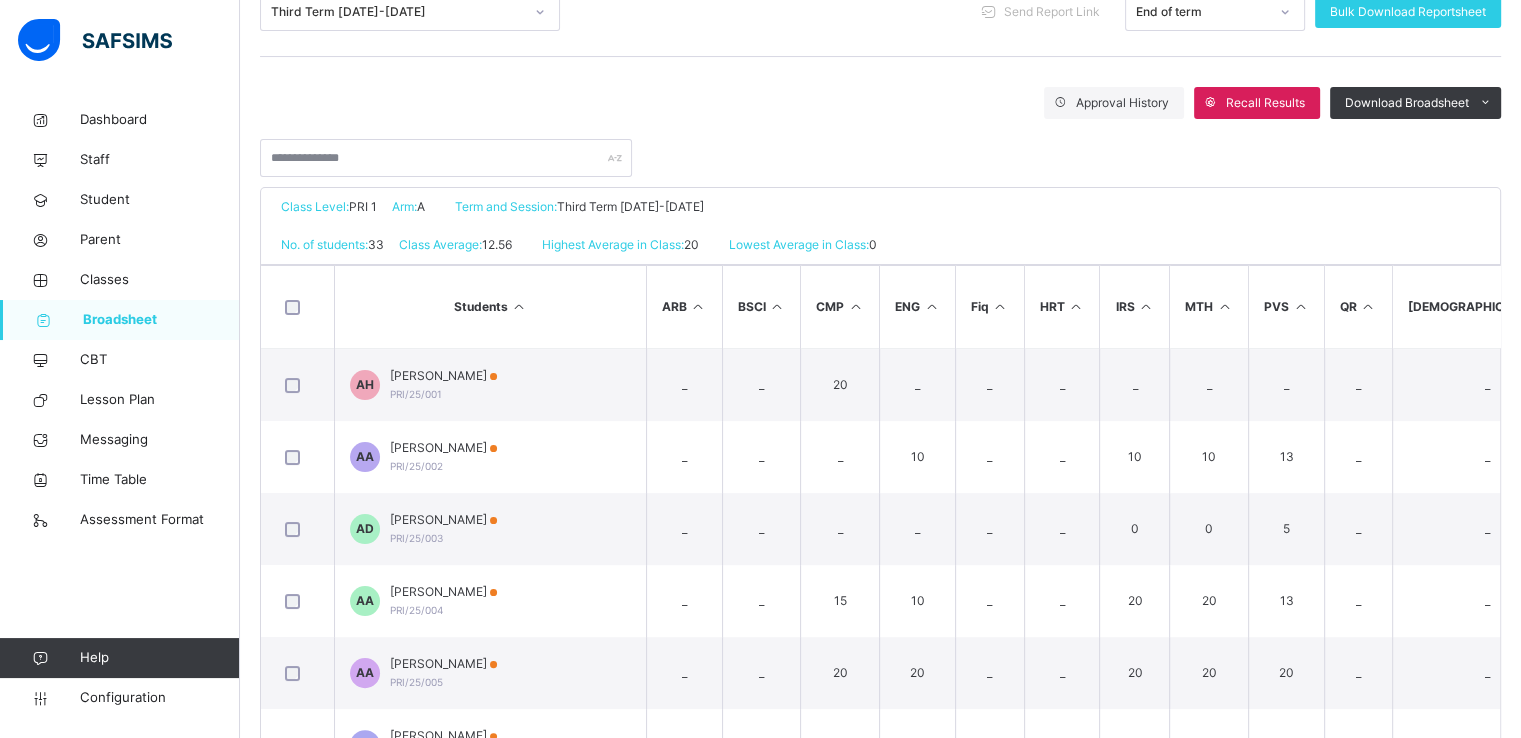 scroll, scrollTop: 292, scrollLeft: 0, axis: vertical 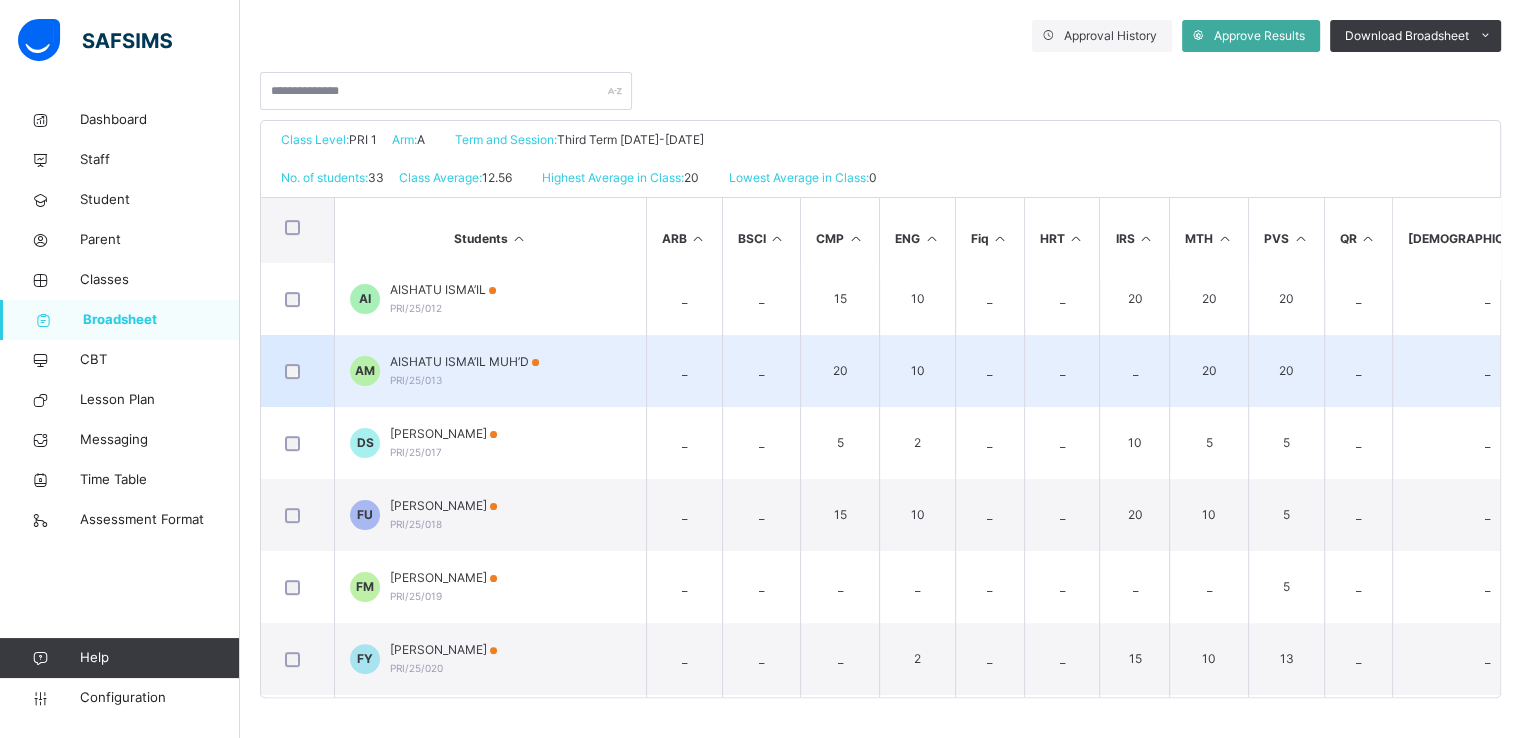 click on "AISHATU ISMA’IL MUH’D" at bounding box center (464, 362) 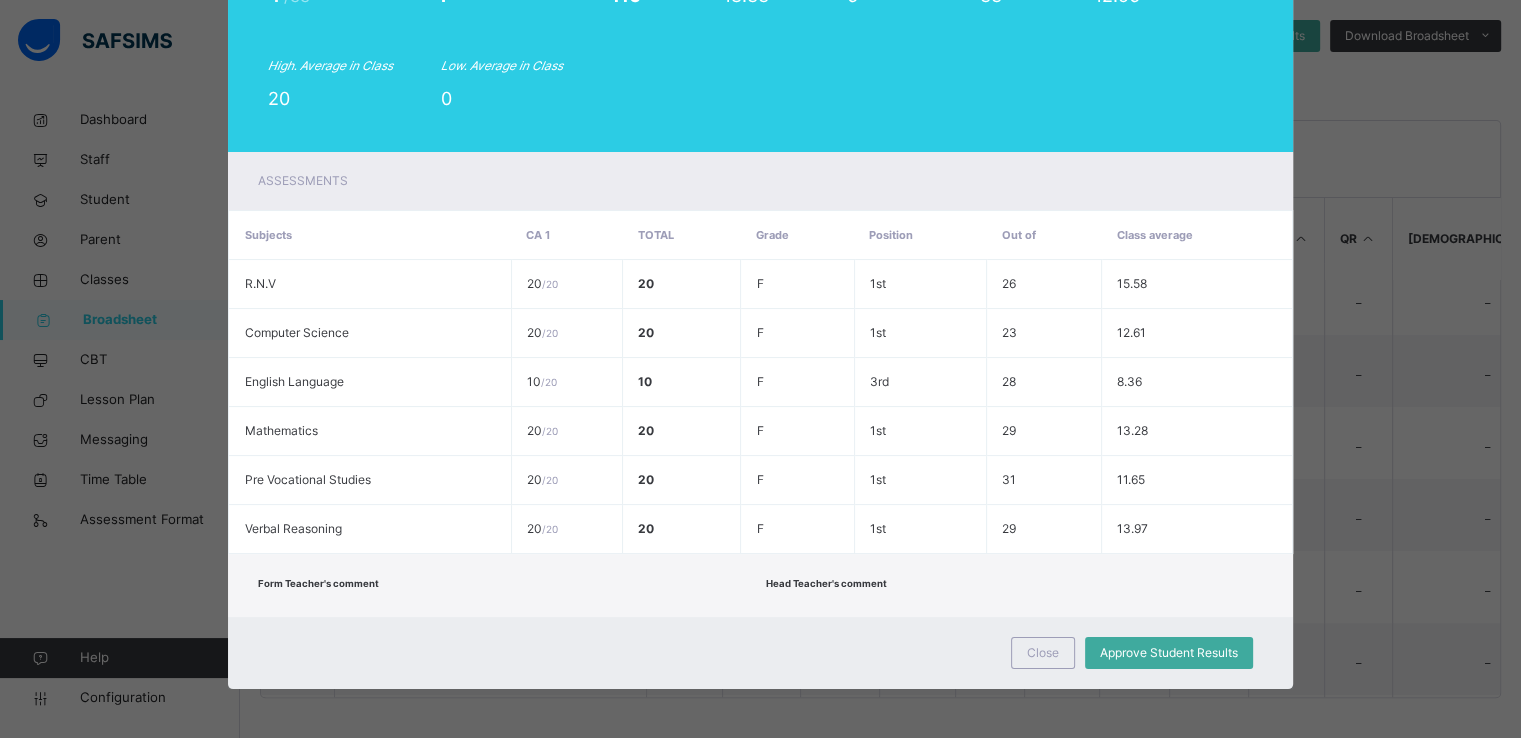 scroll, scrollTop: 0, scrollLeft: 0, axis: both 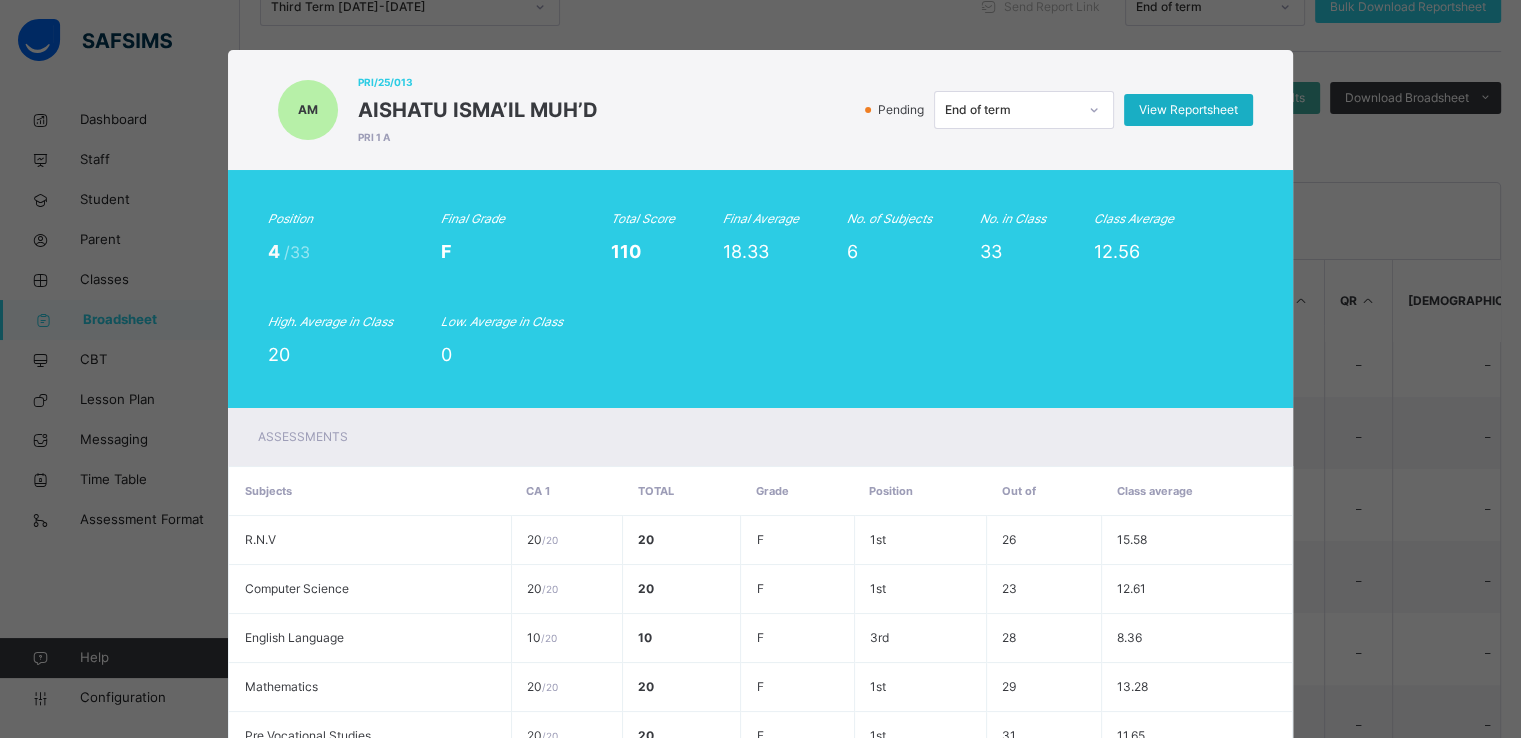 click on "View Reportsheet" at bounding box center (1188, 110) 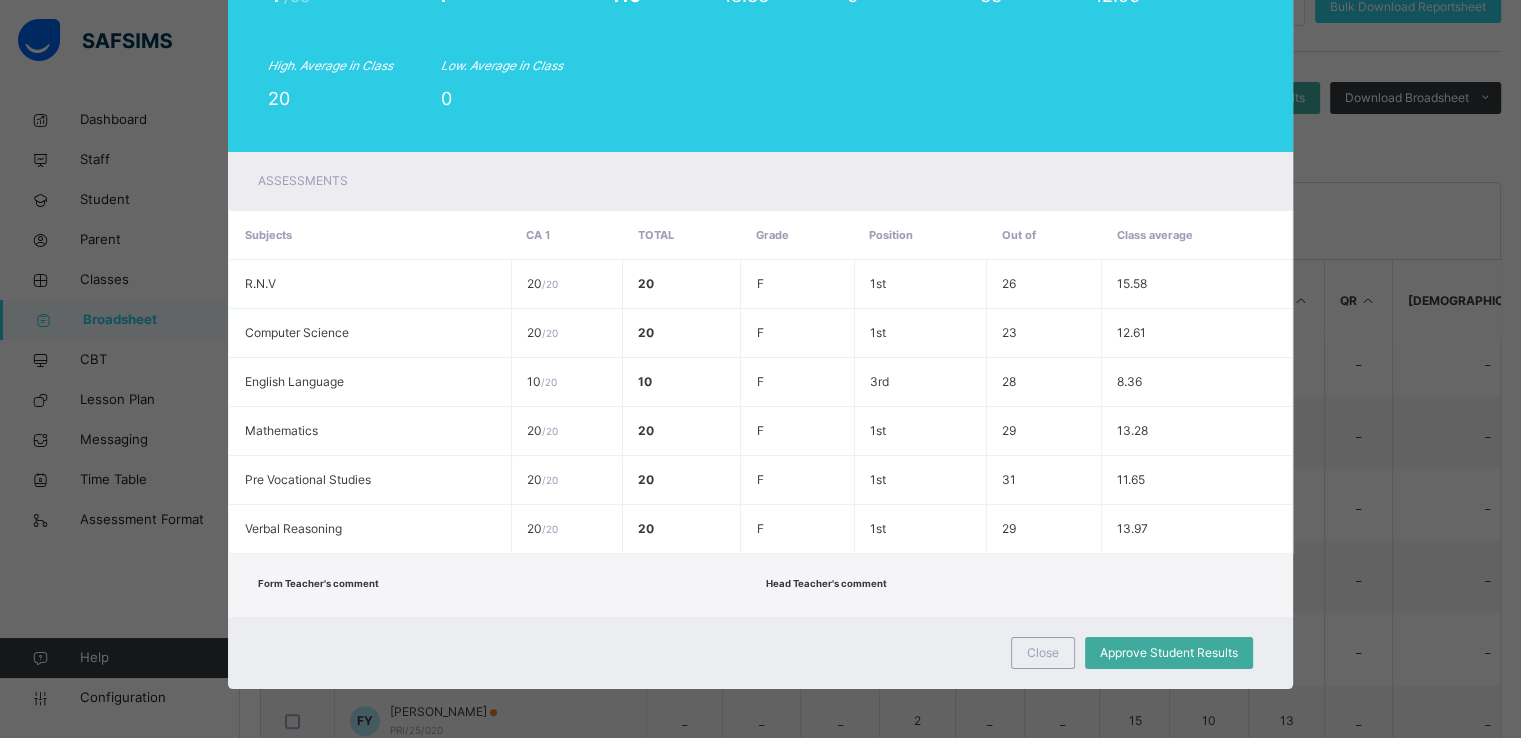 scroll, scrollTop: 255, scrollLeft: 0, axis: vertical 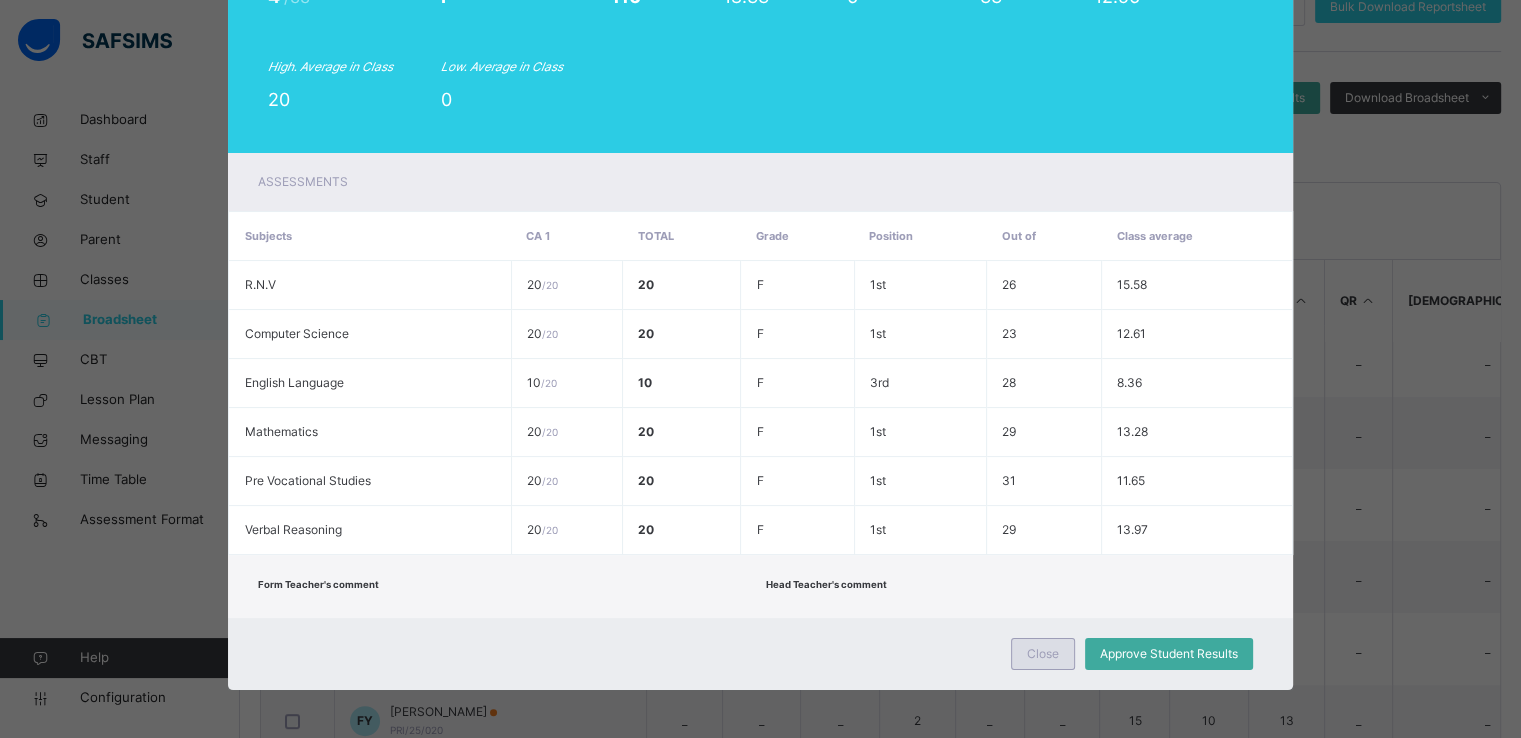 click on "Close" at bounding box center (1043, 654) 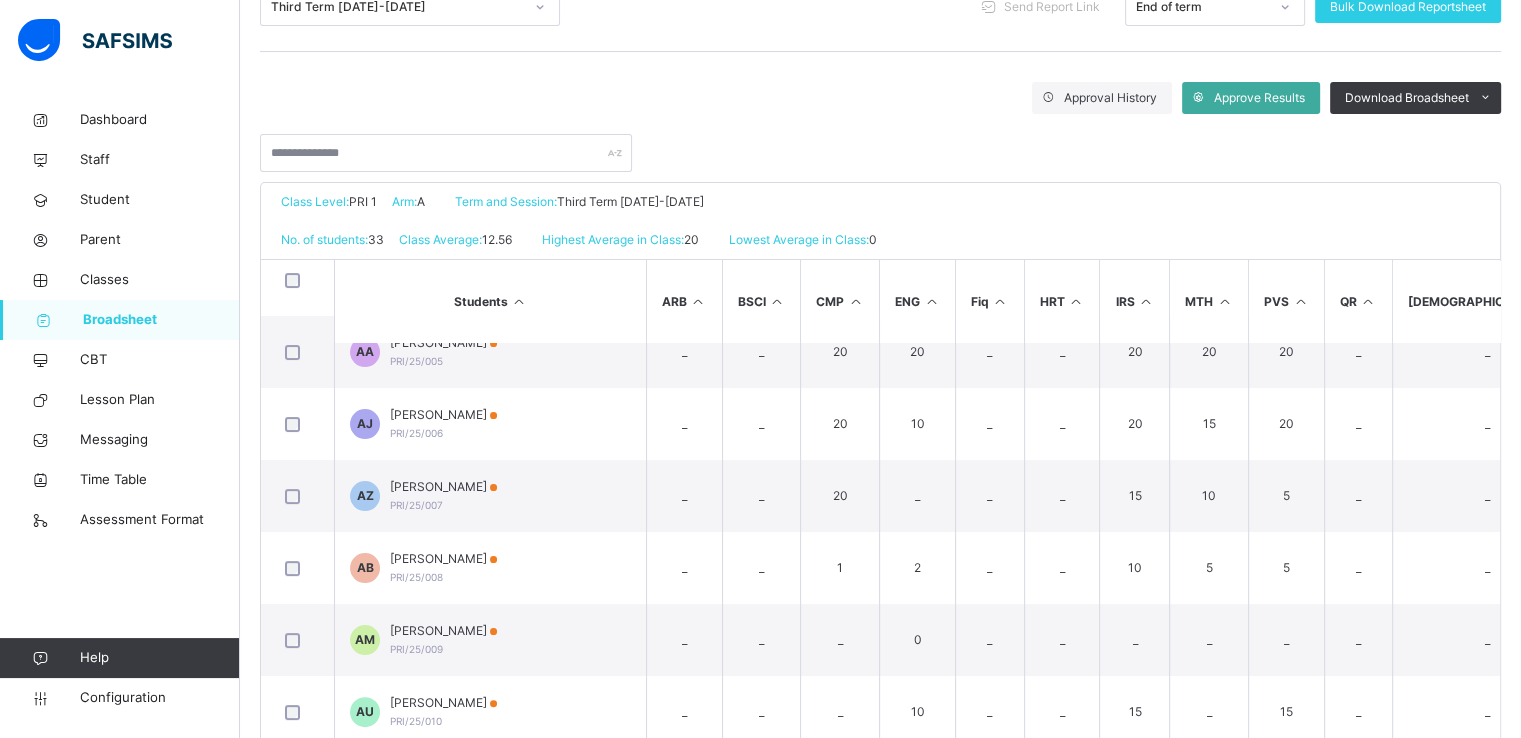 scroll, scrollTop: 295, scrollLeft: 0, axis: vertical 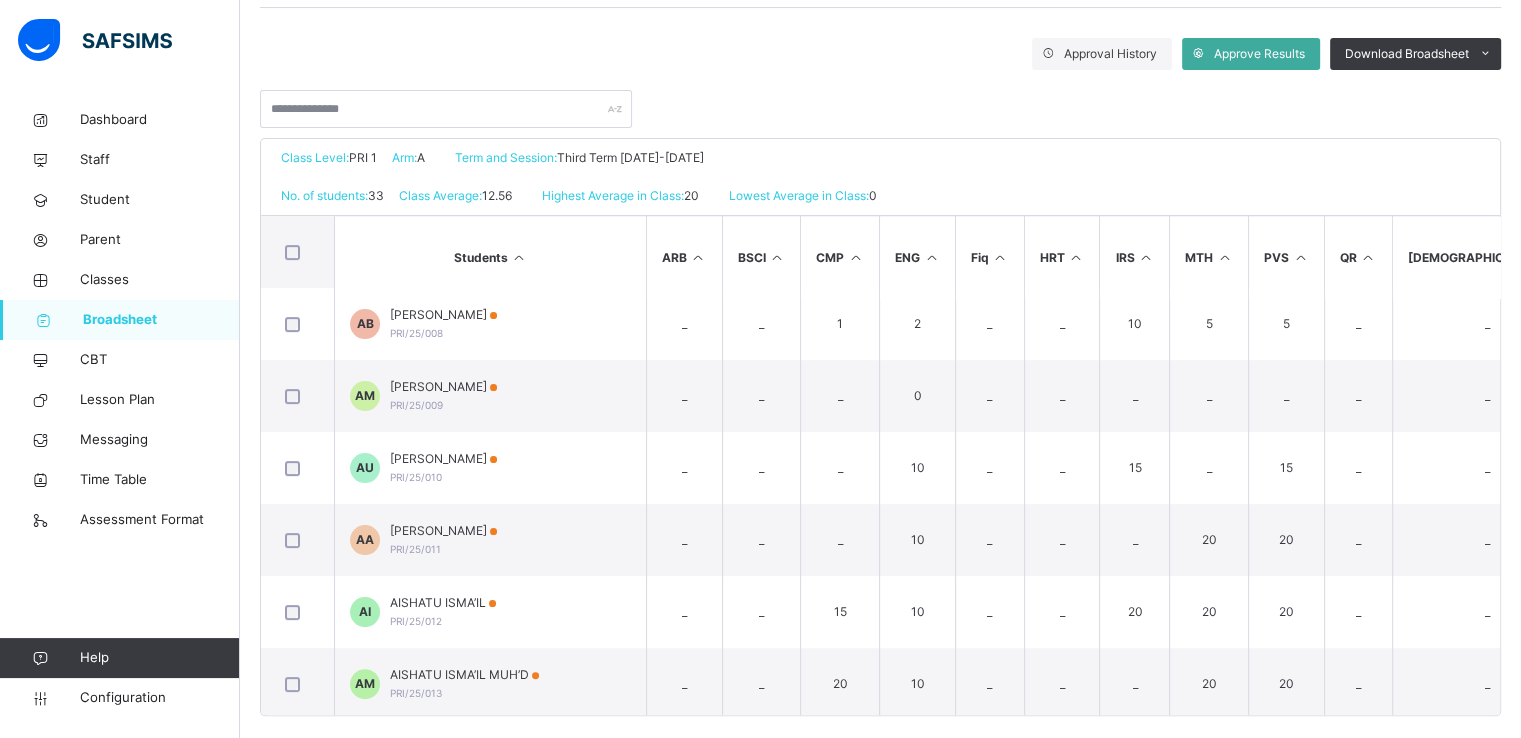 click on "Broadsheet" at bounding box center (161, 320) 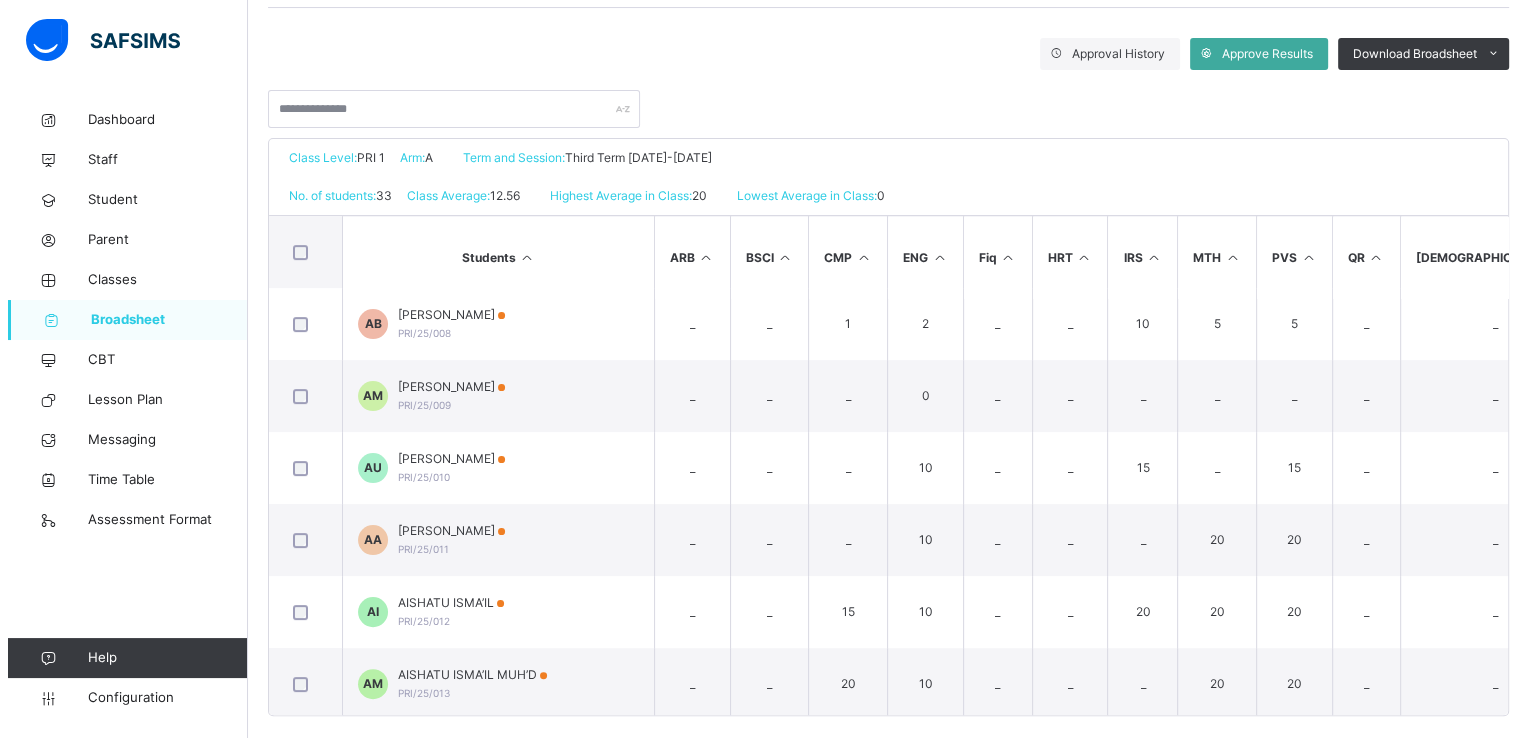 scroll, scrollTop: 0, scrollLeft: 0, axis: both 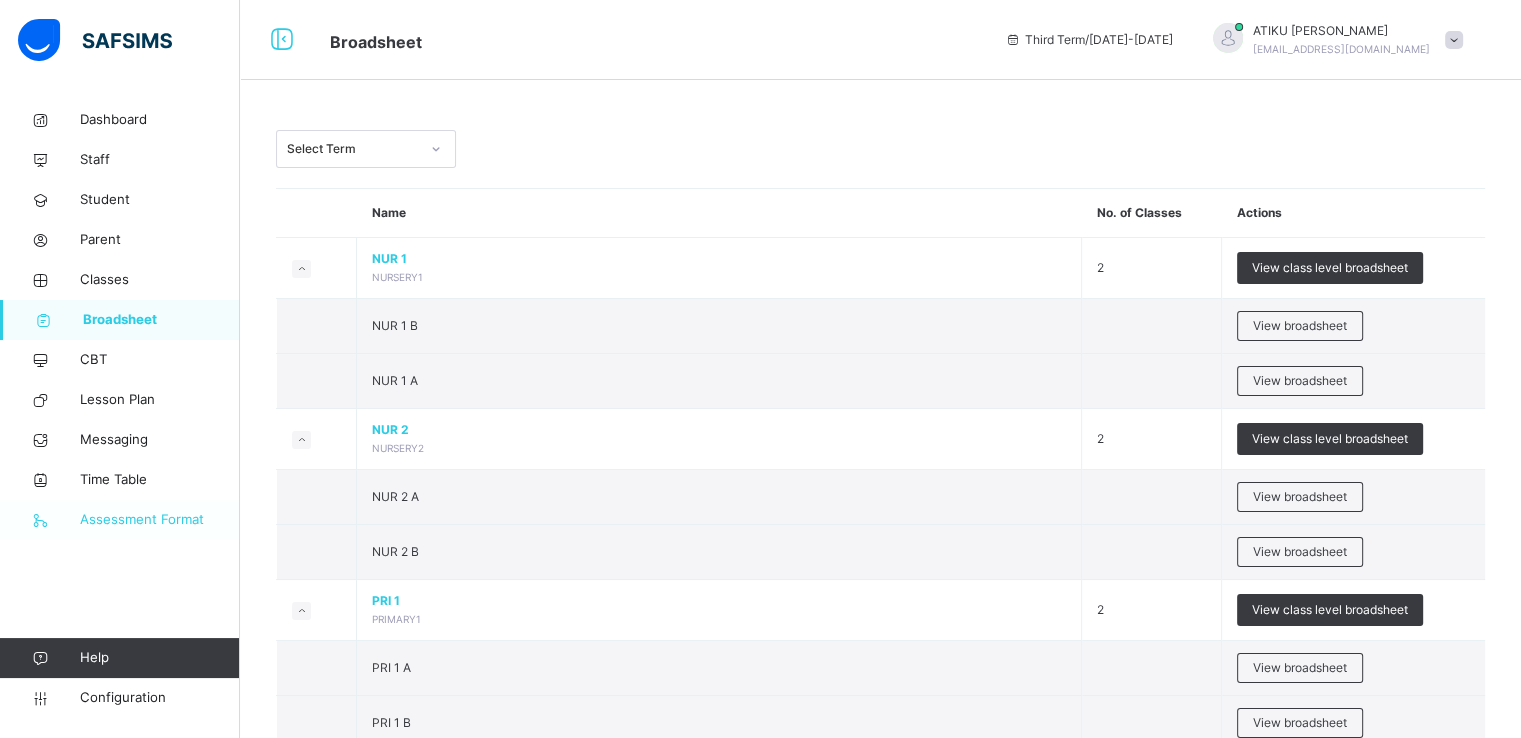 click on "Assessment Format" at bounding box center [160, 520] 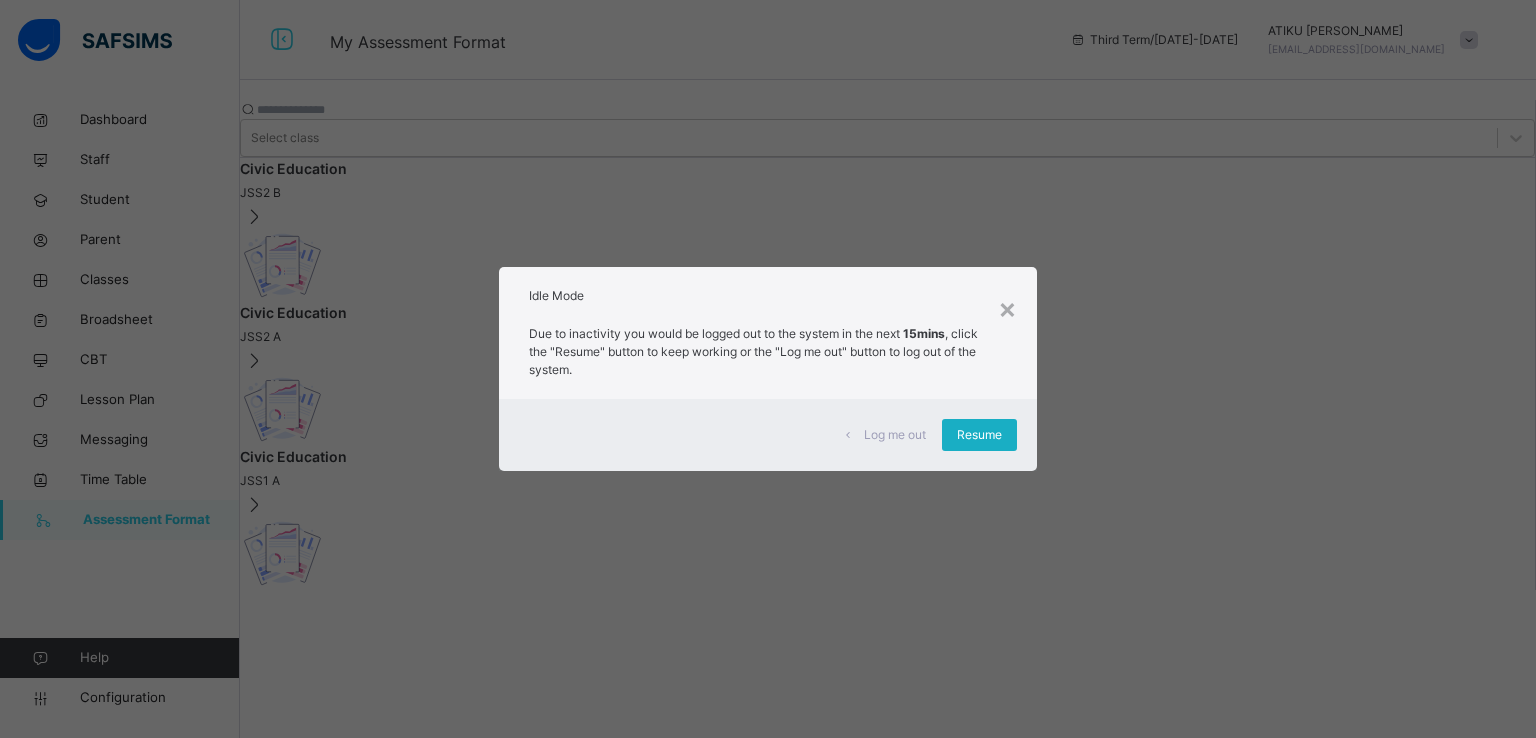 click on "Resume" at bounding box center (979, 435) 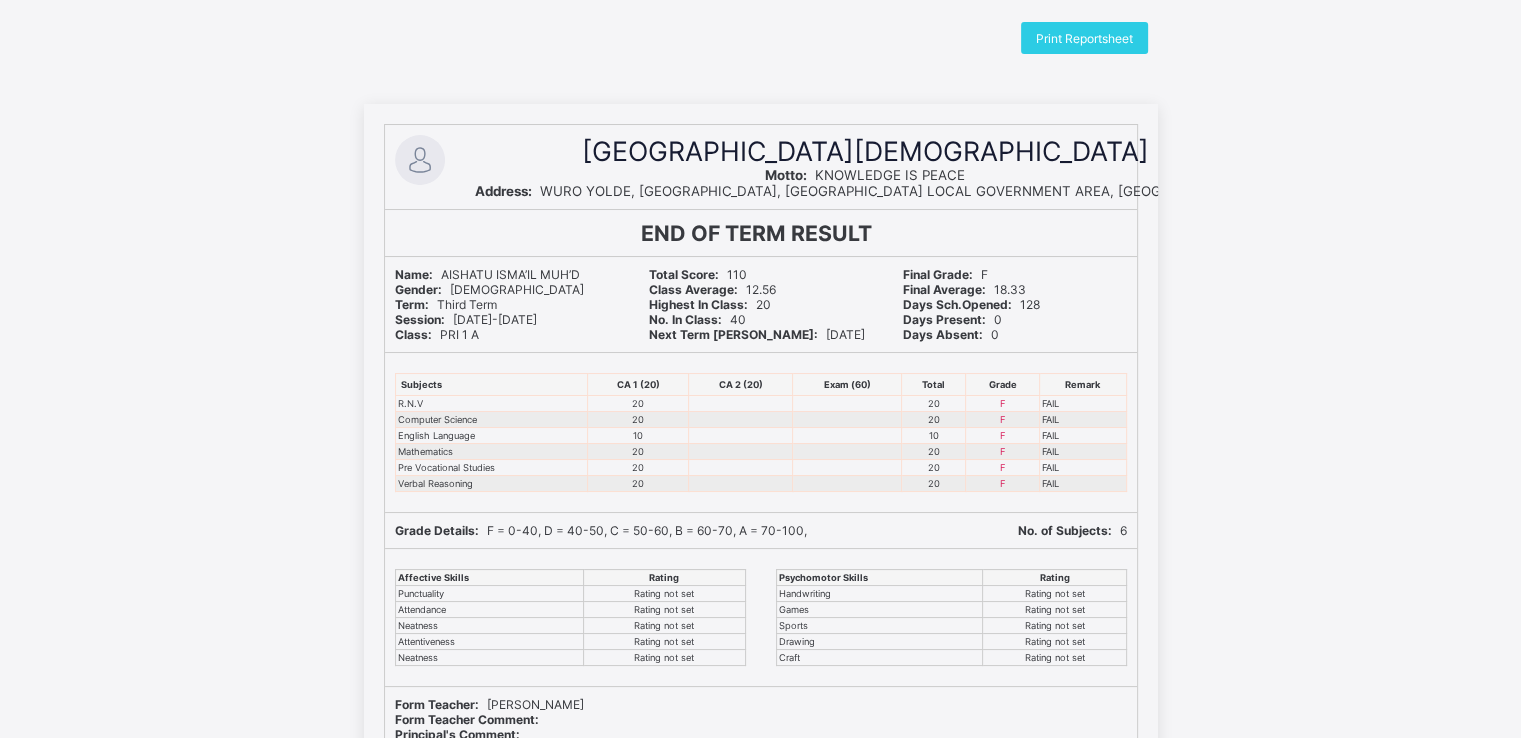 scroll, scrollTop: 0, scrollLeft: 0, axis: both 